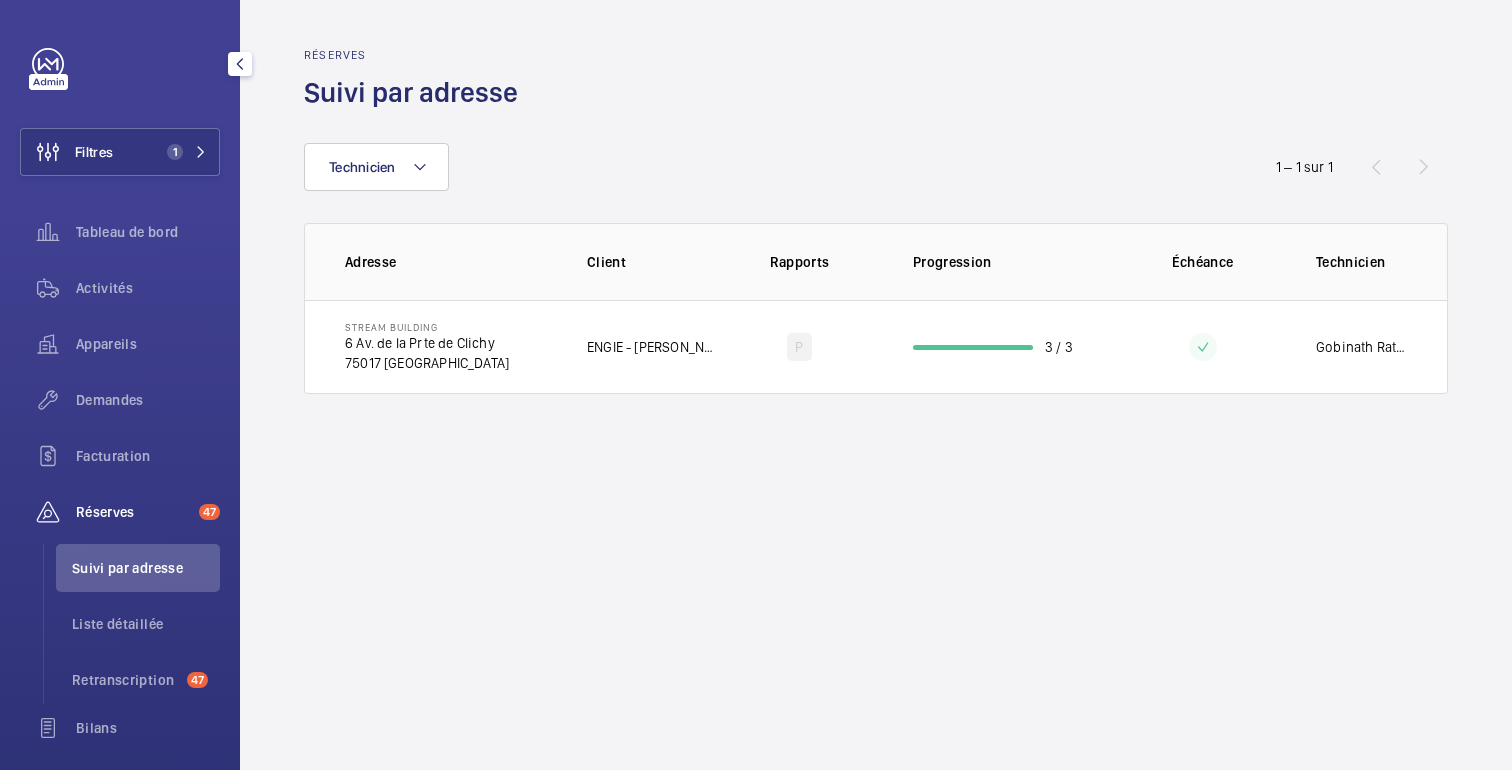 scroll, scrollTop: 0, scrollLeft: 0, axis: both 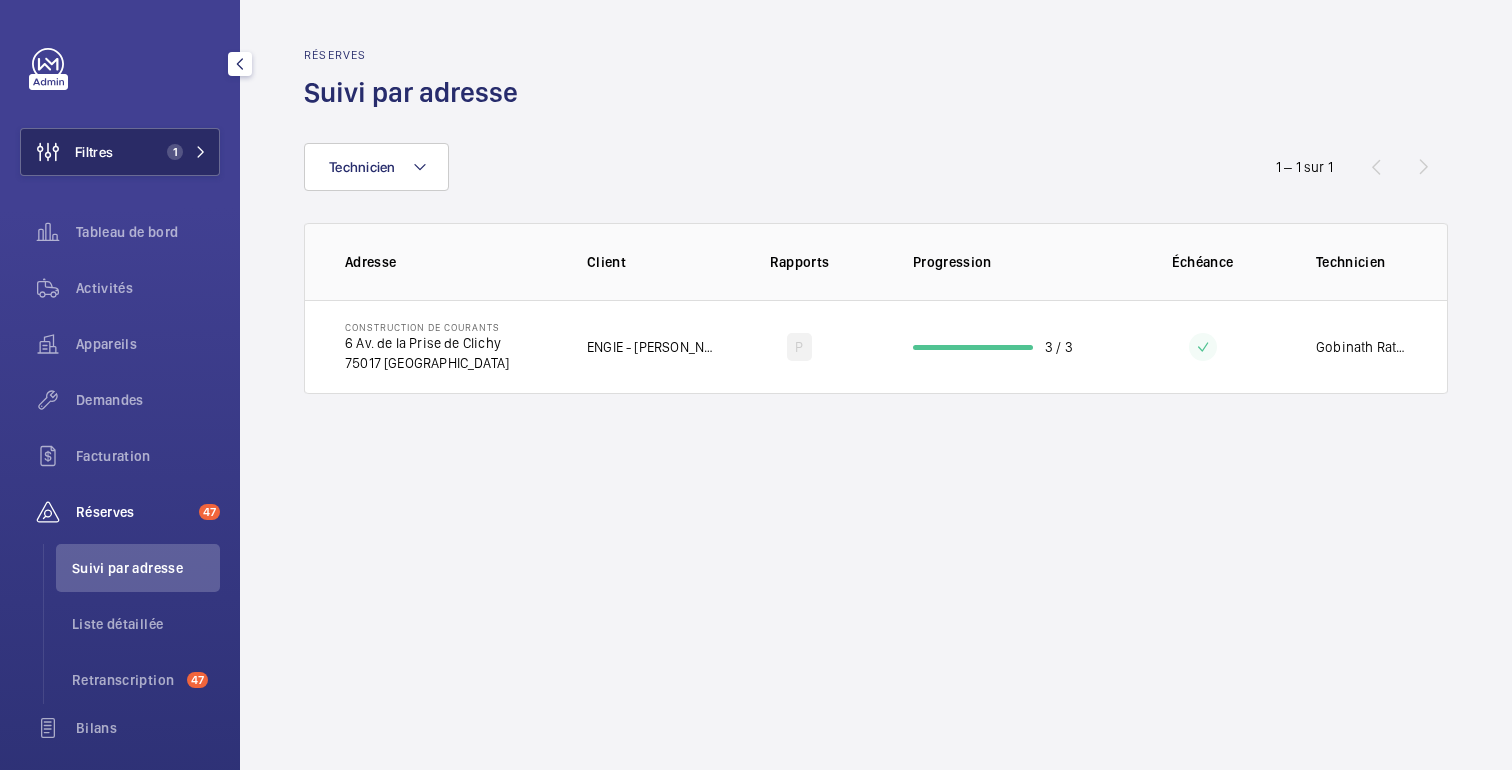 click on "Filtres" 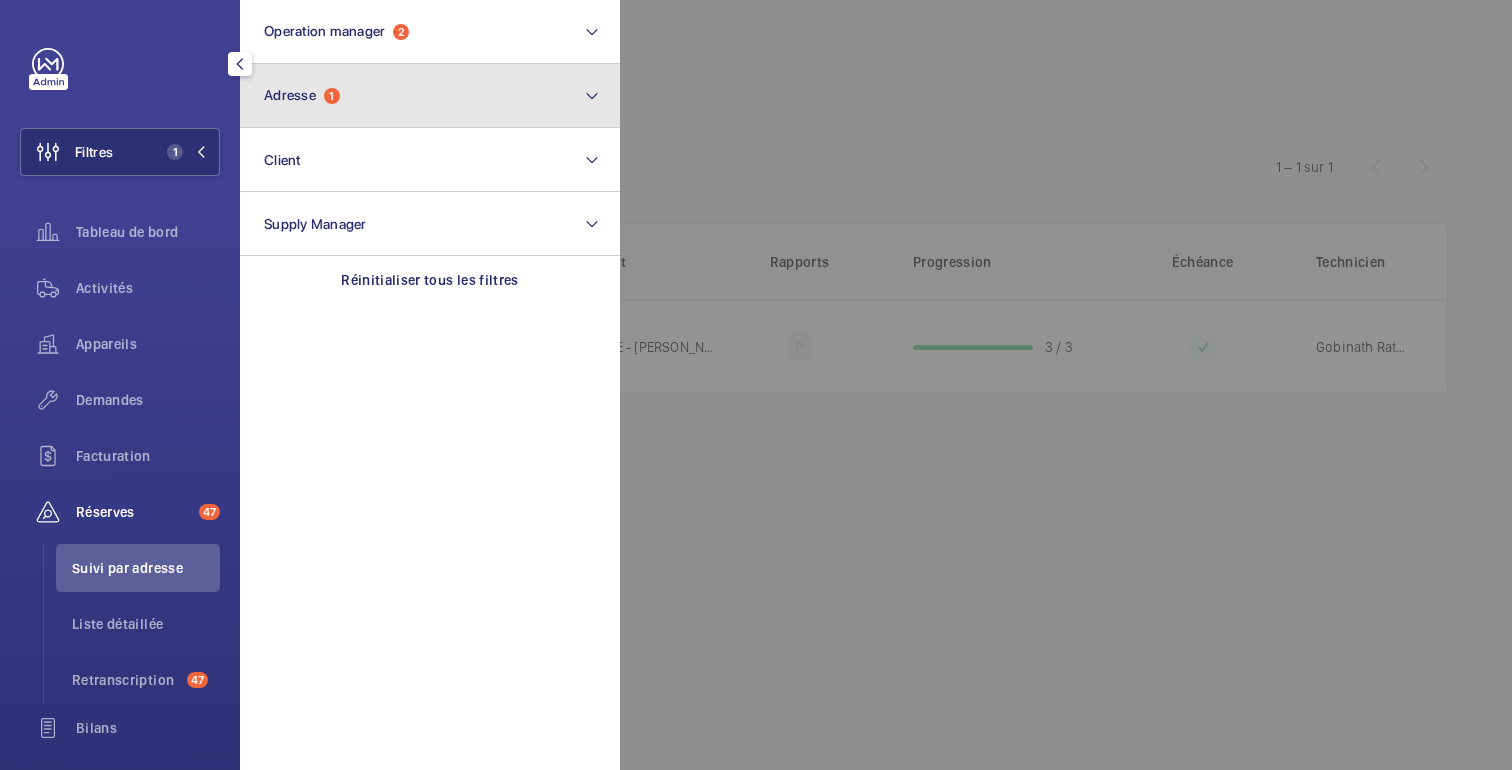 click on "Adresse  1" 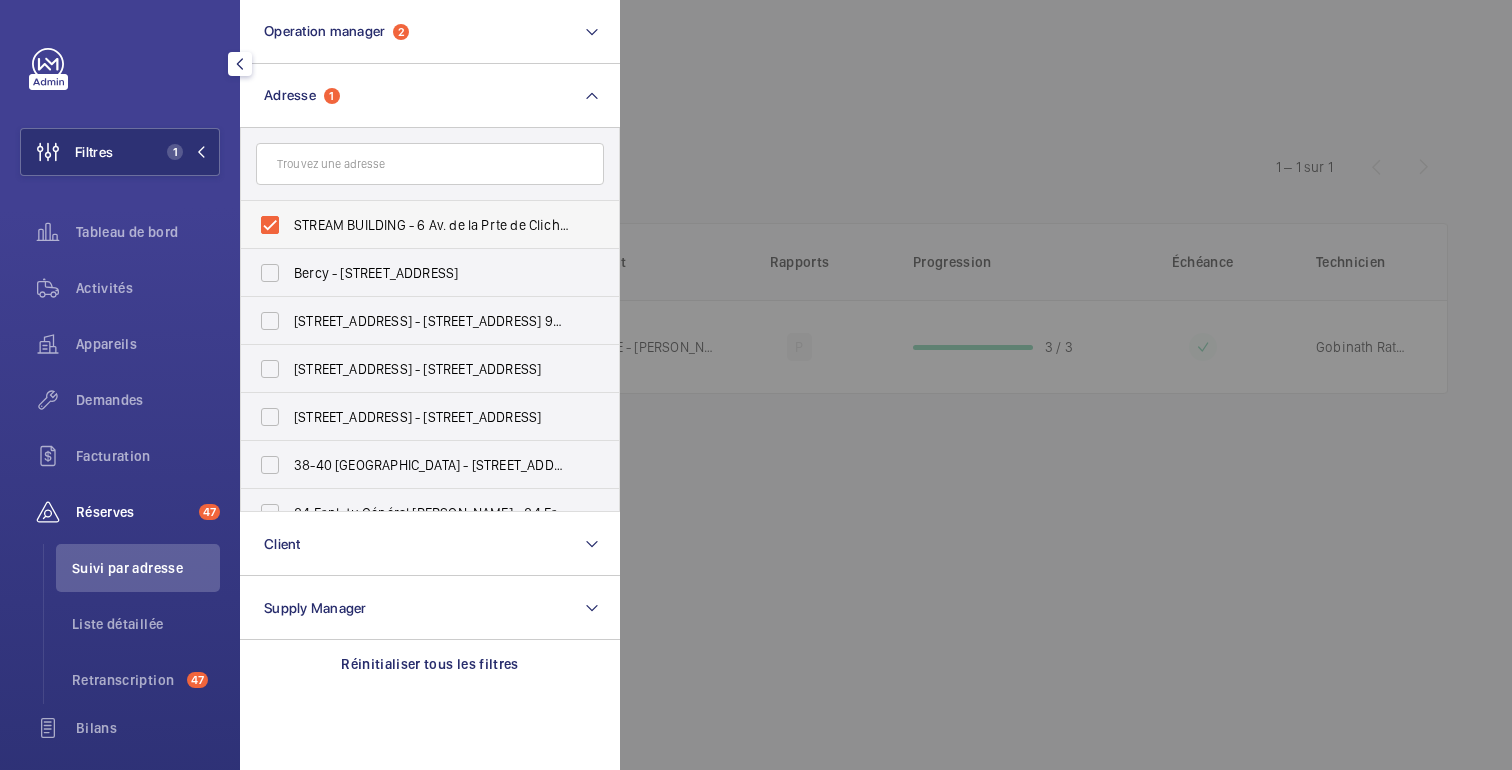 click on "STREAM BUILDING - 6 Av. de la Prte de Clichy, PARIS 75017" at bounding box center [431, 225] 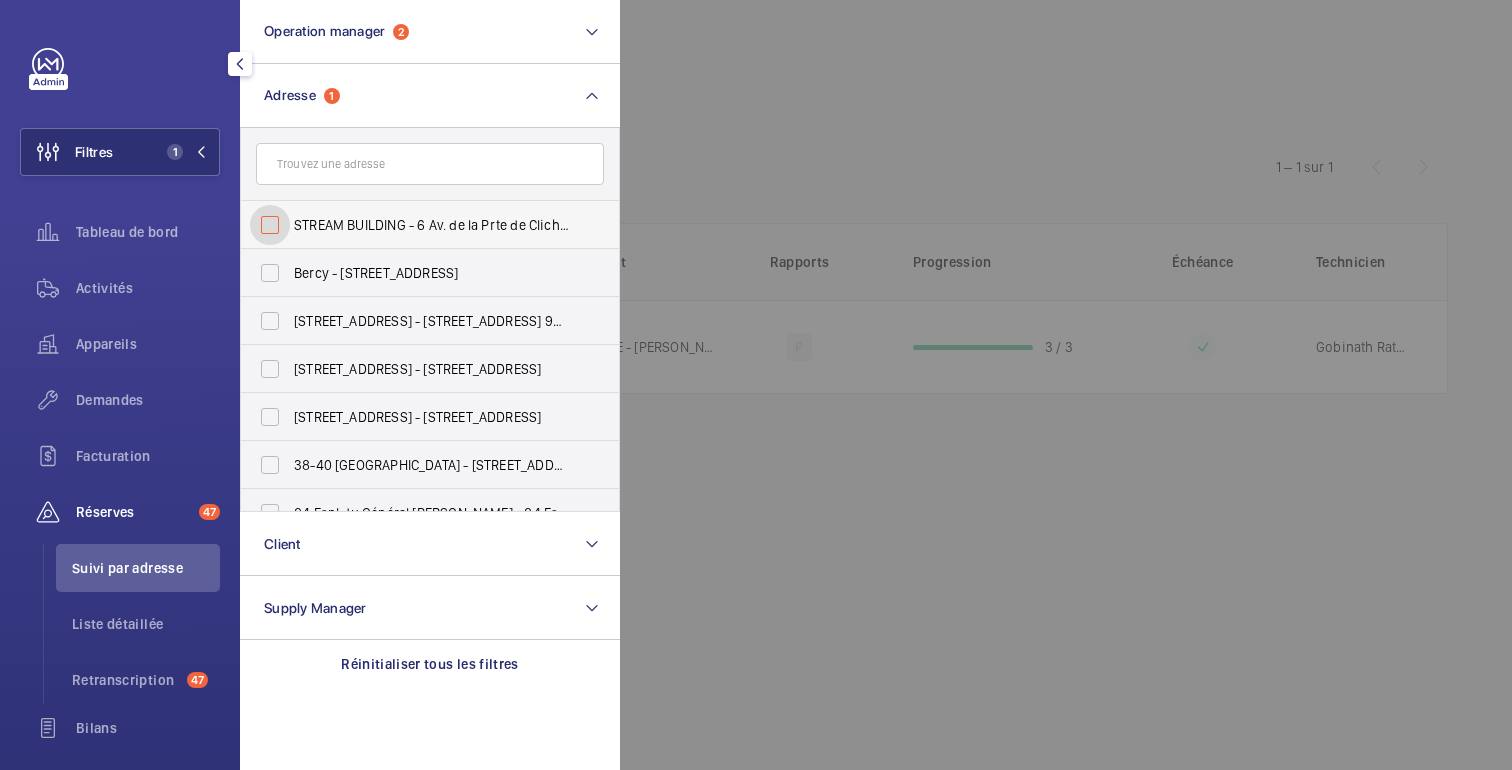 checkbox on "false" 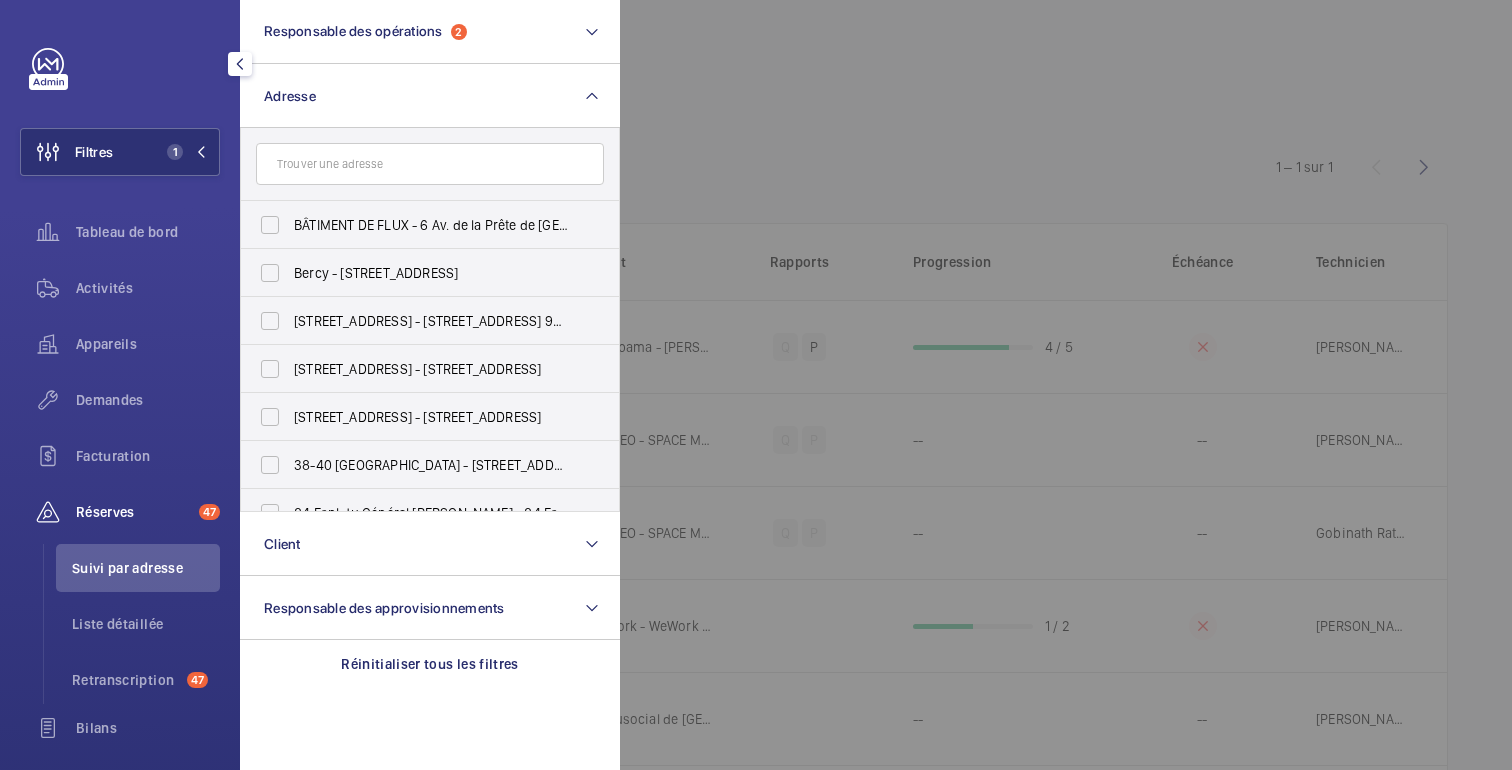 click 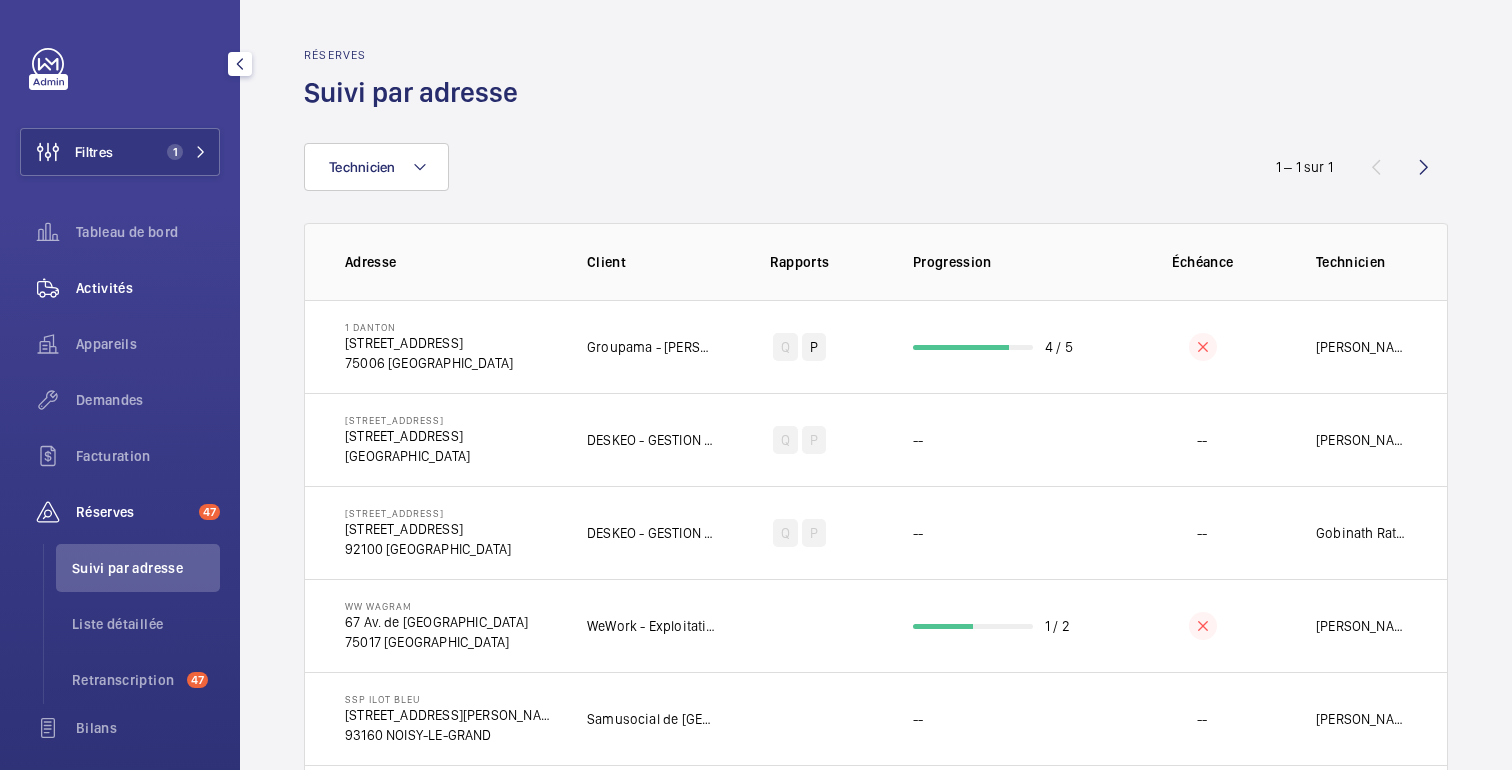 click on "Activités" 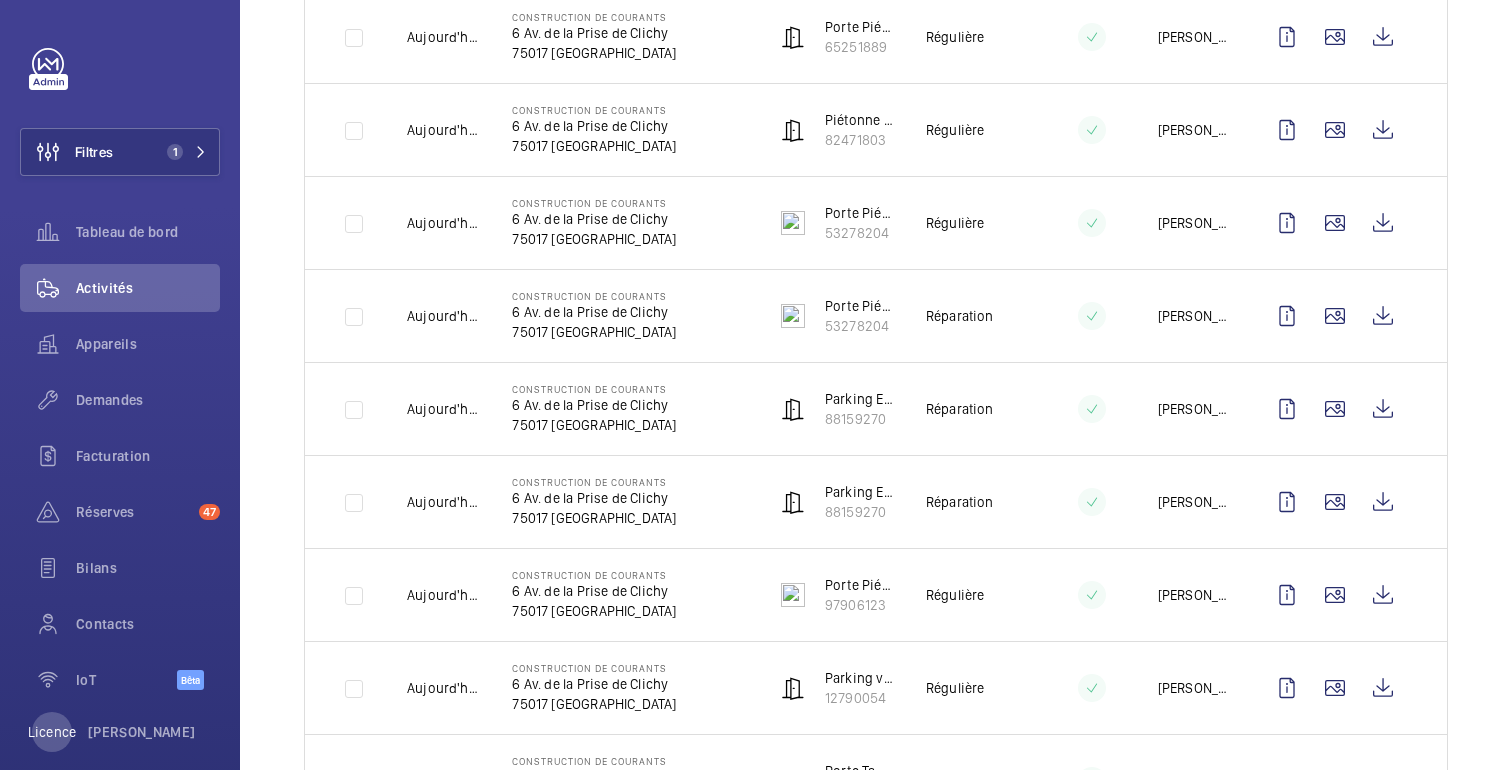scroll, scrollTop: 684, scrollLeft: 0, axis: vertical 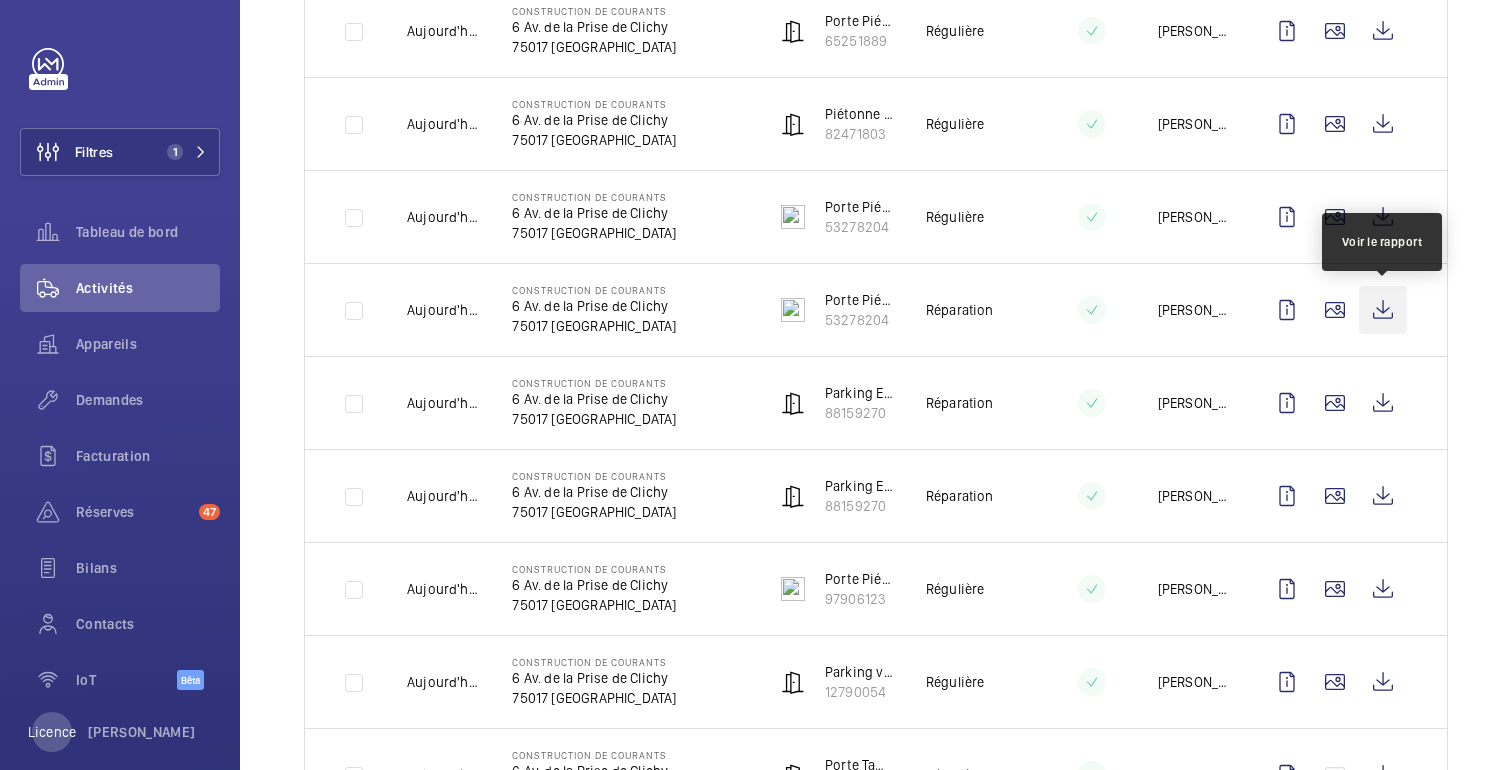 click 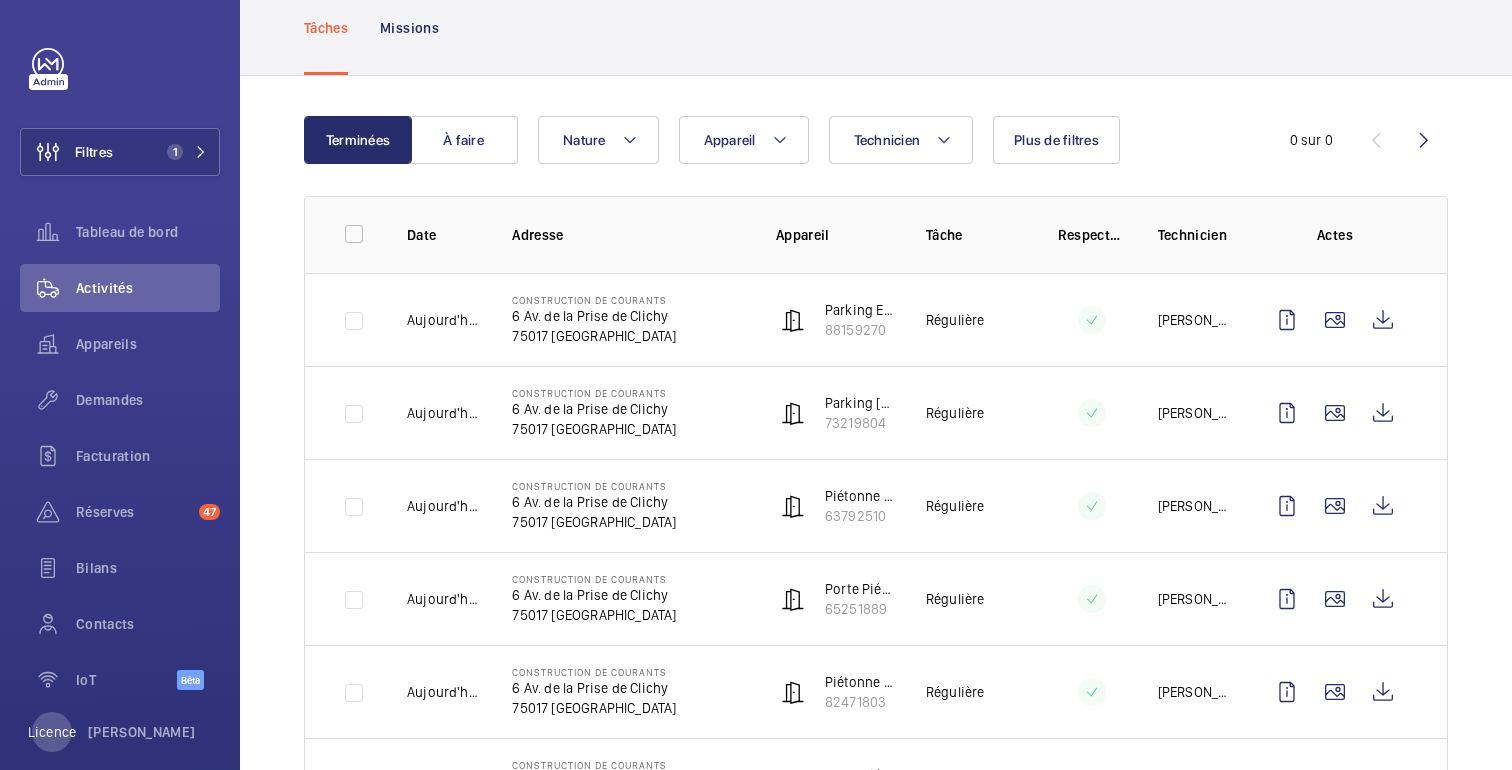 scroll, scrollTop: 120, scrollLeft: 0, axis: vertical 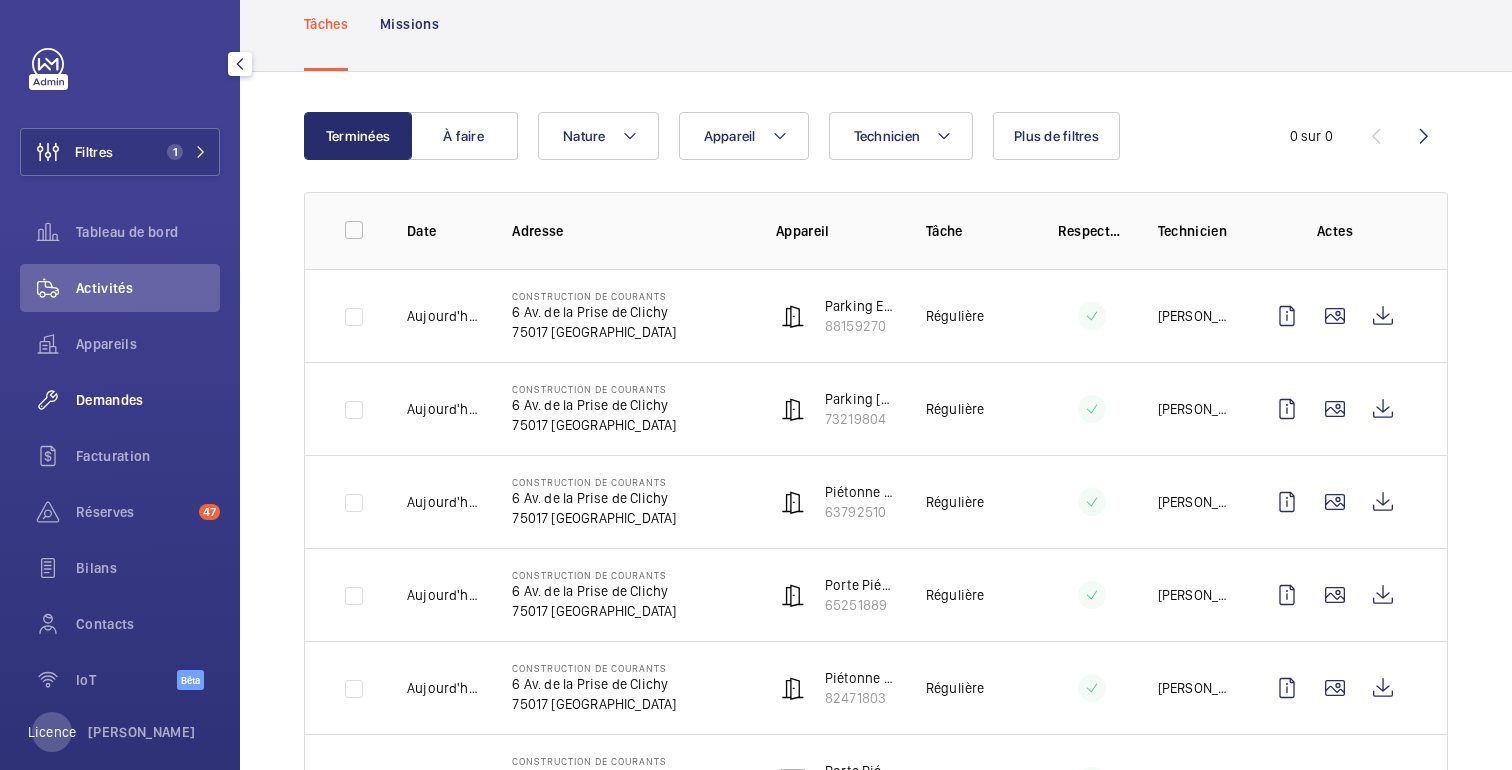 click on "Demandes" 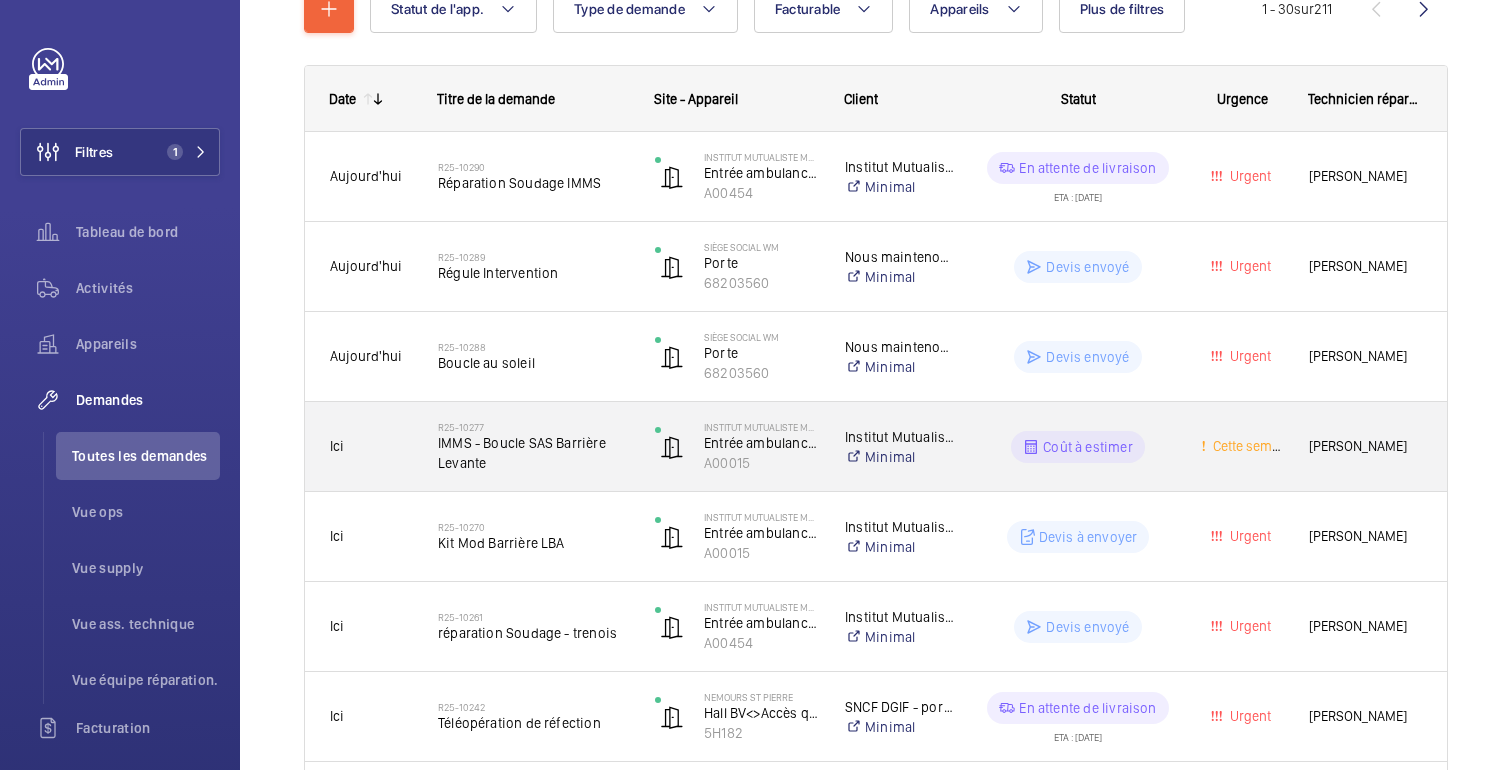 scroll, scrollTop: 285, scrollLeft: 0, axis: vertical 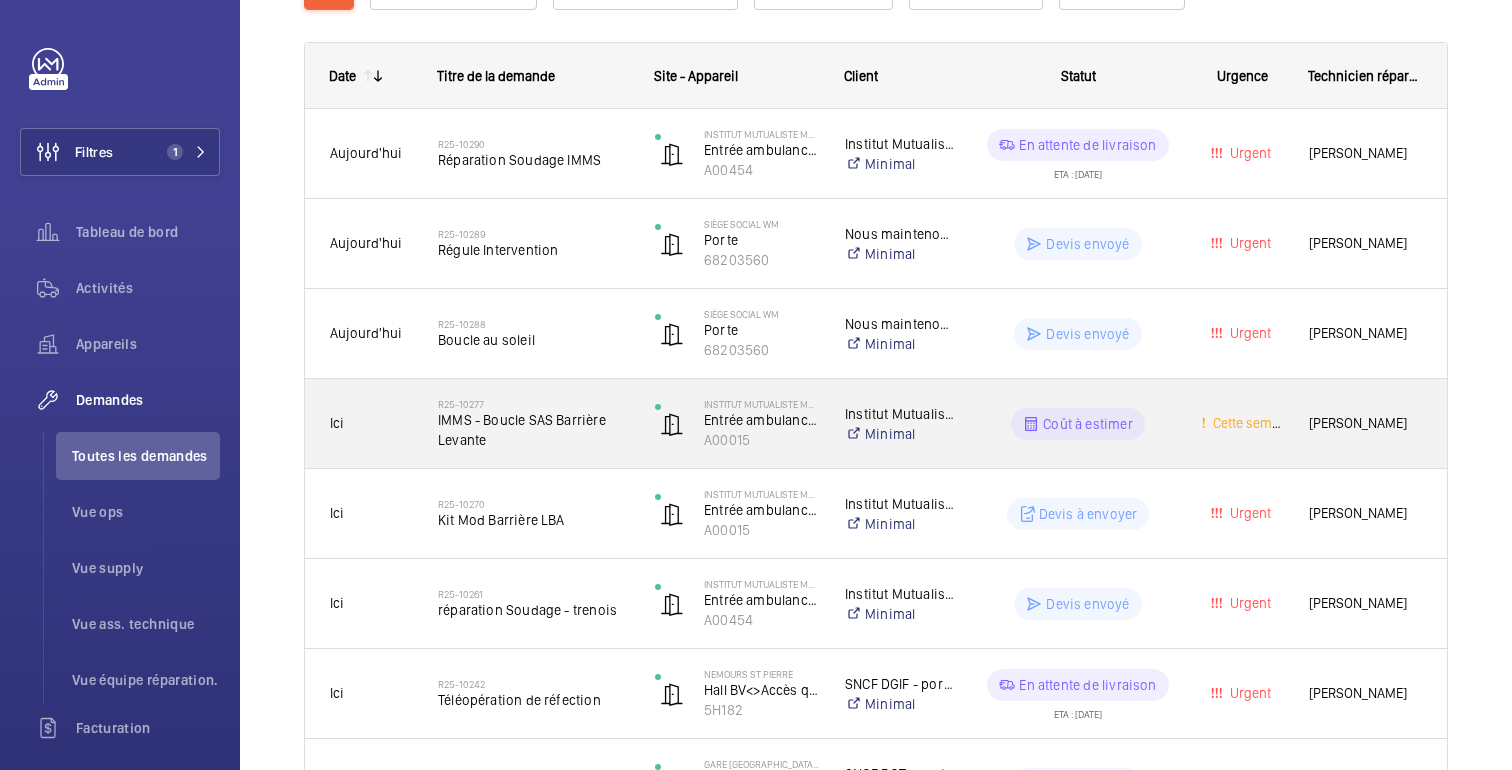 click on "Coût à estimer" 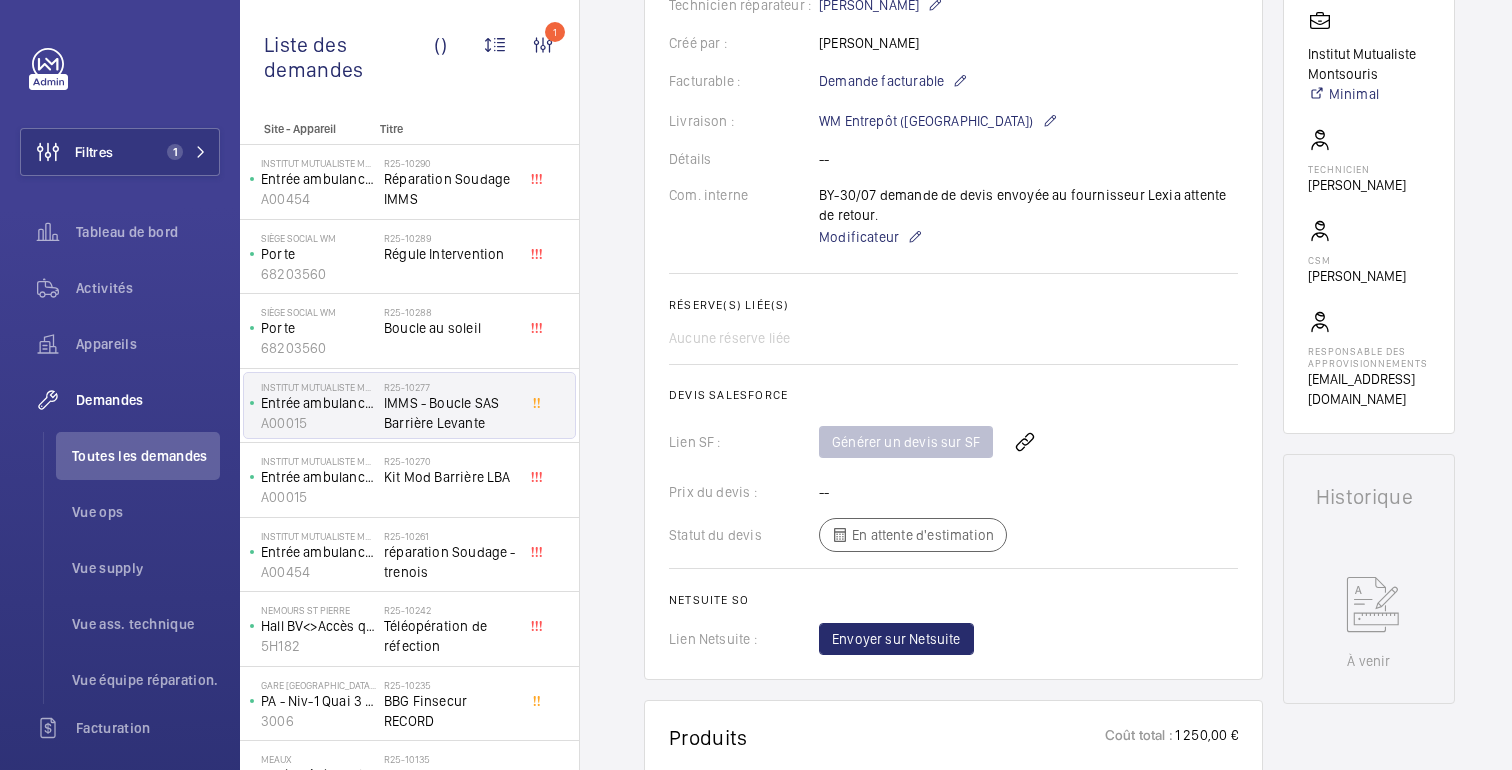 scroll, scrollTop: 0, scrollLeft: 0, axis: both 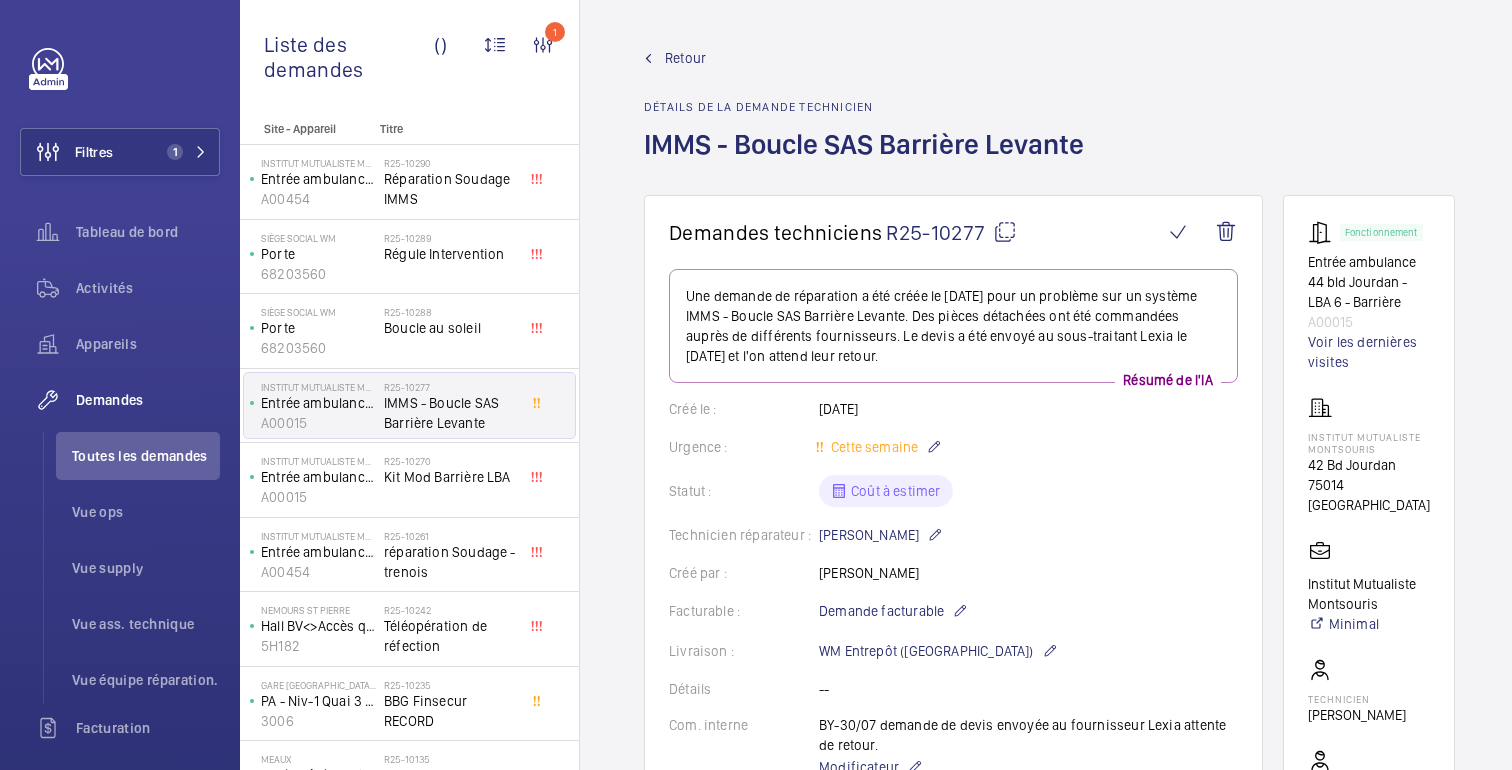 click 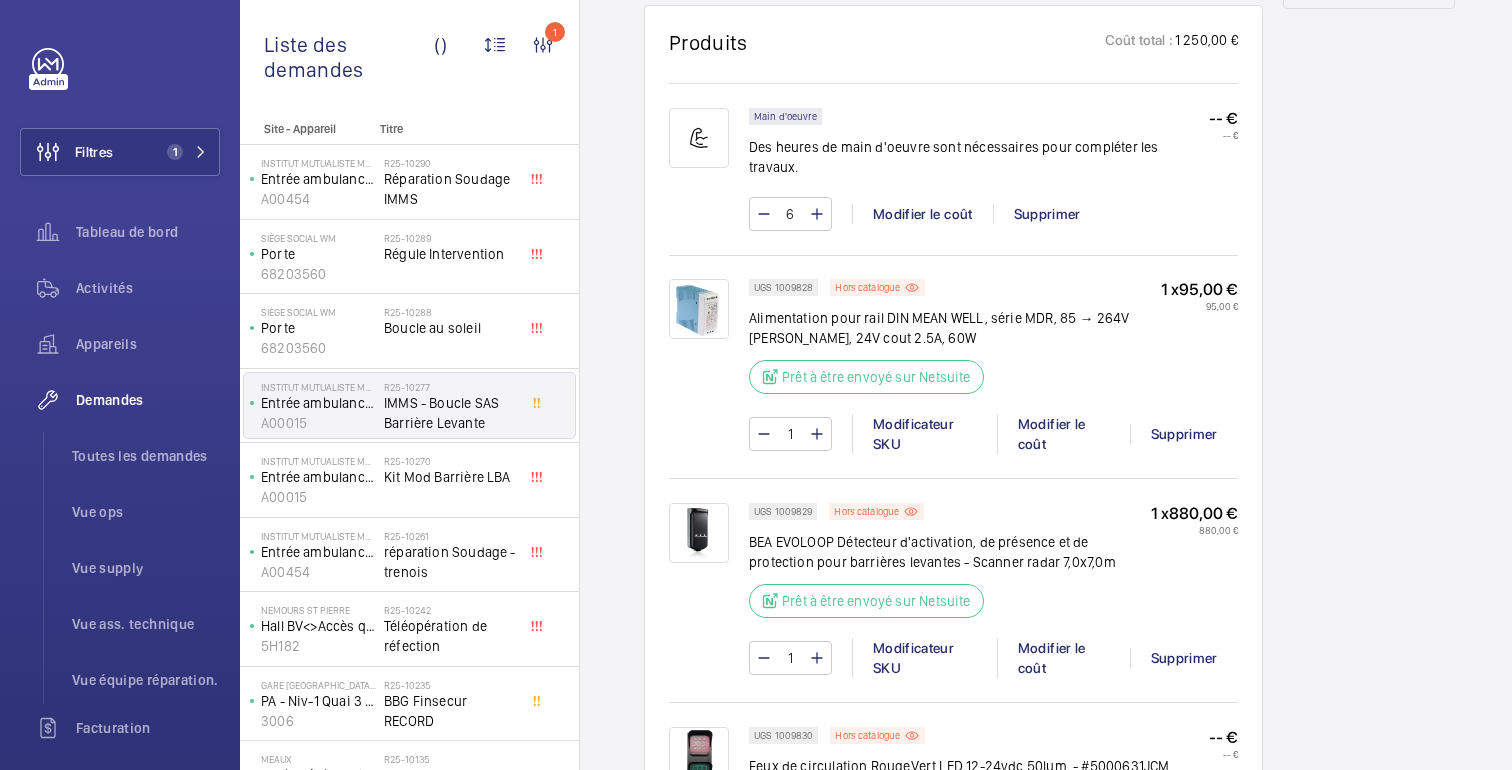 scroll, scrollTop: 1250, scrollLeft: 0, axis: vertical 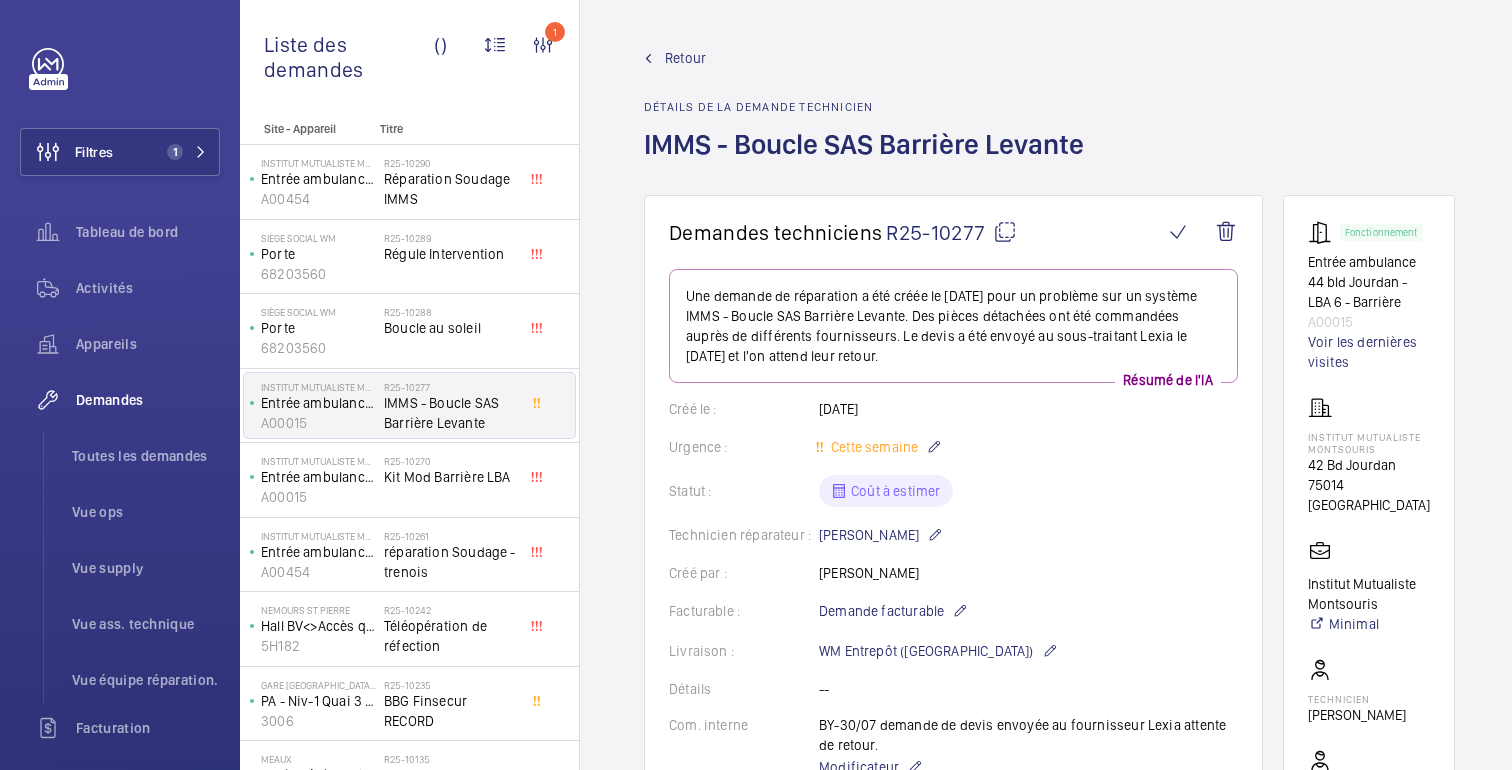 click on "Retour" 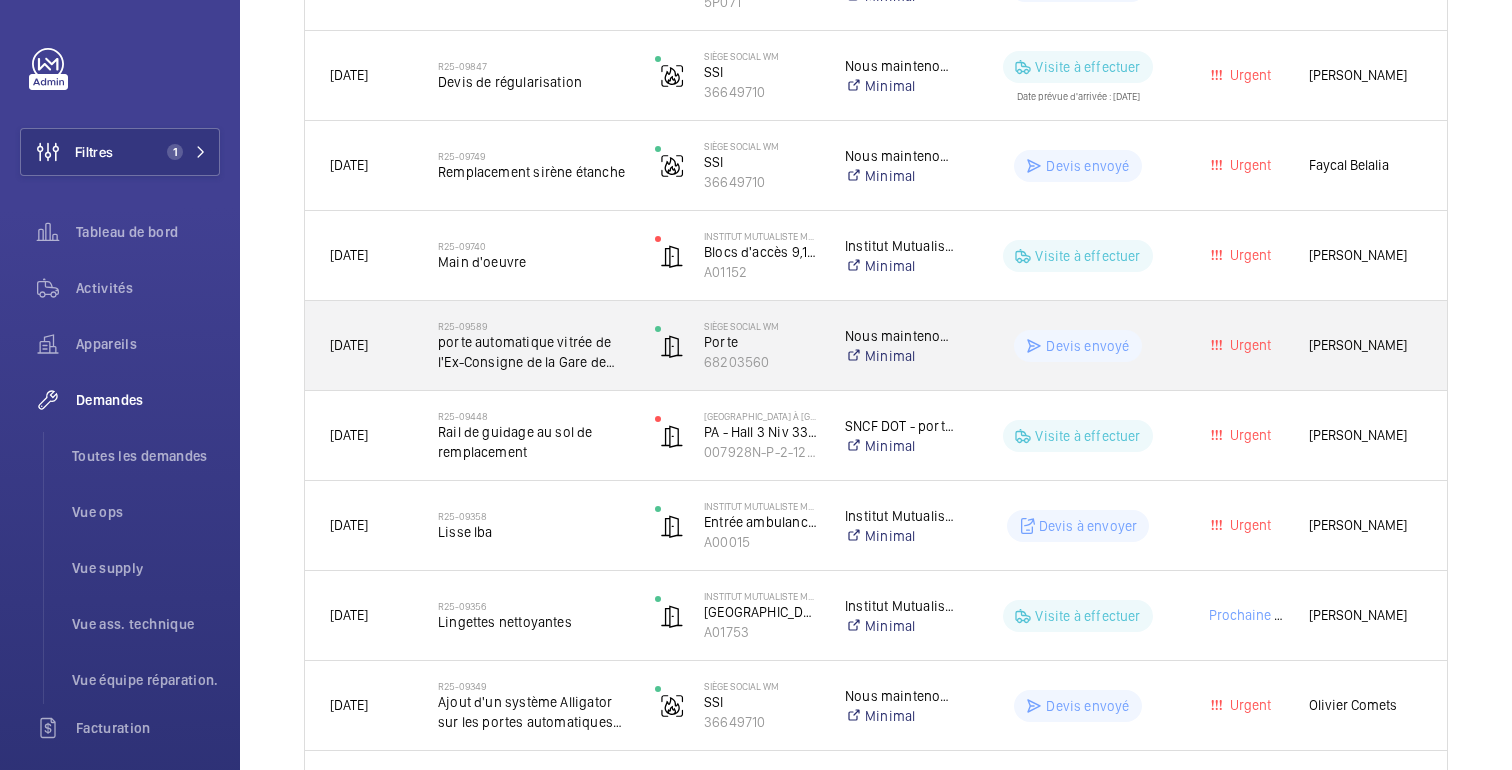 scroll, scrollTop: 2080, scrollLeft: 0, axis: vertical 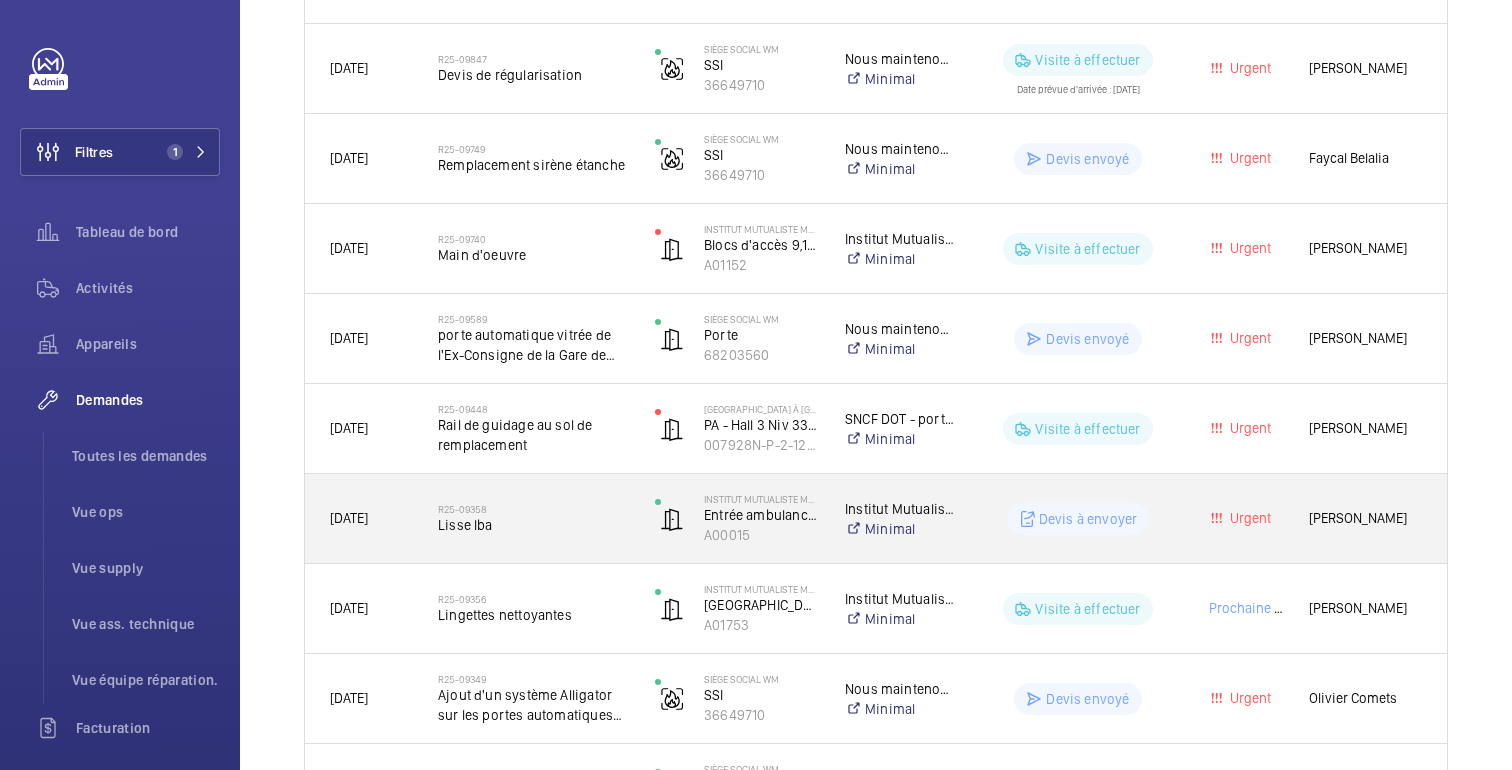 click on "Devis à envoyer" 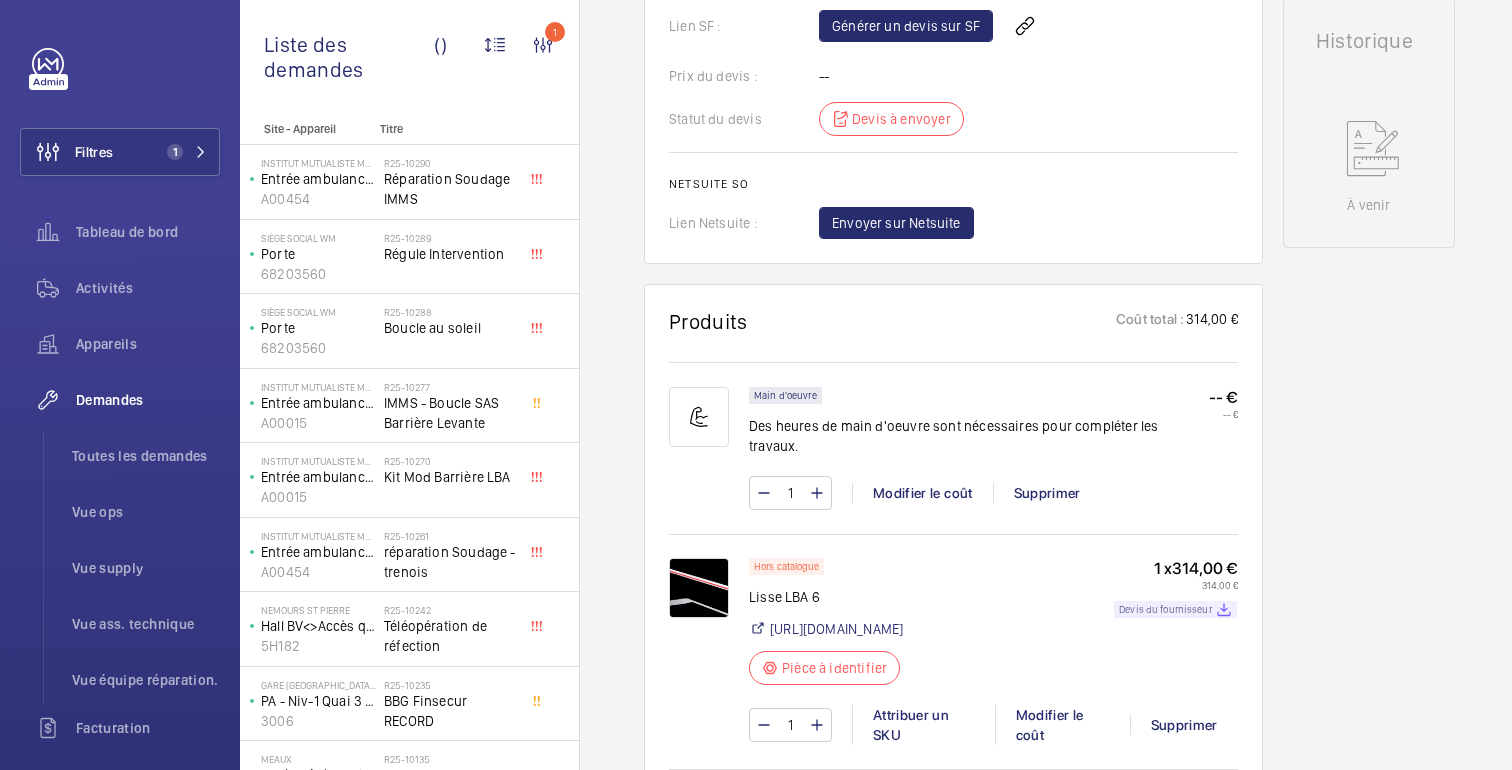 scroll, scrollTop: 987, scrollLeft: 0, axis: vertical 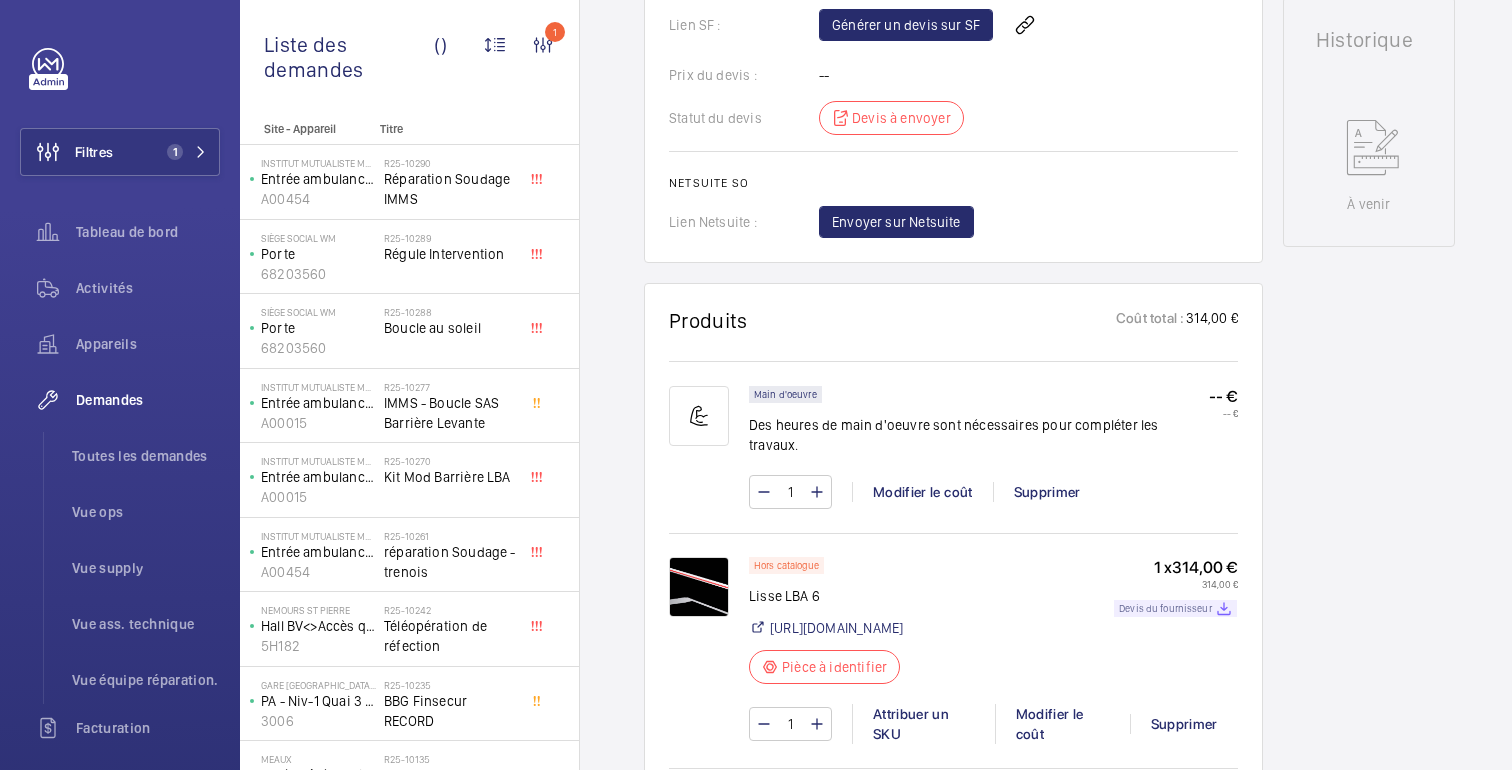 click on "Devis du fournisseur" 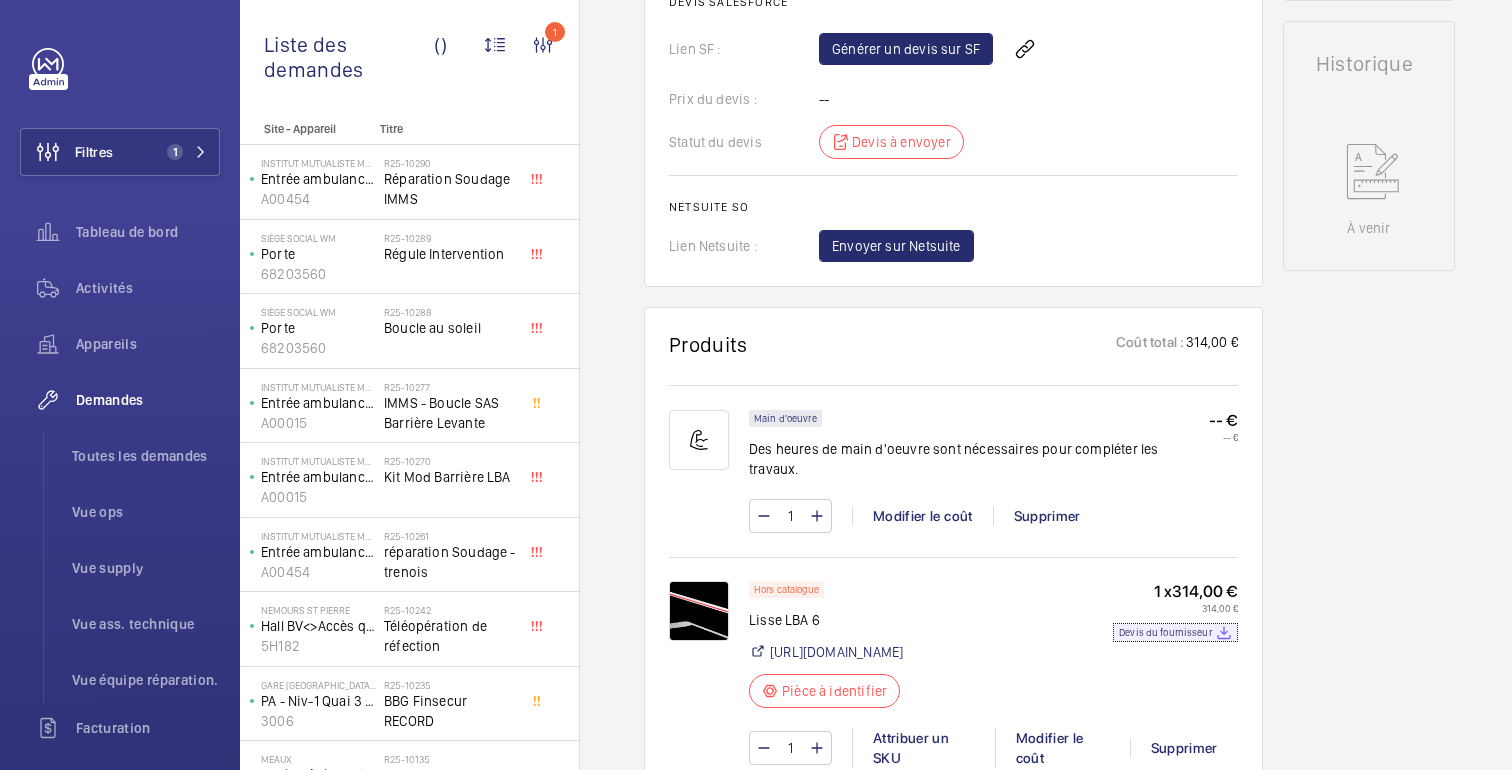 scroll, scrollTop: 956, scrollLeft: 0, axis: vertical 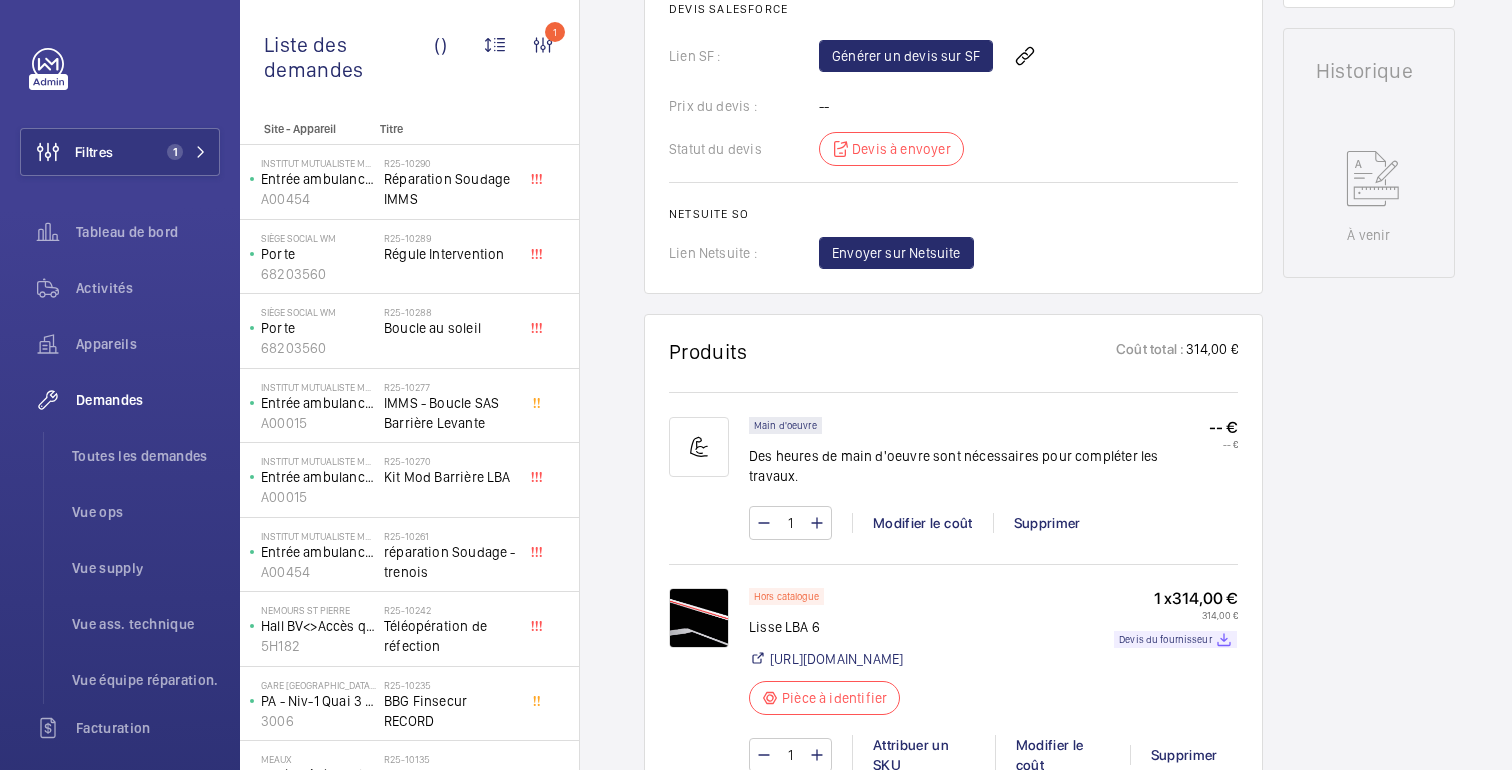 click on "Fonctionnement Entrée ambulance 44 bld Jourdan - LBA 6 - Barrière A00015 Voir les dernières visites Institut Mutualiste Montsouris 42 Bd Jourdan 75014 PARIS Institut Mutualiste Montsouris Minimal Technicien Fayçal Yamani CSM Bruno Alves Responsable des approvisionnements yanis.b@wemaintain.com Historique À venir" 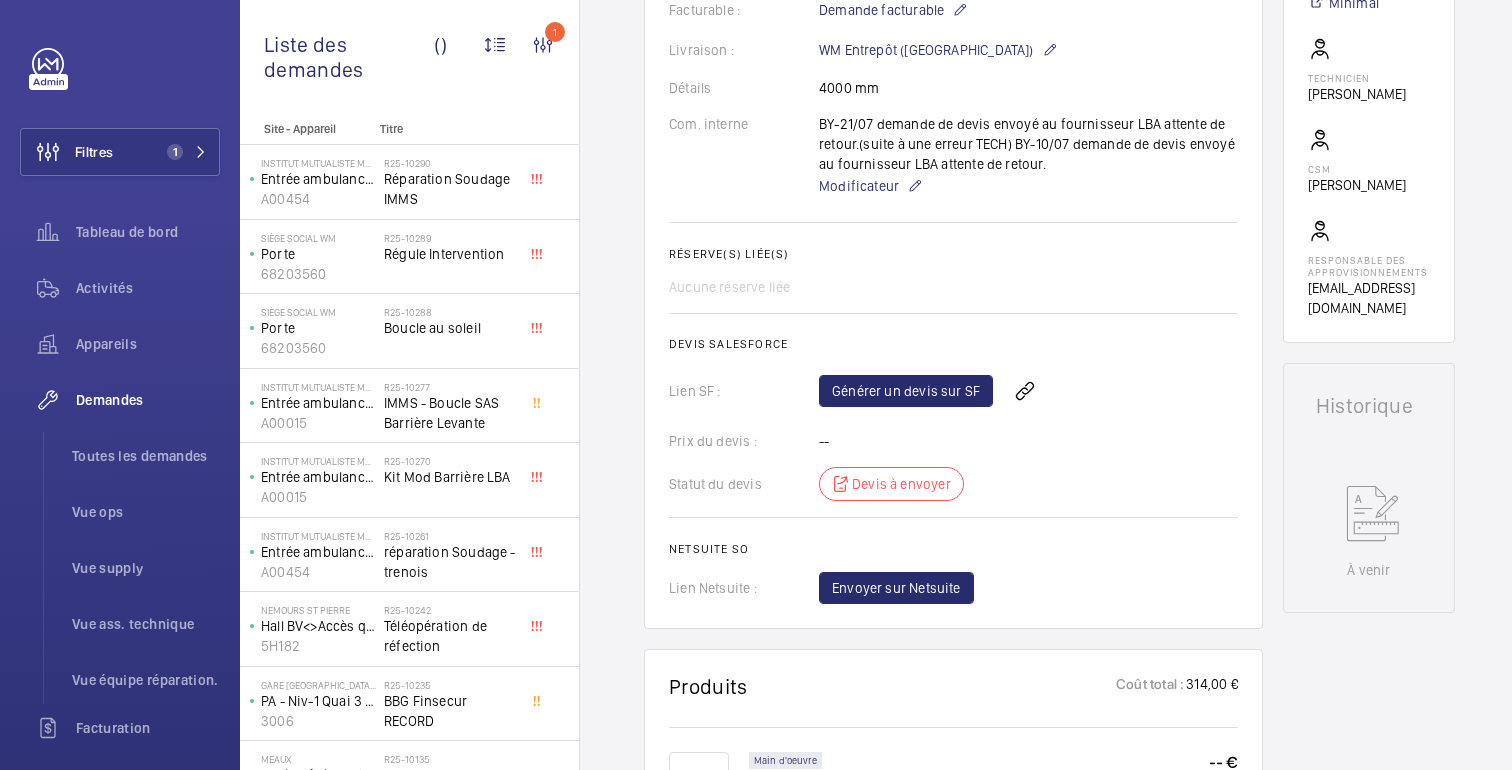 scroll, scrollTop: 593, scrollLeft: 0, axis: vertical 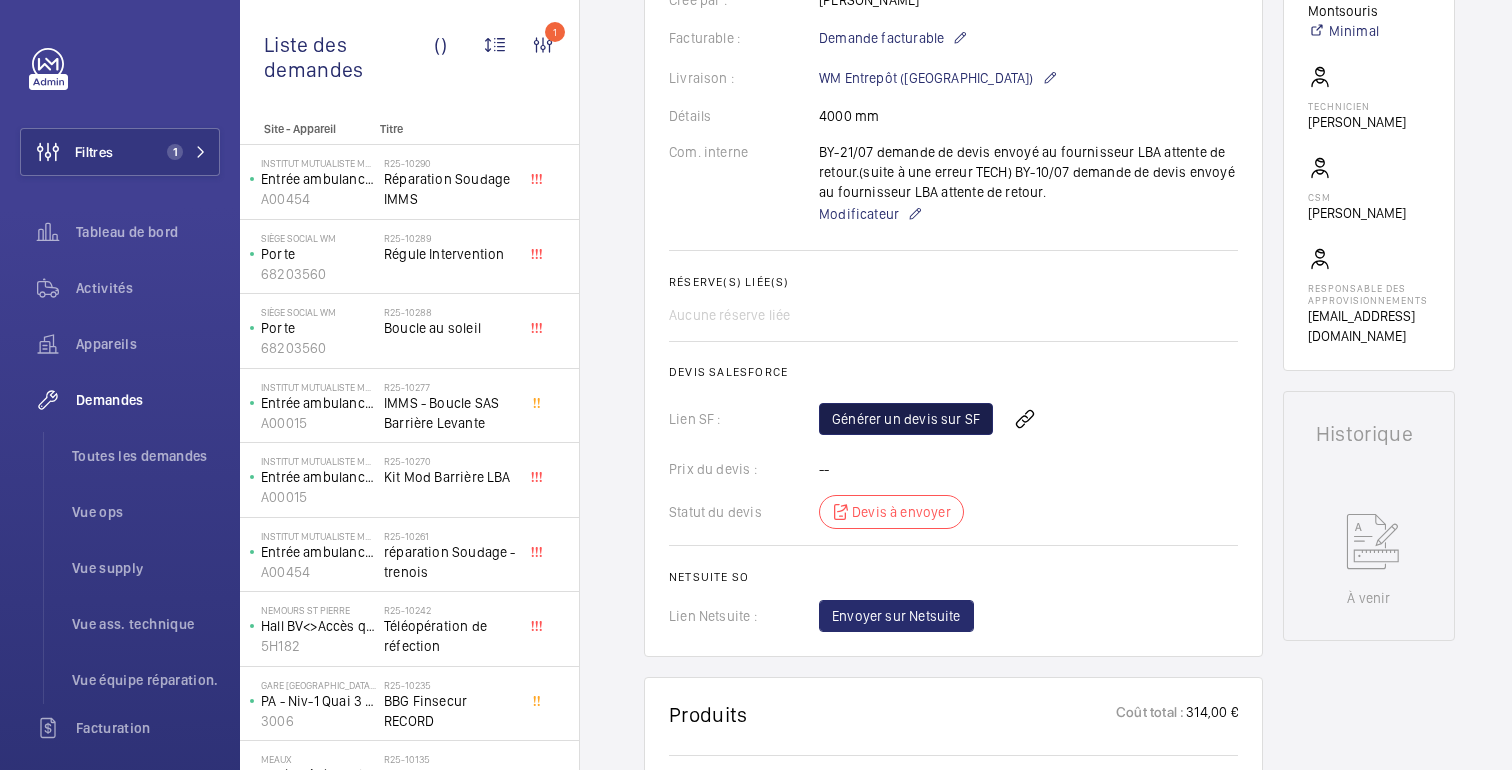 click on "Générer un devis sur SF" 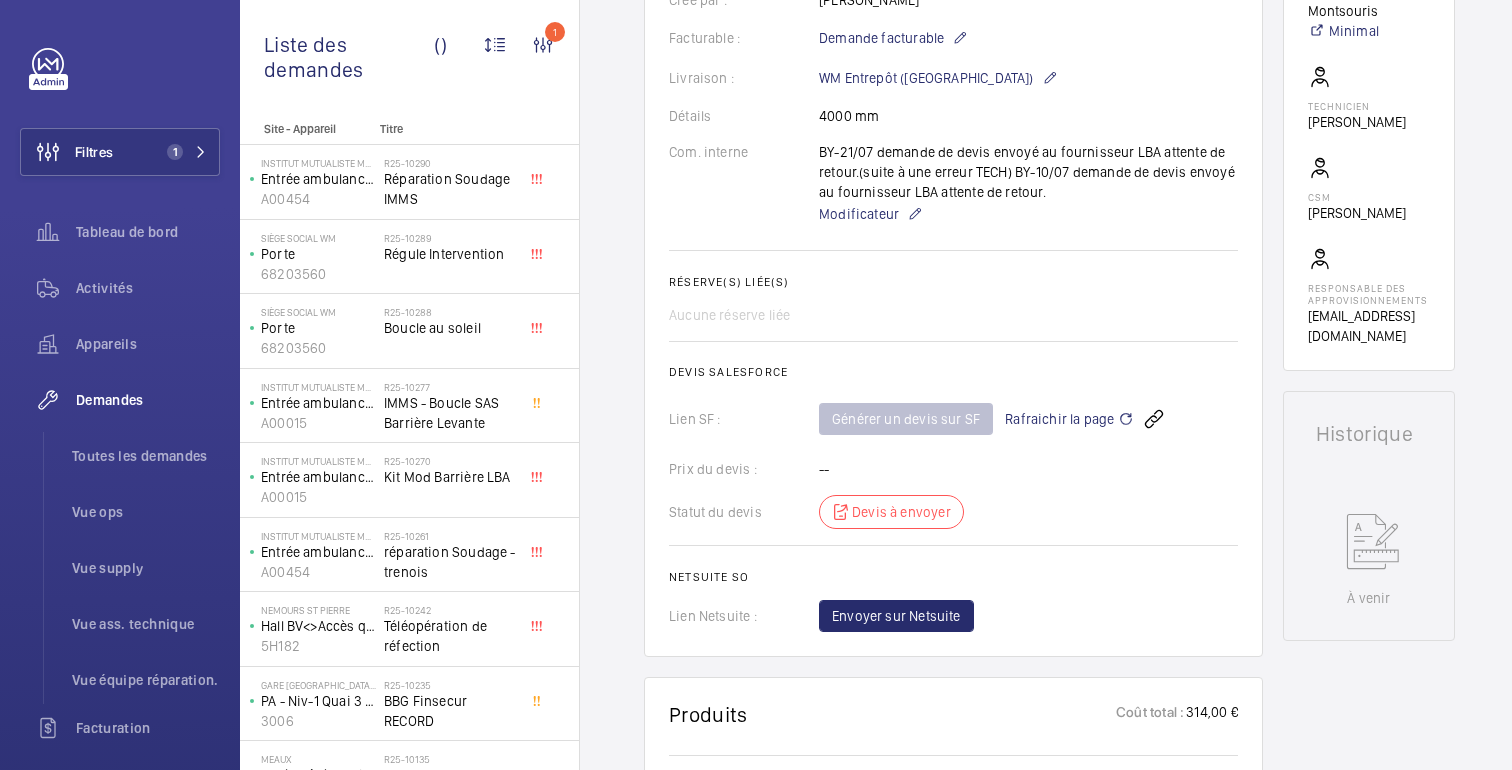scroll, scrollTop: 0, scrollLeft: 0, axis: both 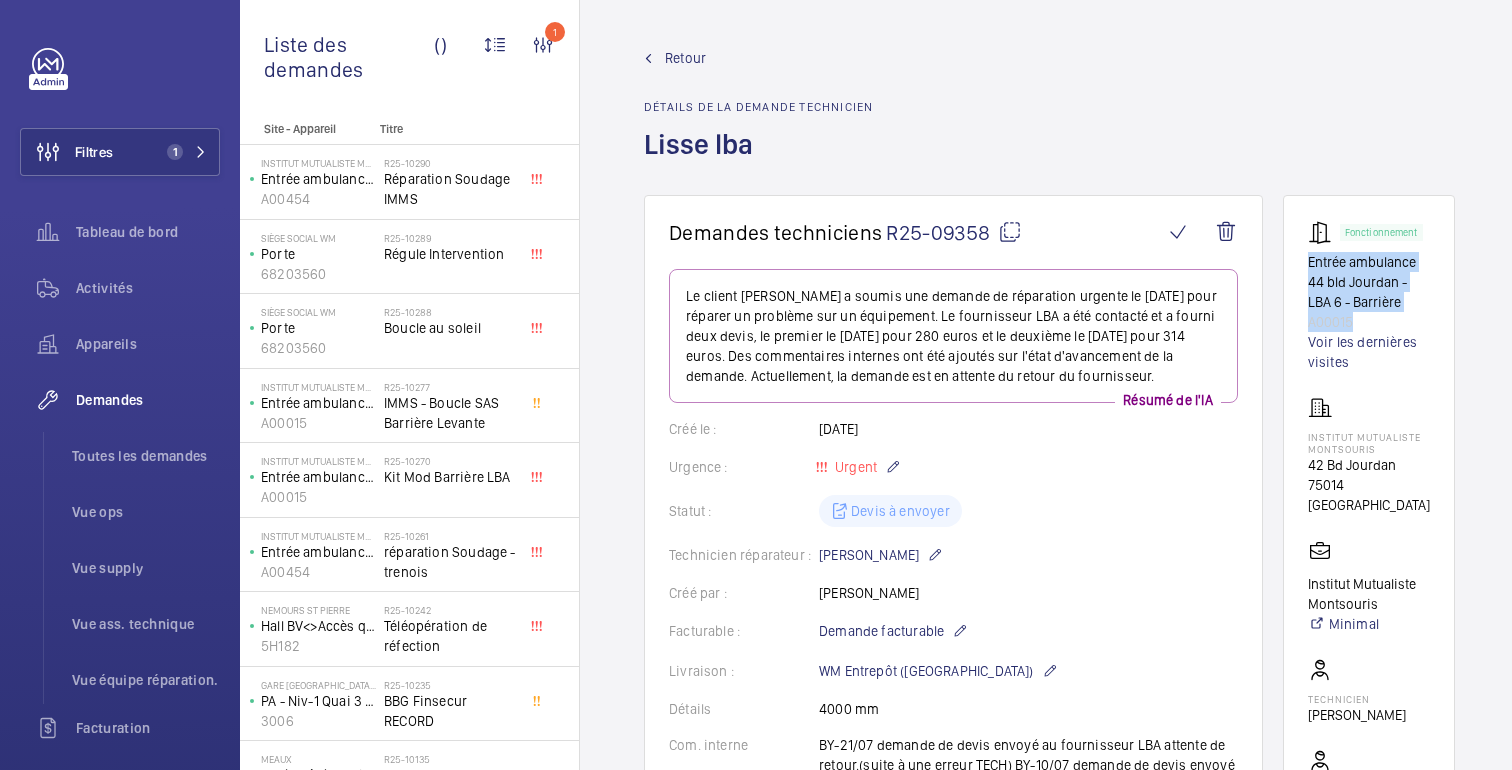 drag, startPoint x: 1368, startPoint y: 326, endPoint x: 1303, endPoint y: 270, distance: 85.79627 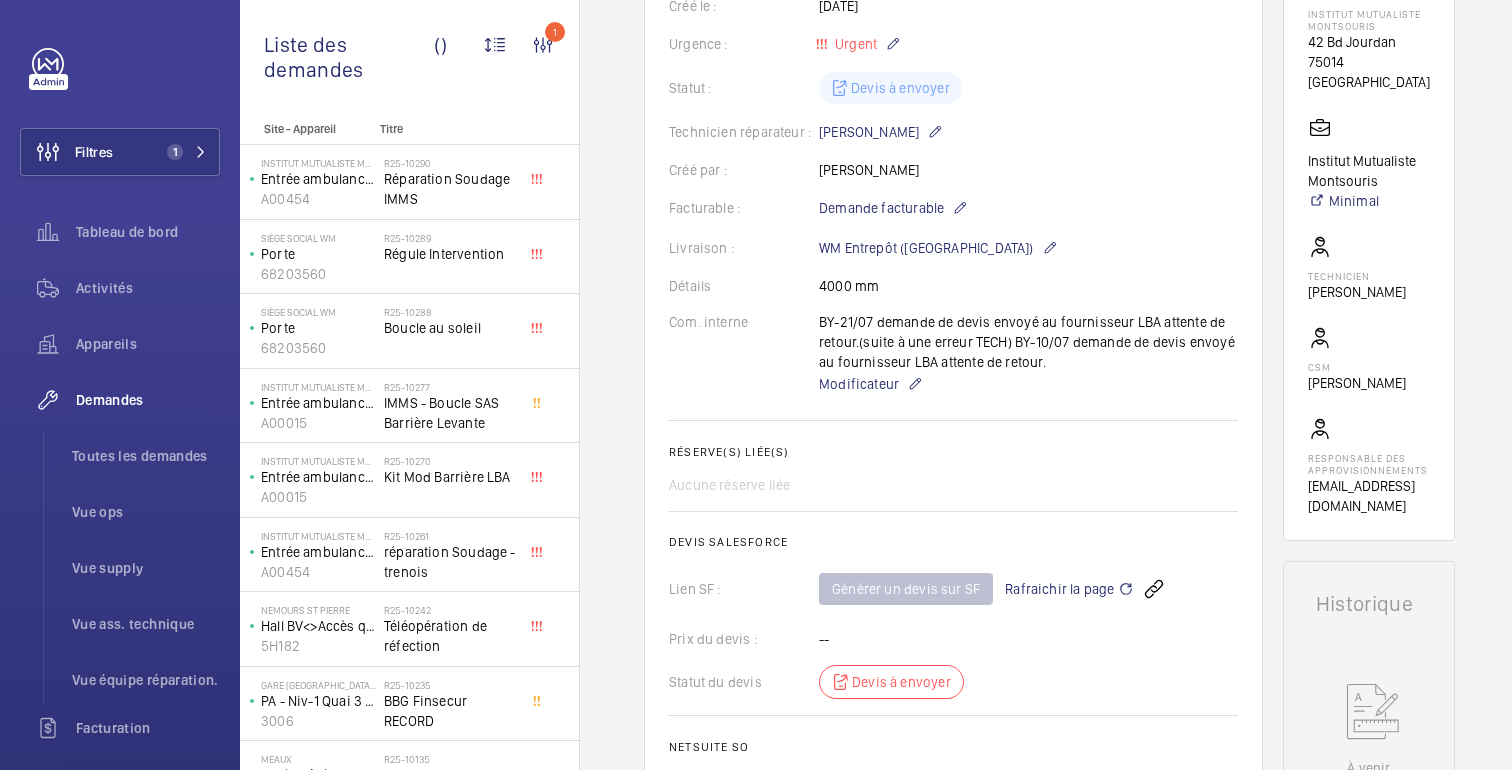 scroll, scrollTop: 431, scrollLeft: 0, axis: vertical 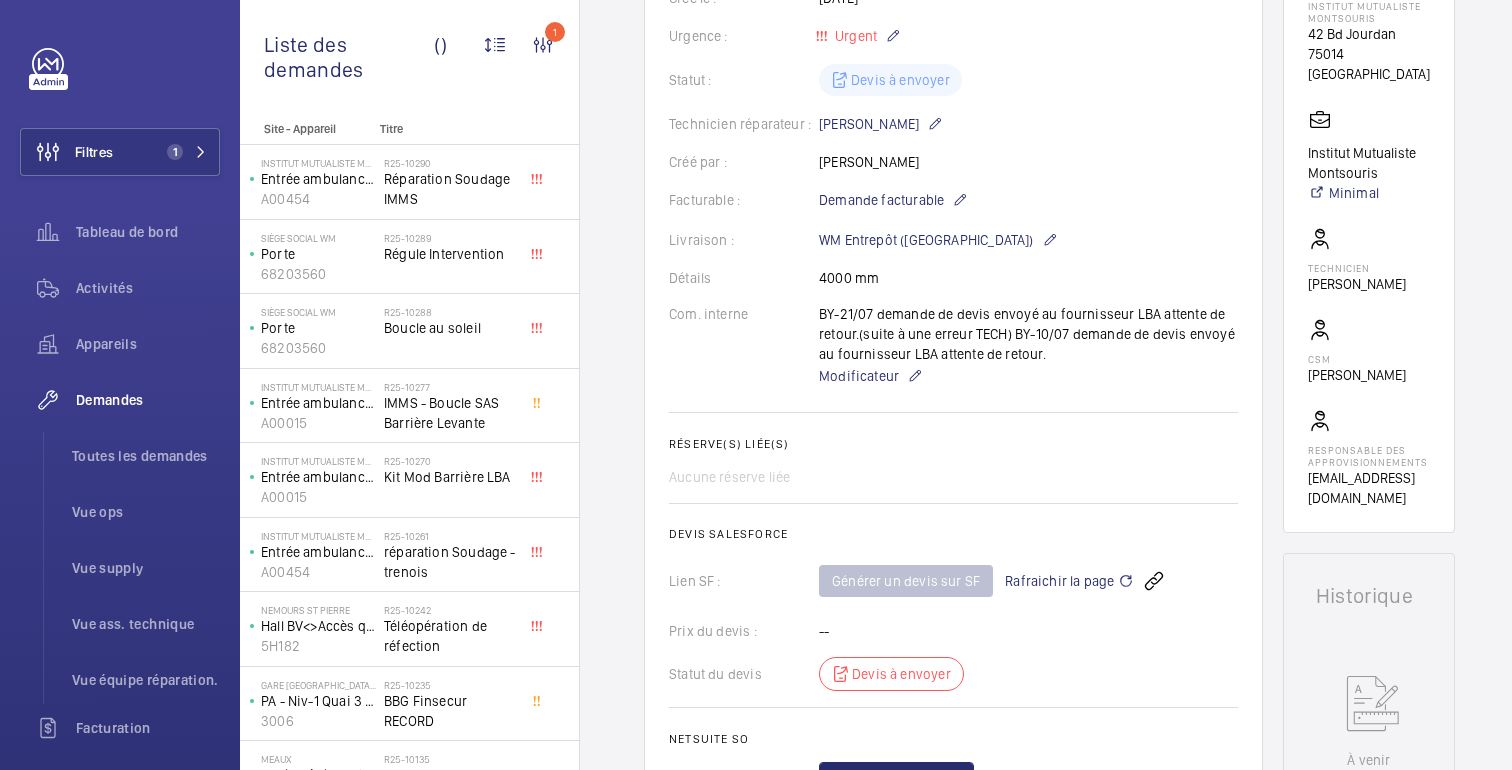 click on "Générer un devis sur SF  Rafraichir la page" 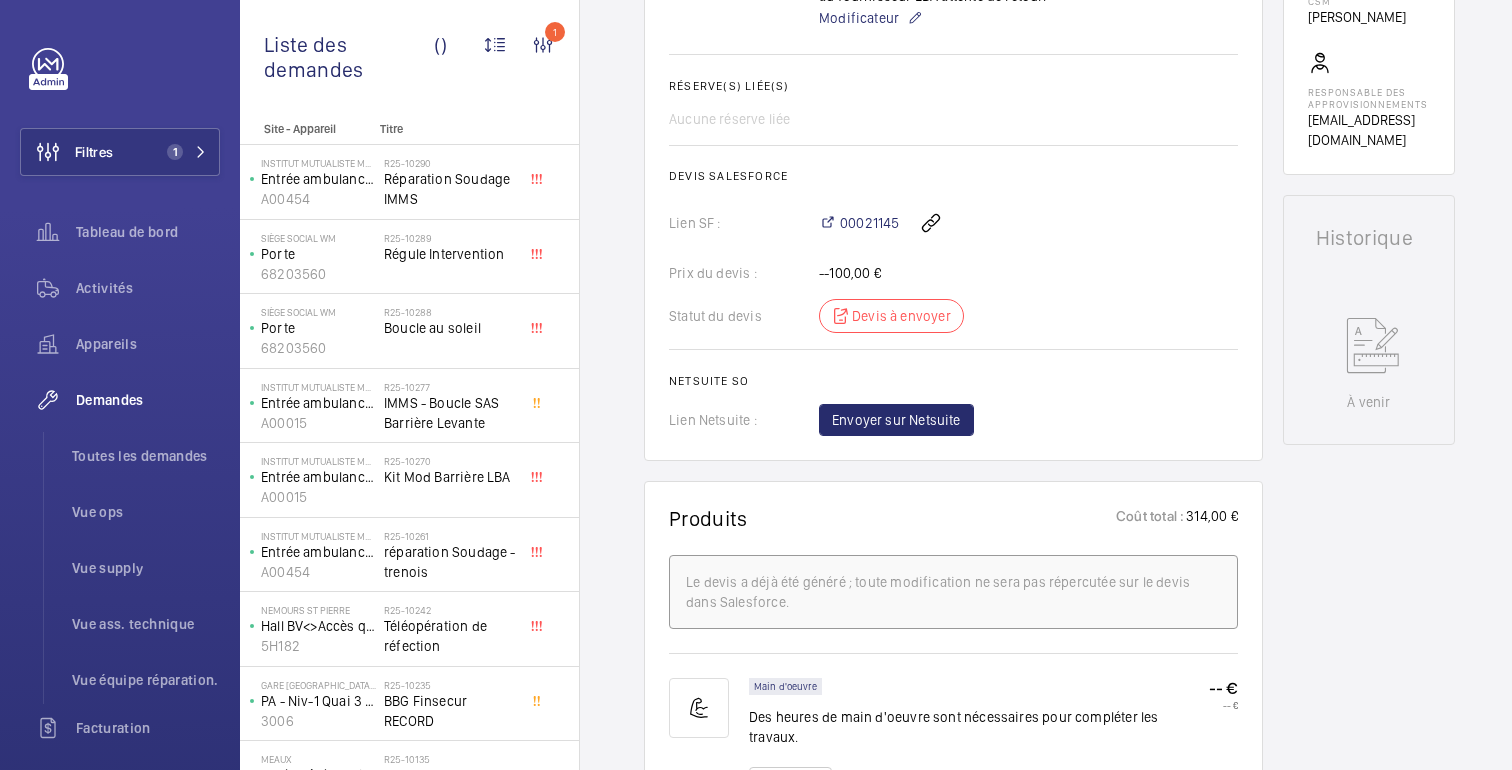 scroll, scrollTop: 0, scrollLeft: 0, axis: both 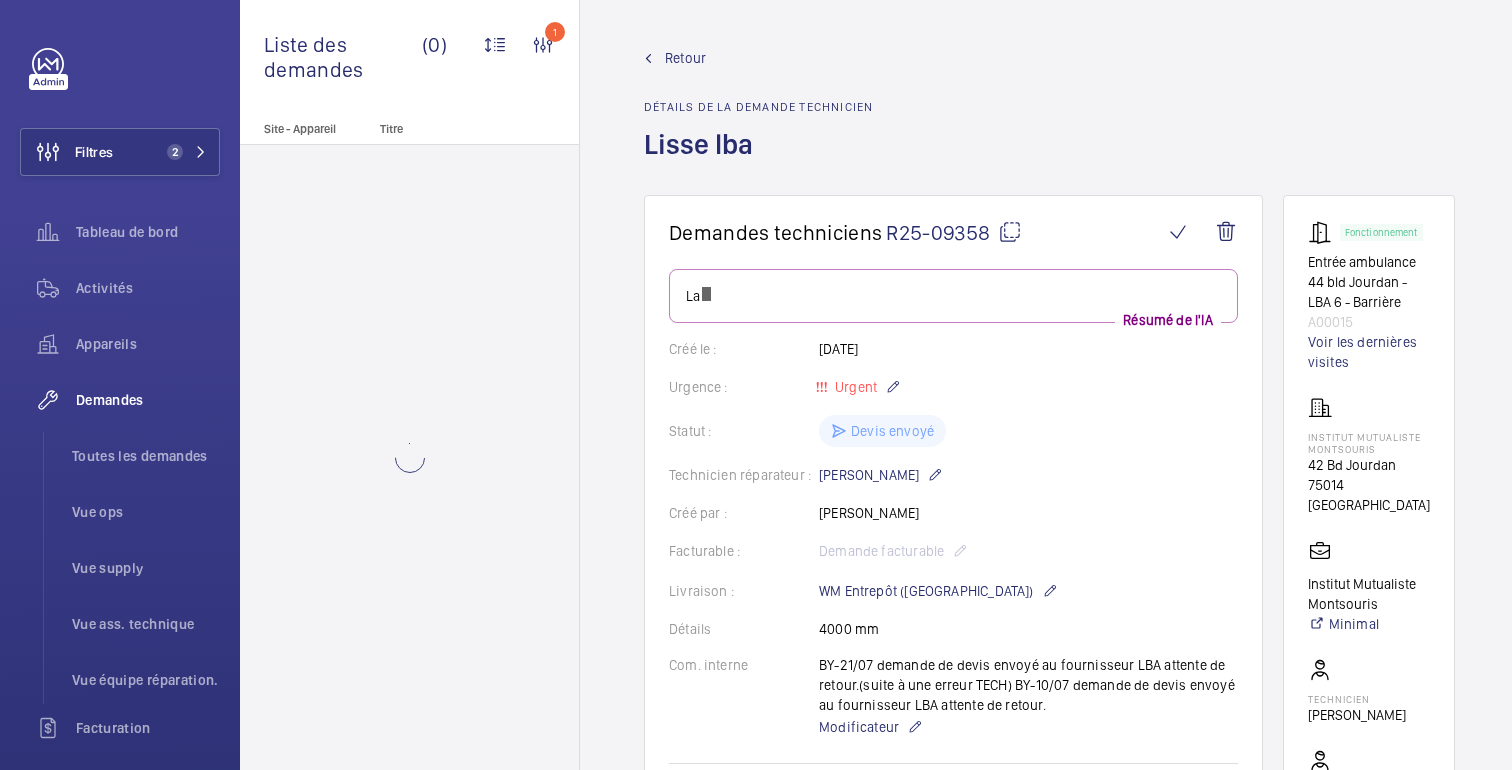 click on "Retour" 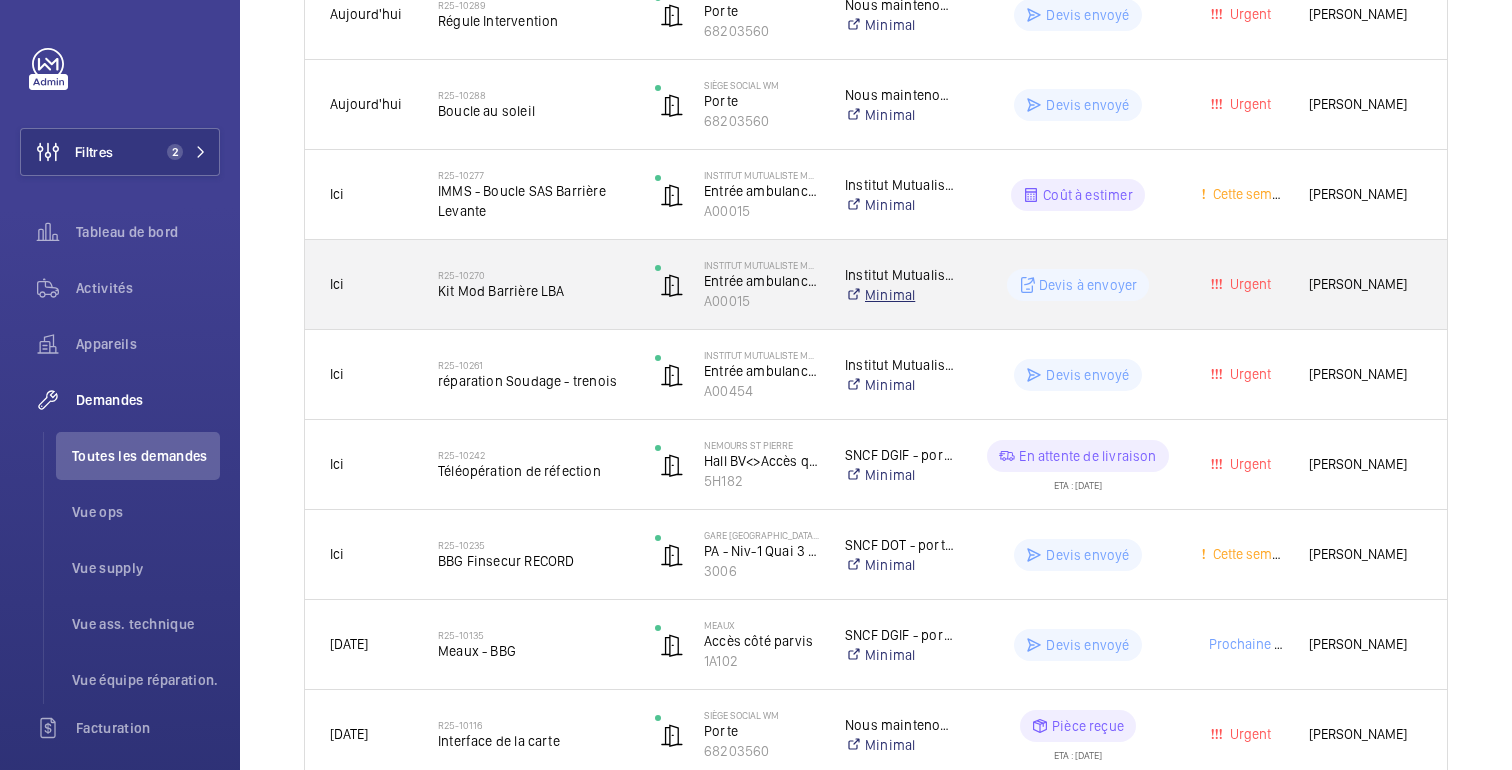 scroll, scrollTop: 515, scrollLeft: 0, axis: vertical 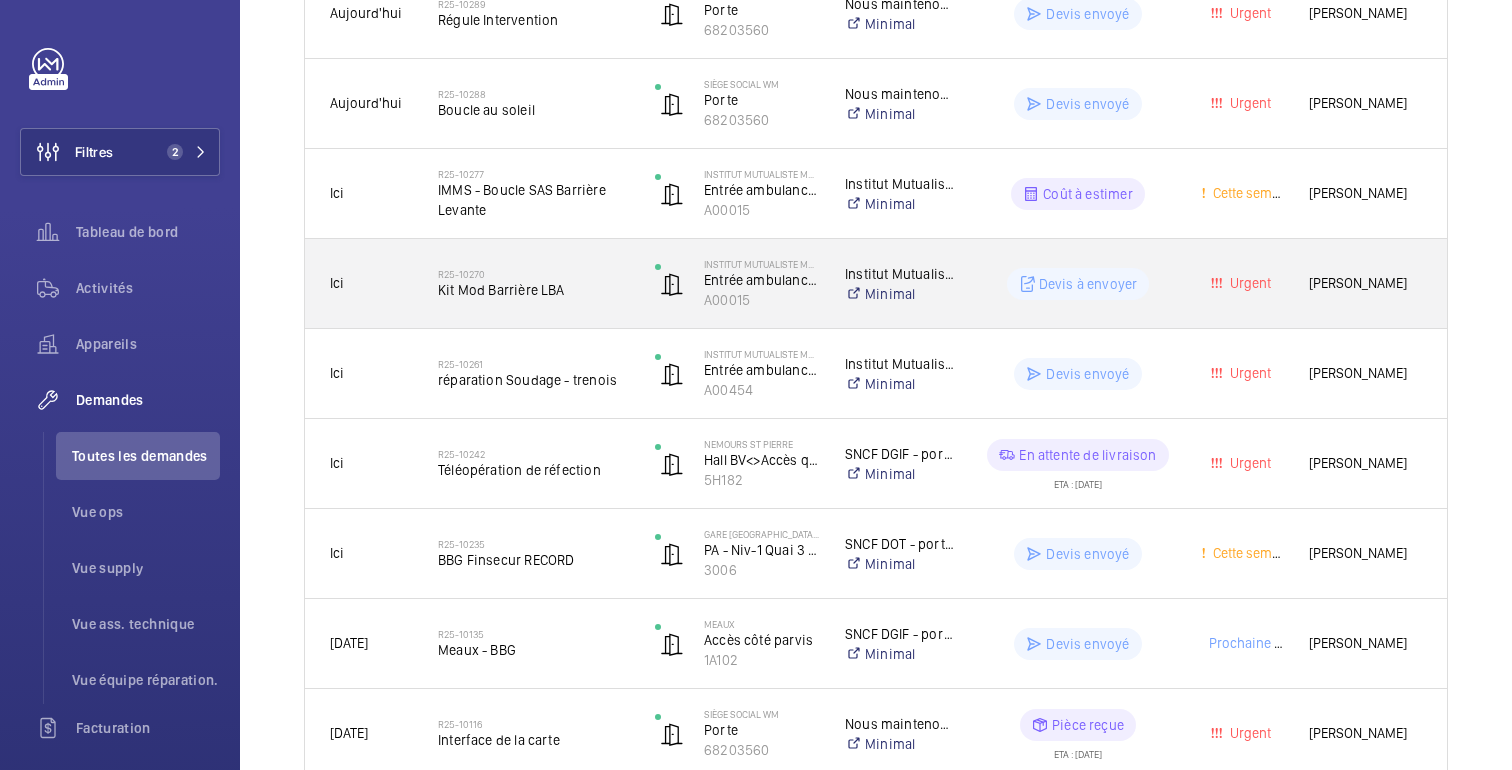 click on "Devis à envoyer" 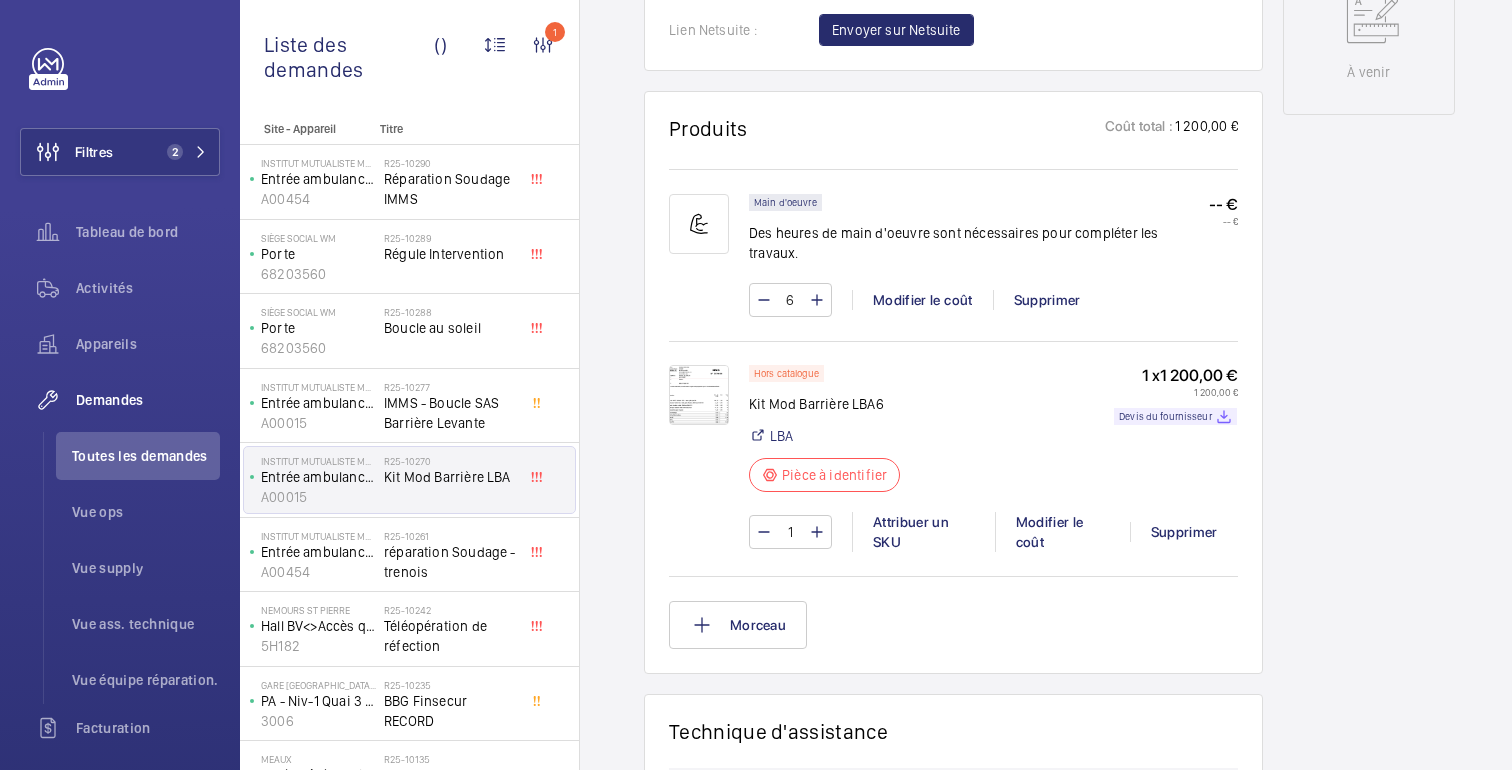 scroll, scrollTop: 1132, scrollLeft: 0, axis: vertical 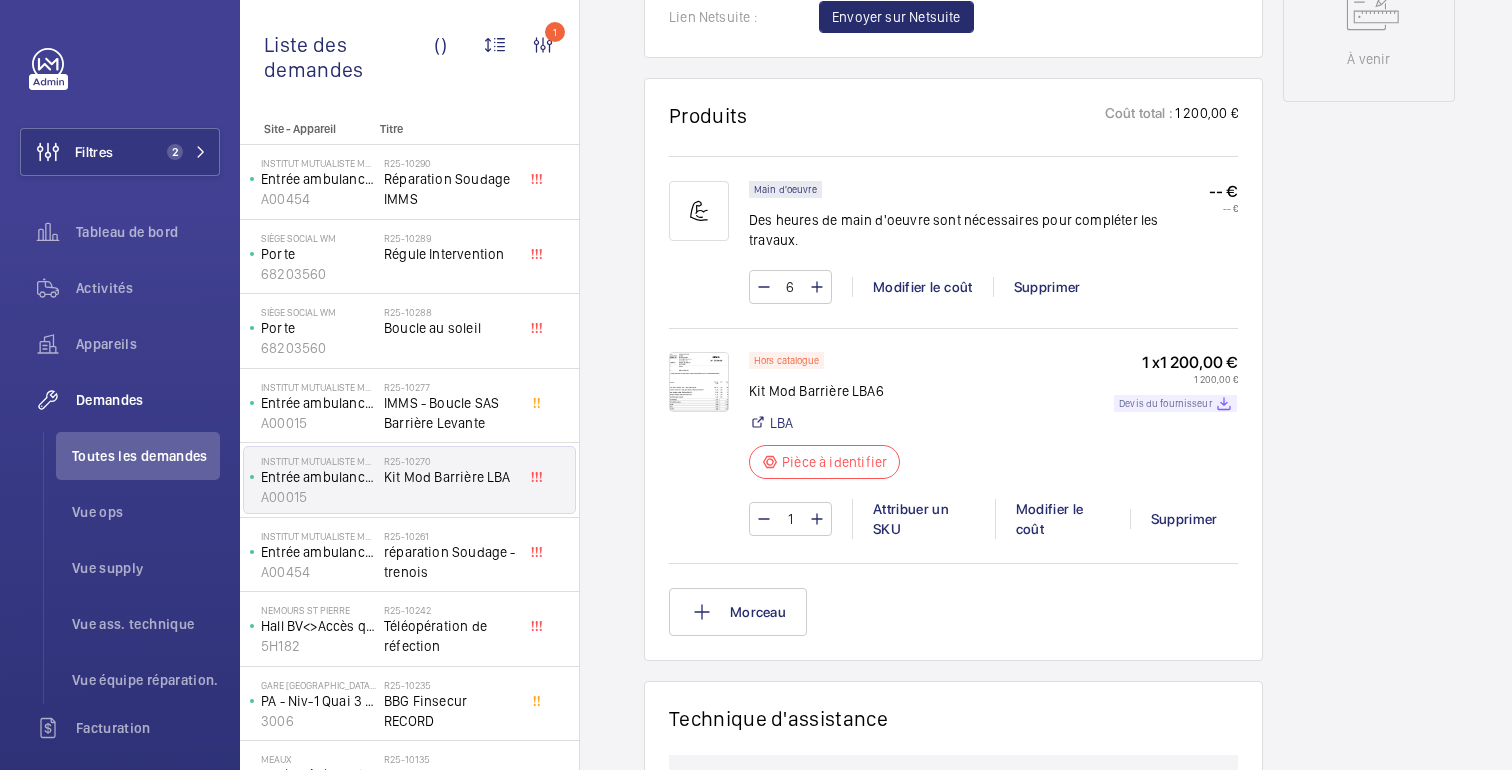 click 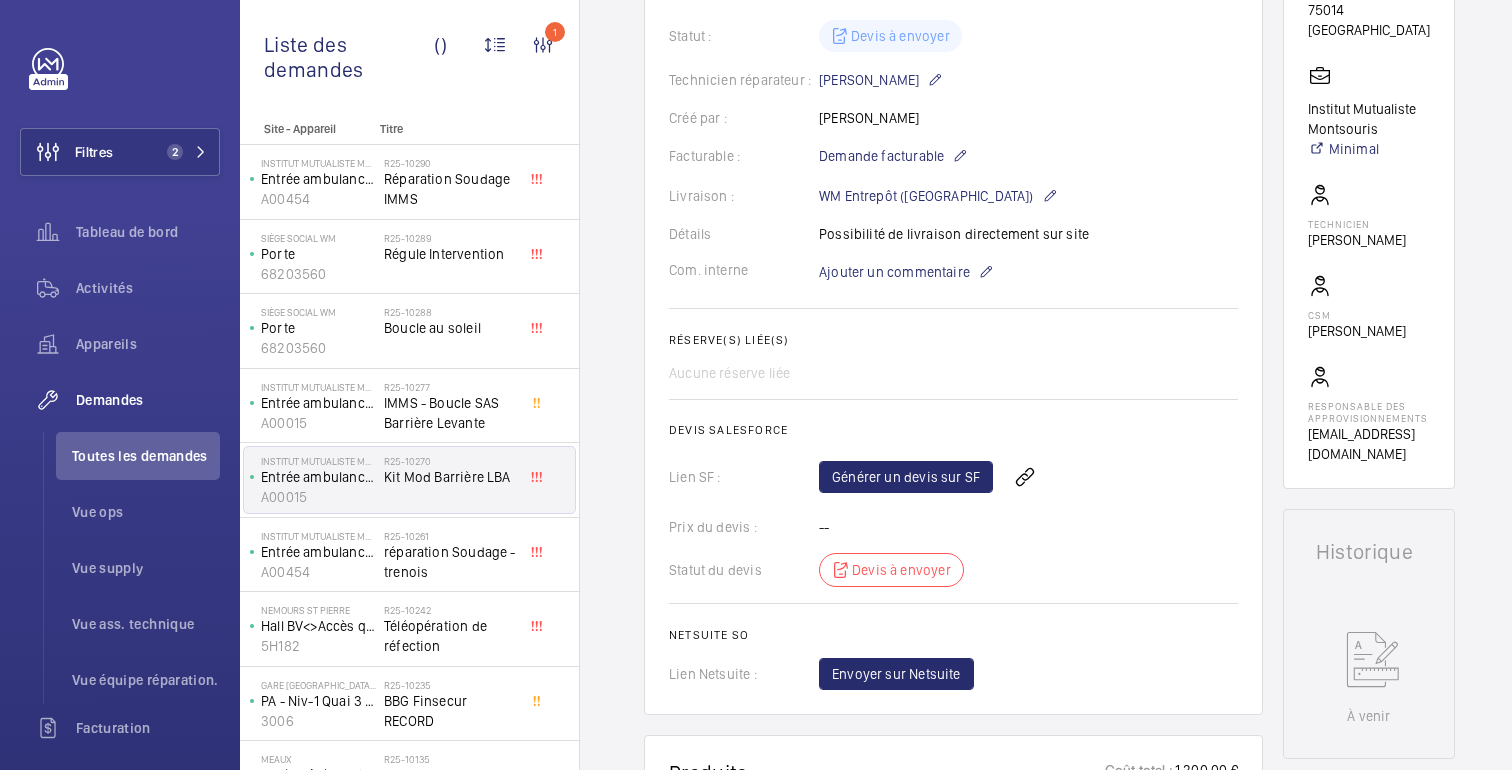scroll, scrollTop: 474, scrollLeft: 0, axis: vertical 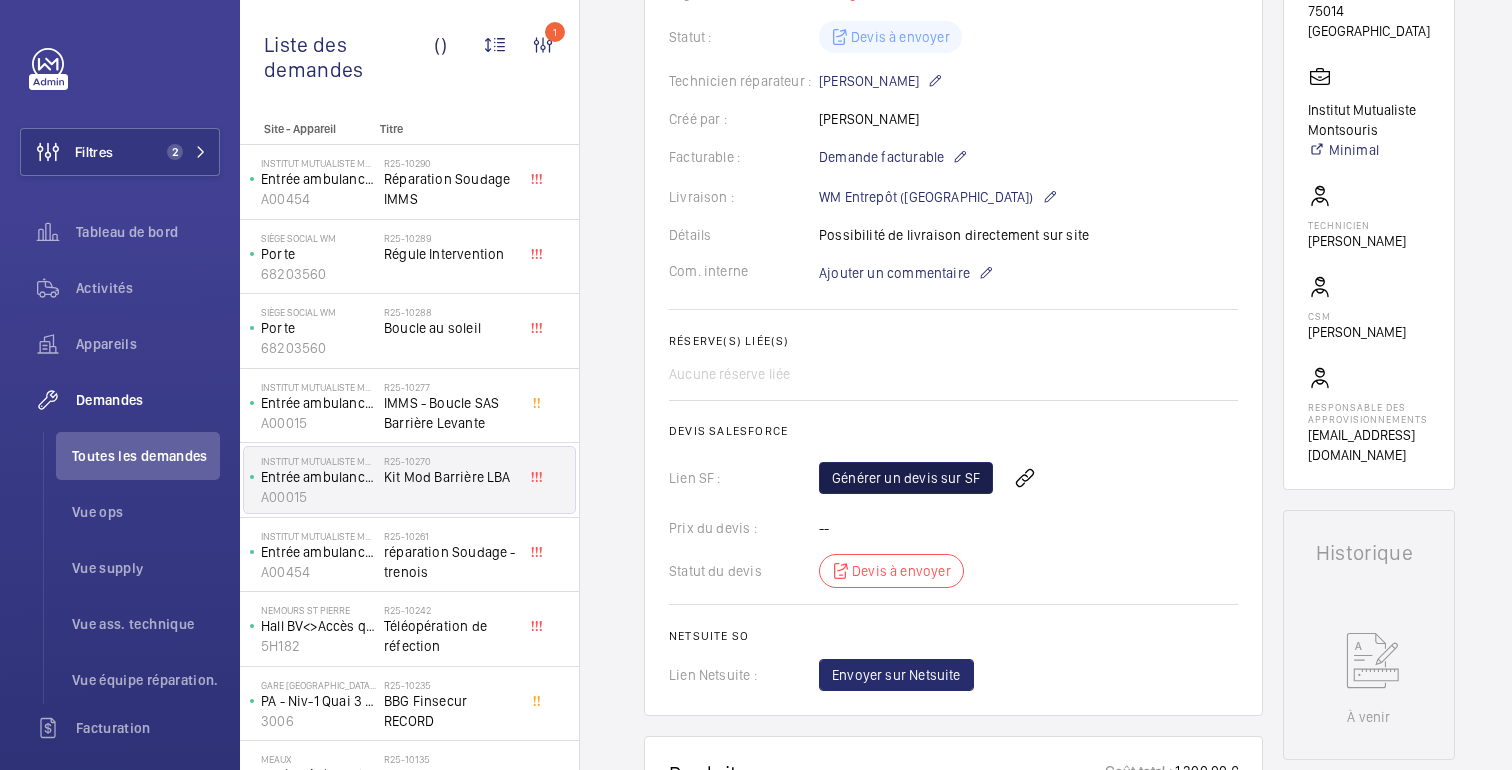 click on "Générer un devis sur SF" 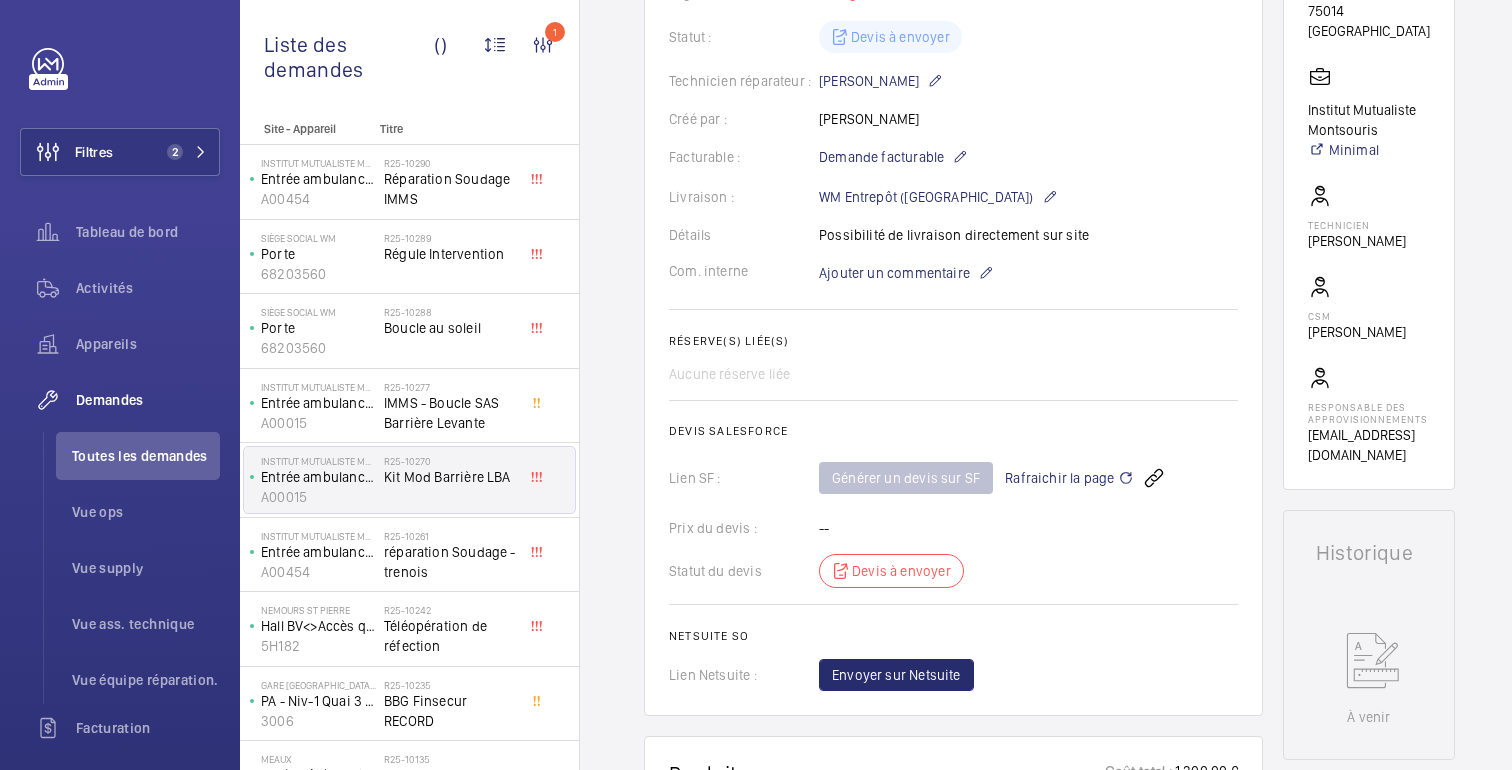 click on "Rafraichir la page" 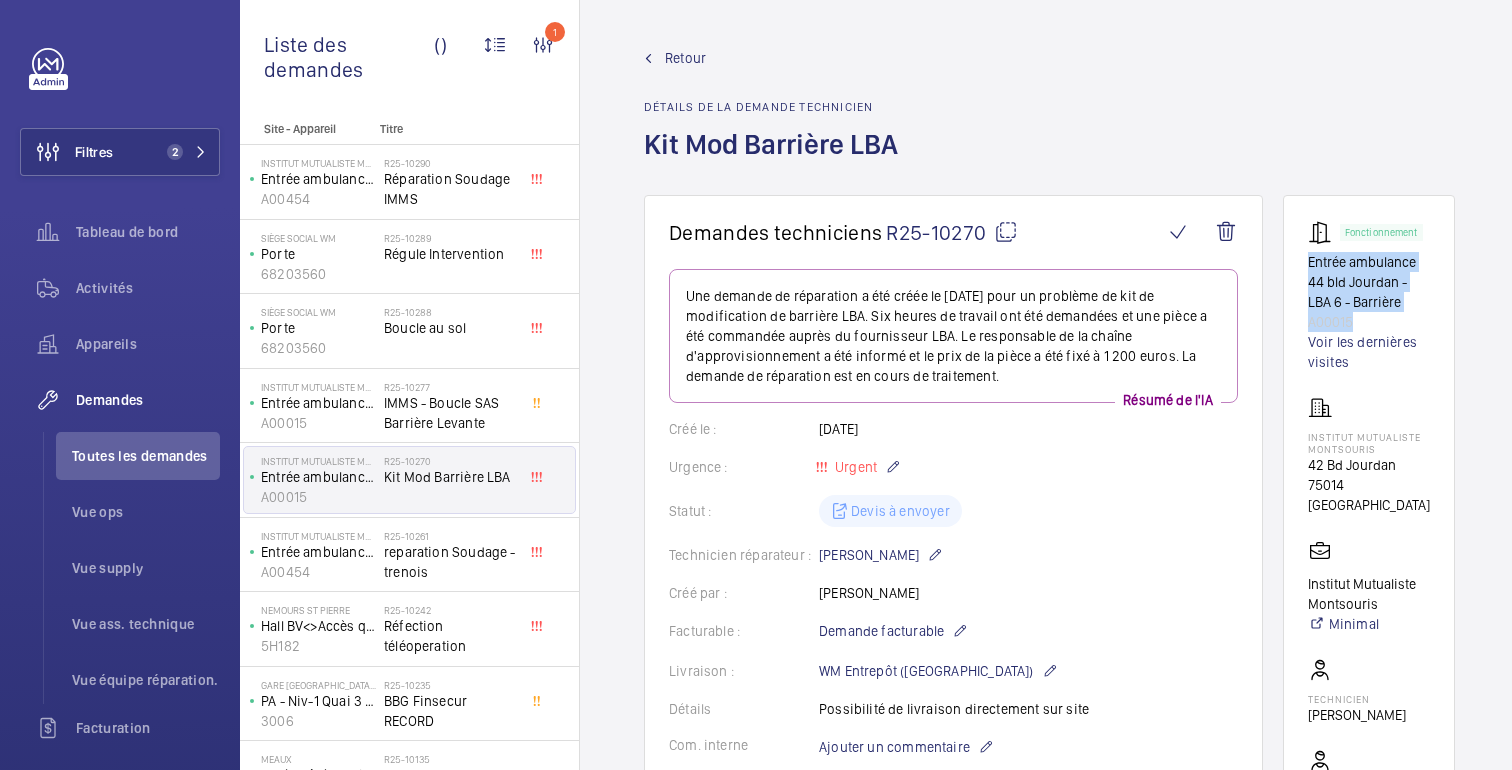 drag, startPoint x: 1355, startPoint y: 323, endPoint x: 1306, endPoint y: 270, distance: 72.18033 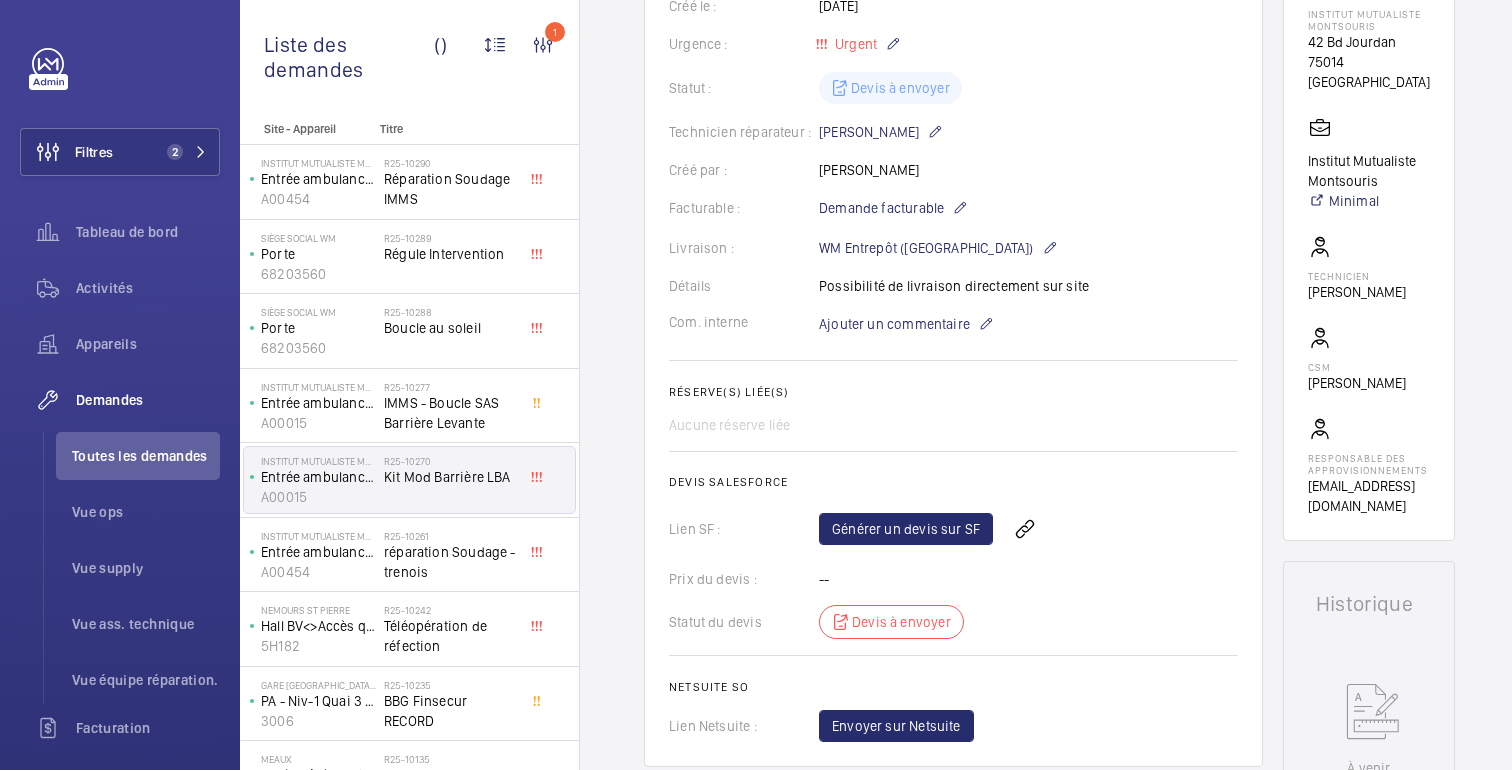 scroll, scrollTop: 0, scrollLeft: 0, axis: both 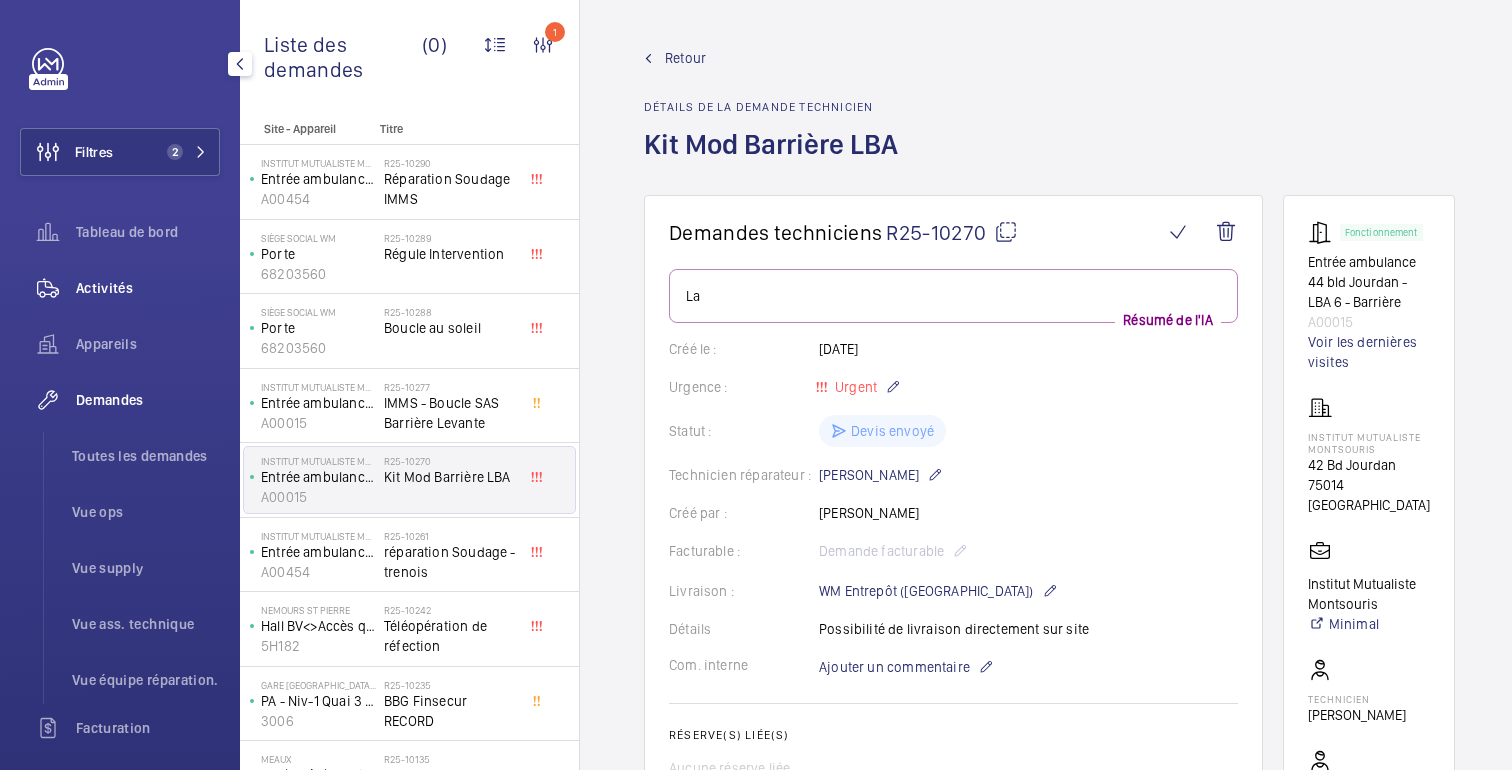 click on "Activités" 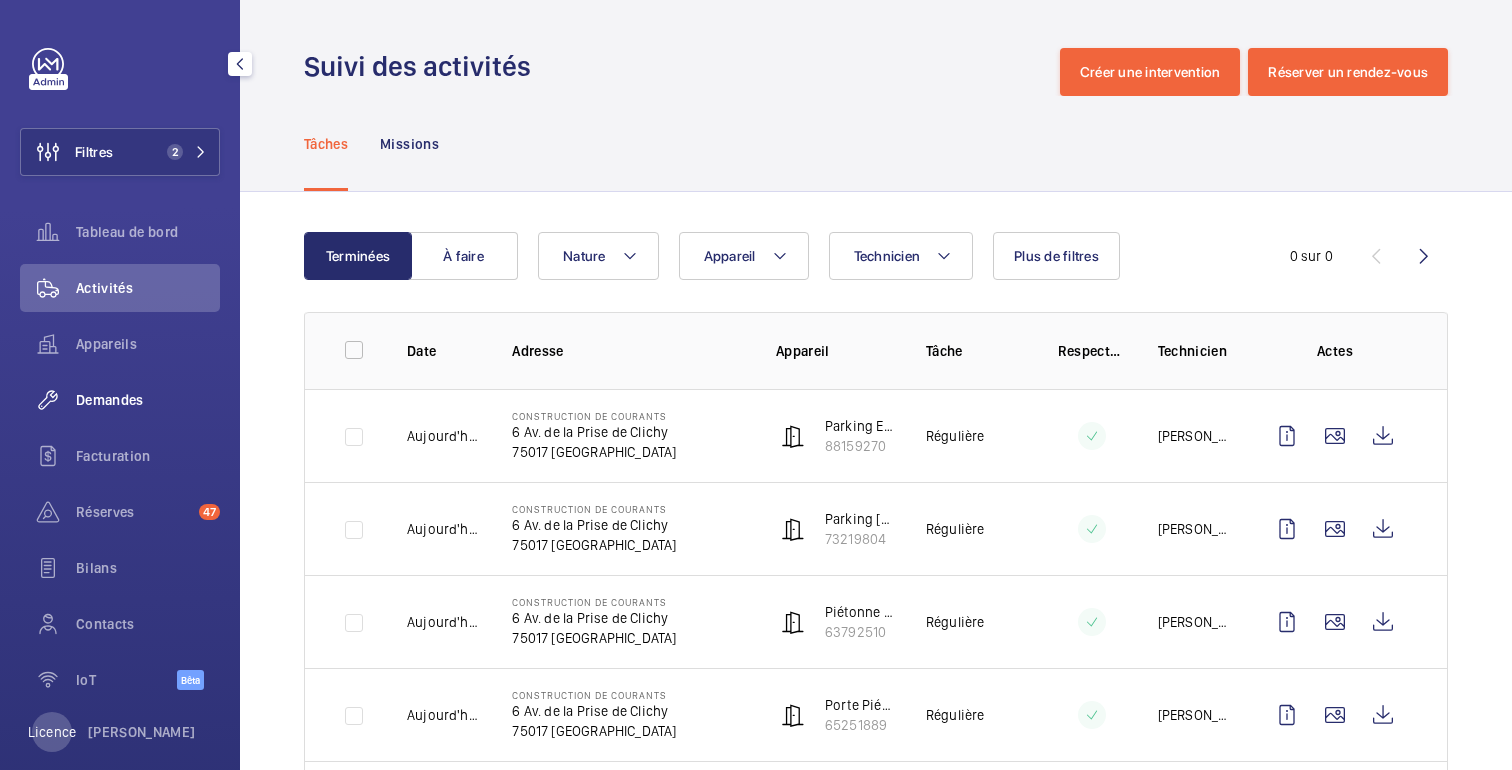 click on "Demandes" 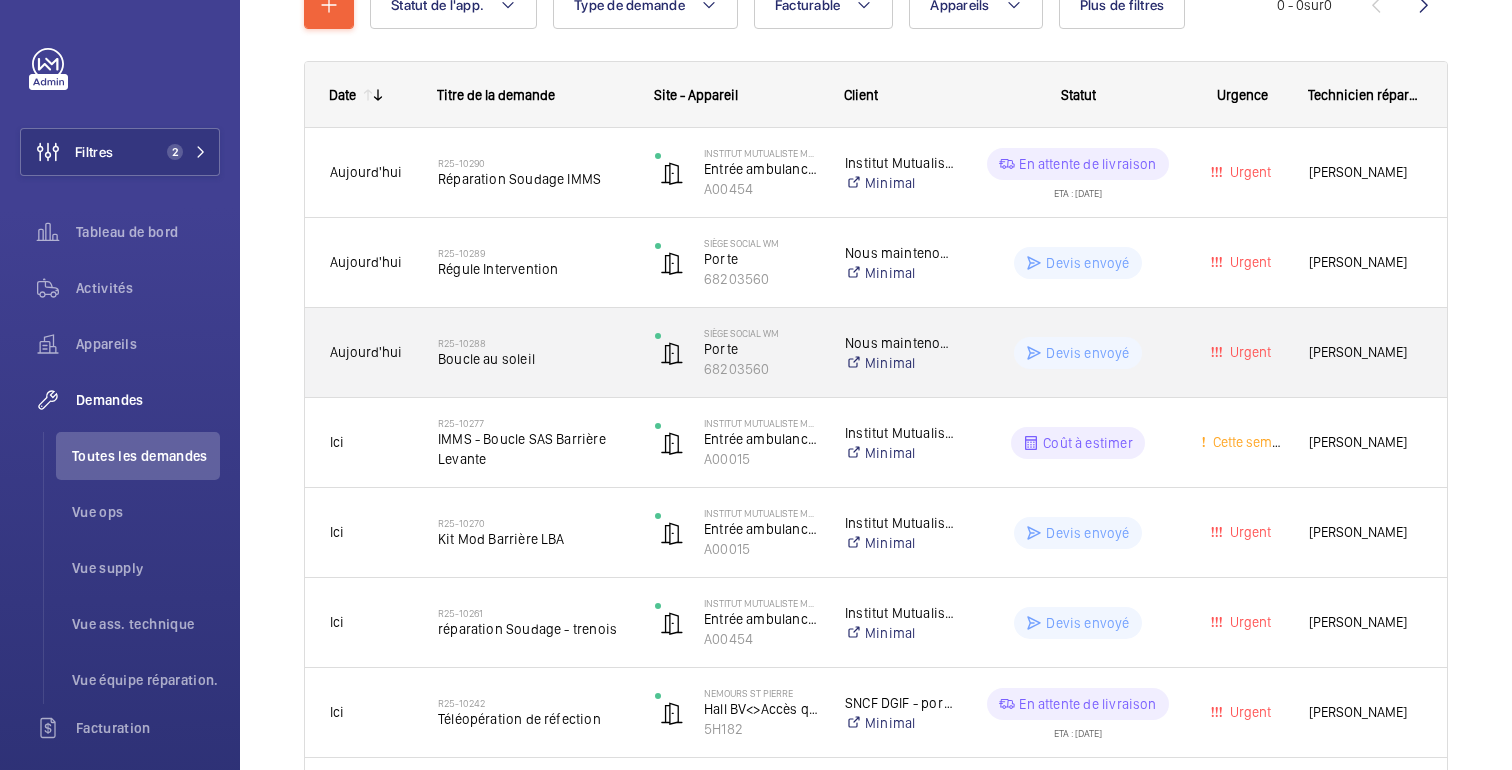 scroll, scrollTop: 0, scrollLeft: 0, axis: both 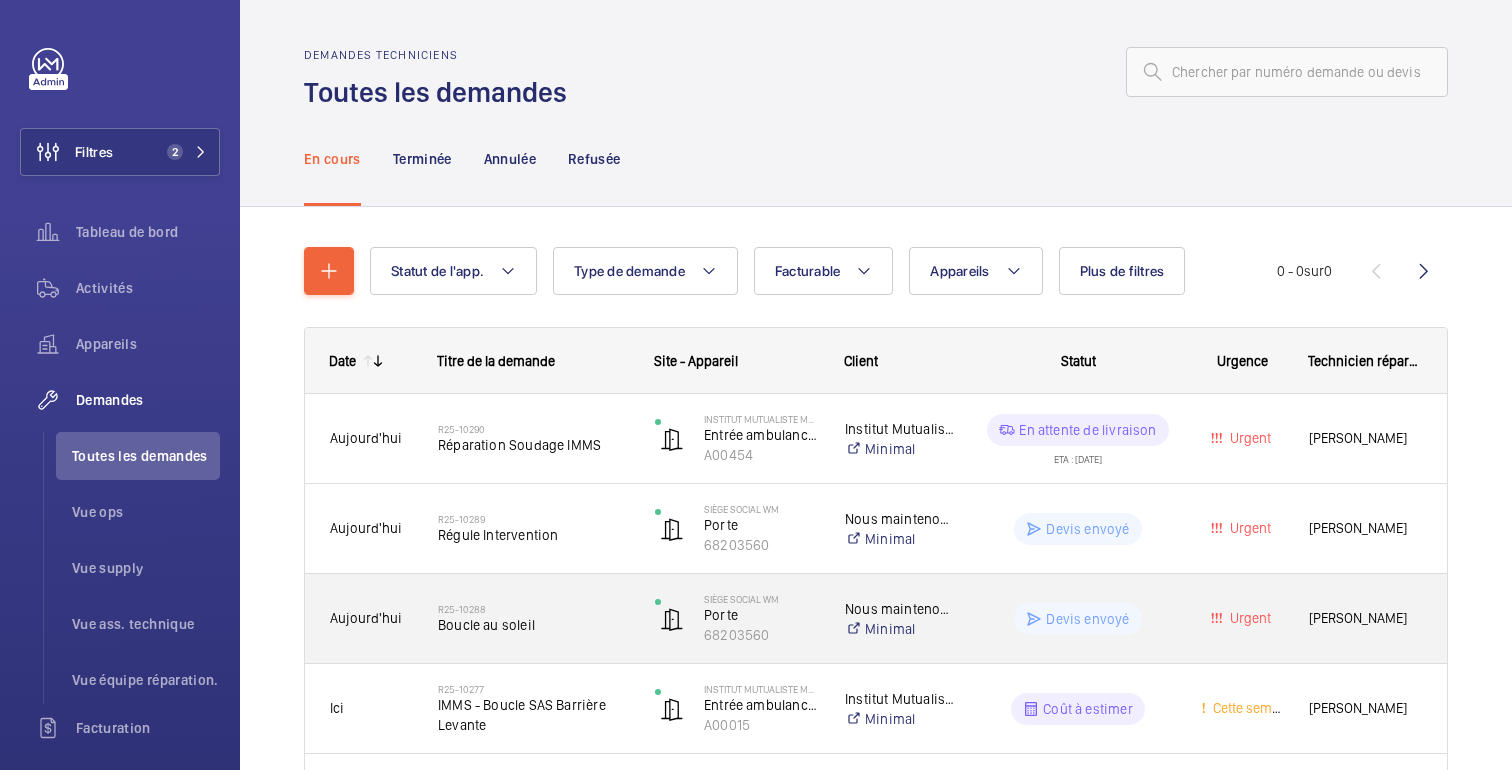 click on "Devis envoyé" 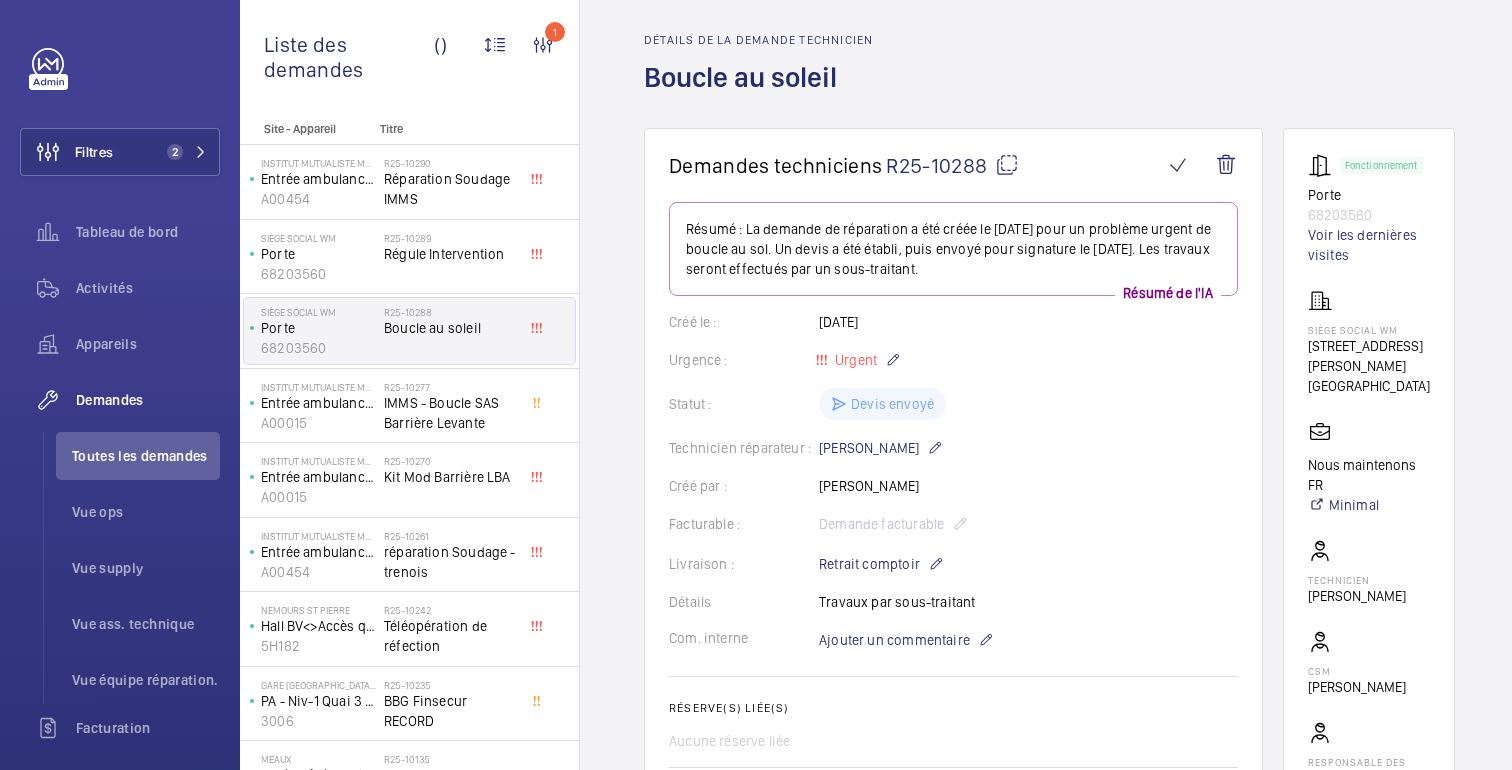 scroll, scrollTop: 0, scrollLeft: 0, axis: both 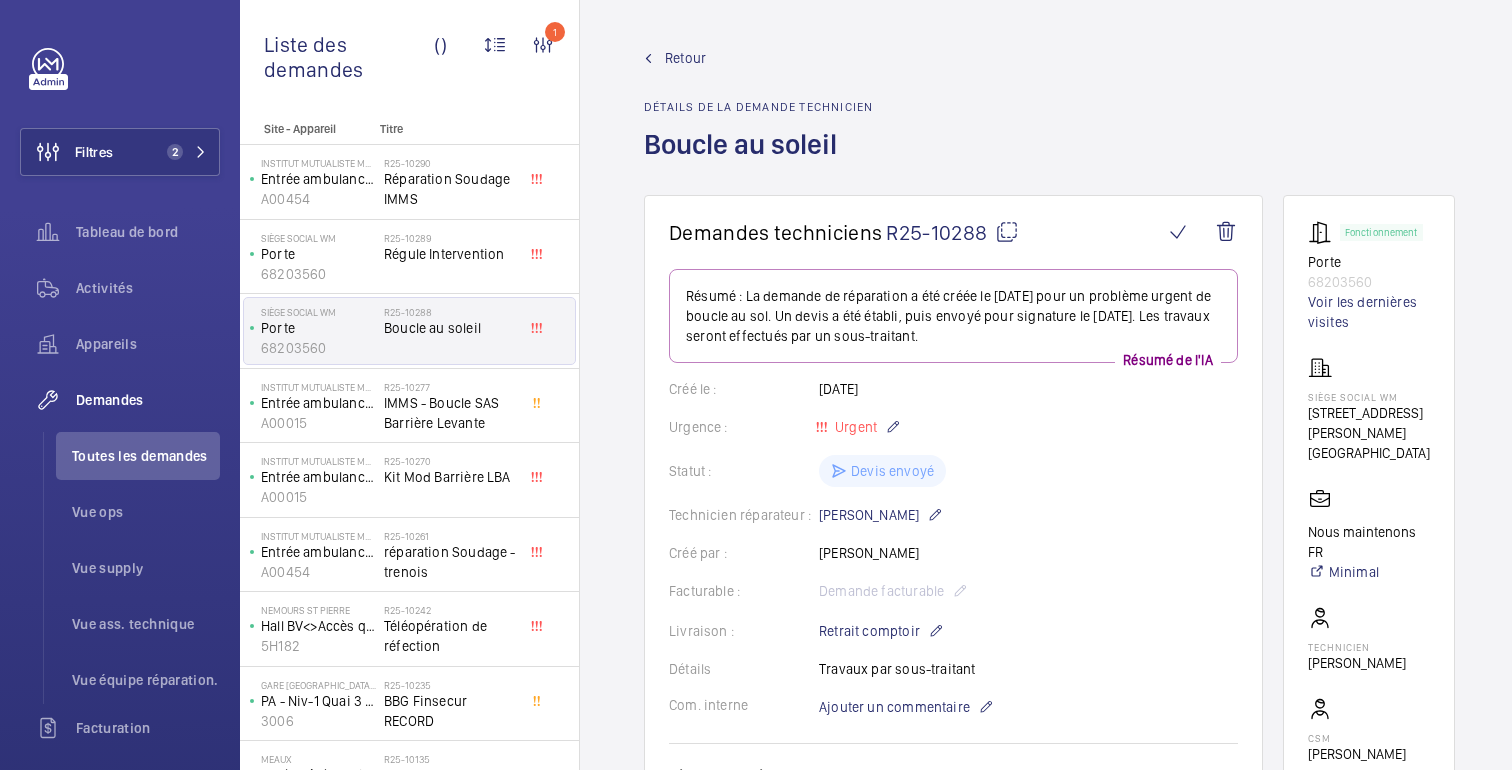 click on "Retour" 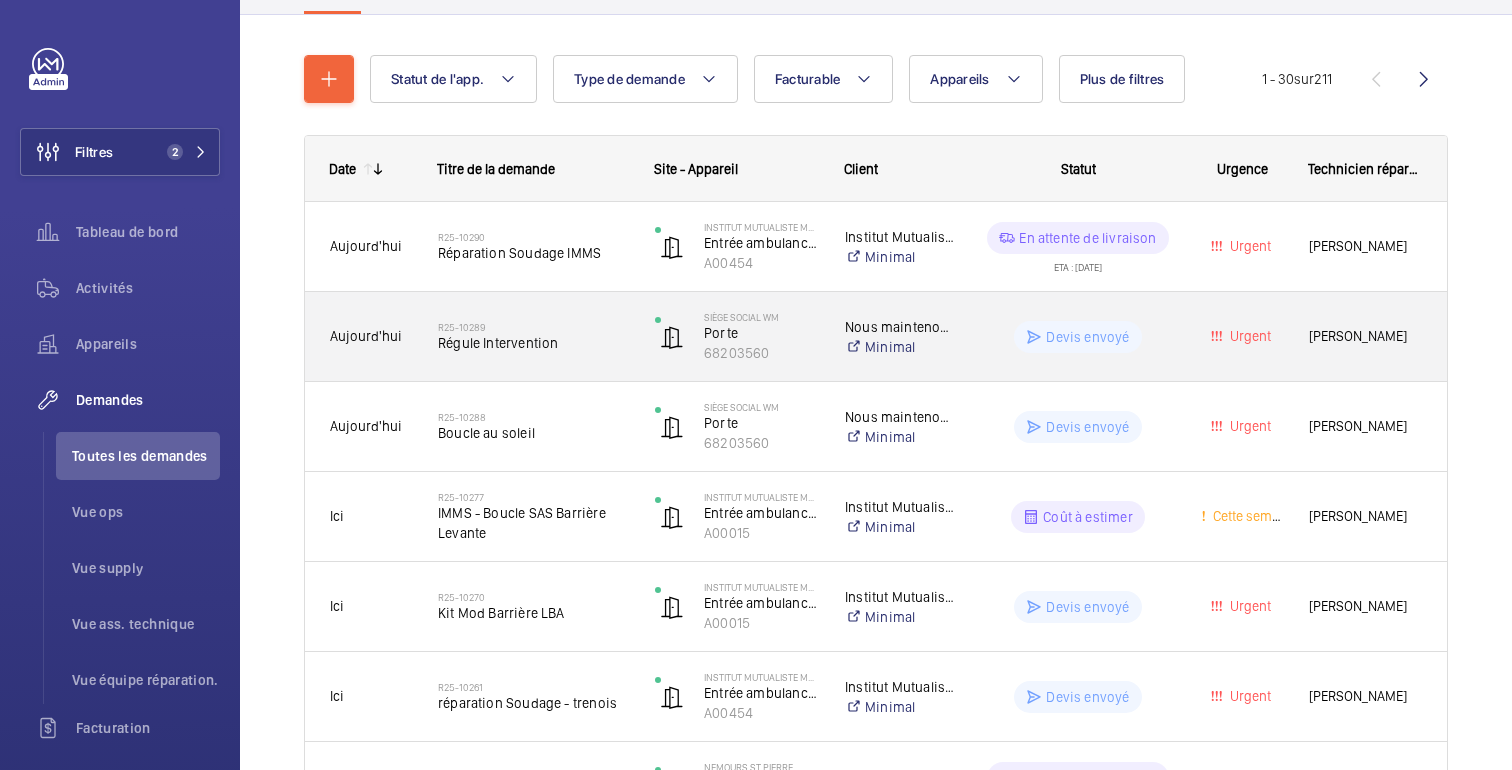 scroll, scrollTop: 205, scrollLeft: 0, axis: vertical 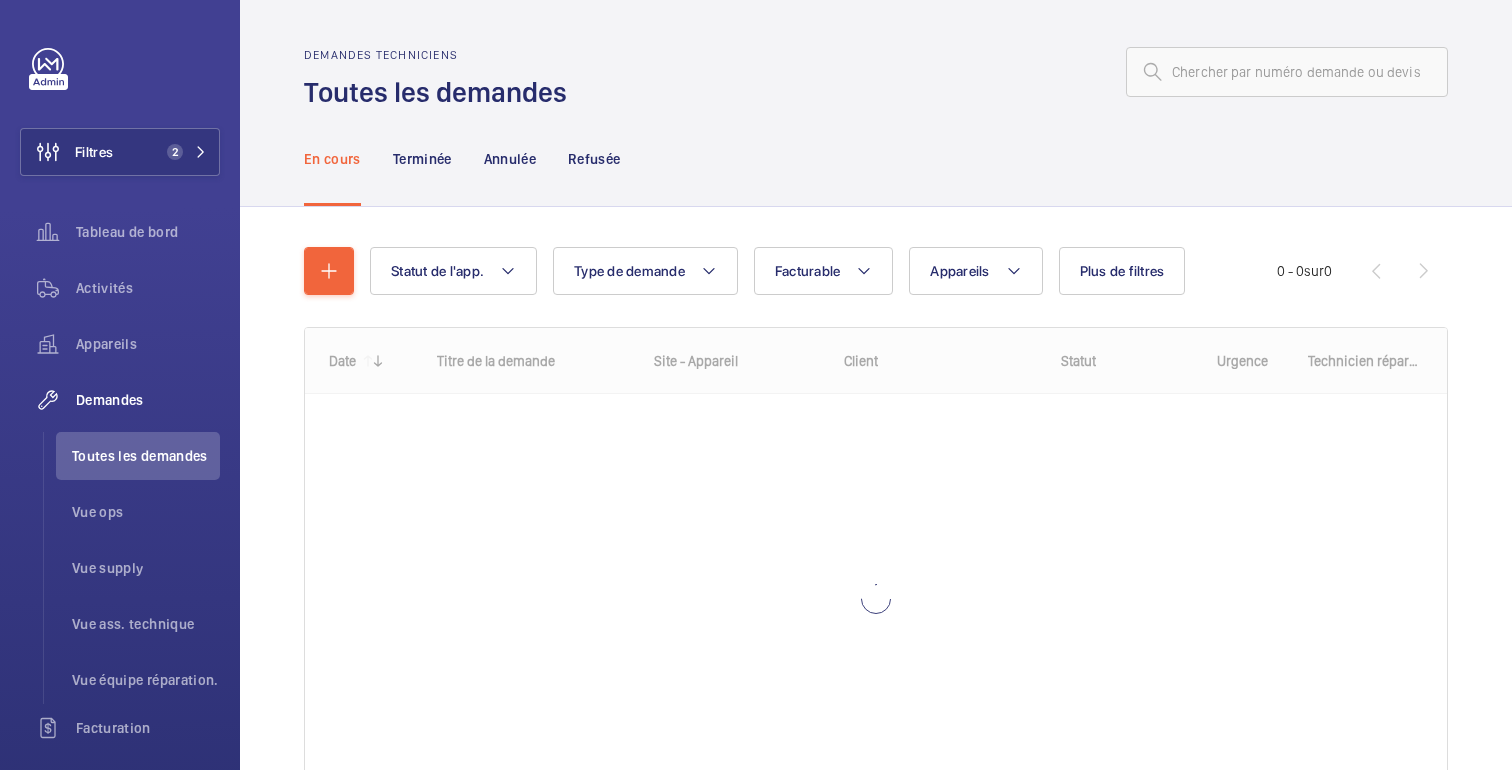 click on "En cours Terminée Annulée Refusée" 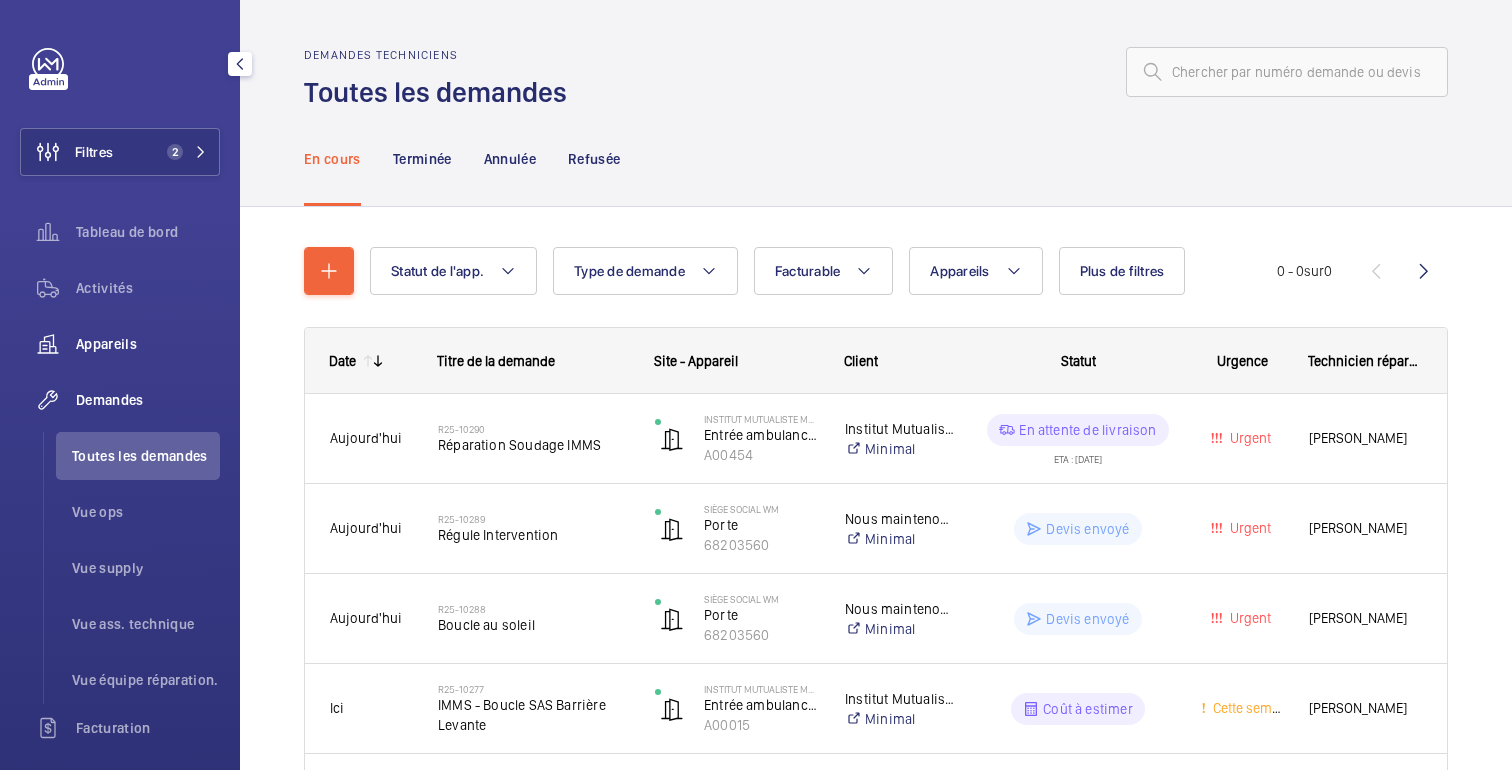 click on "Appareils" 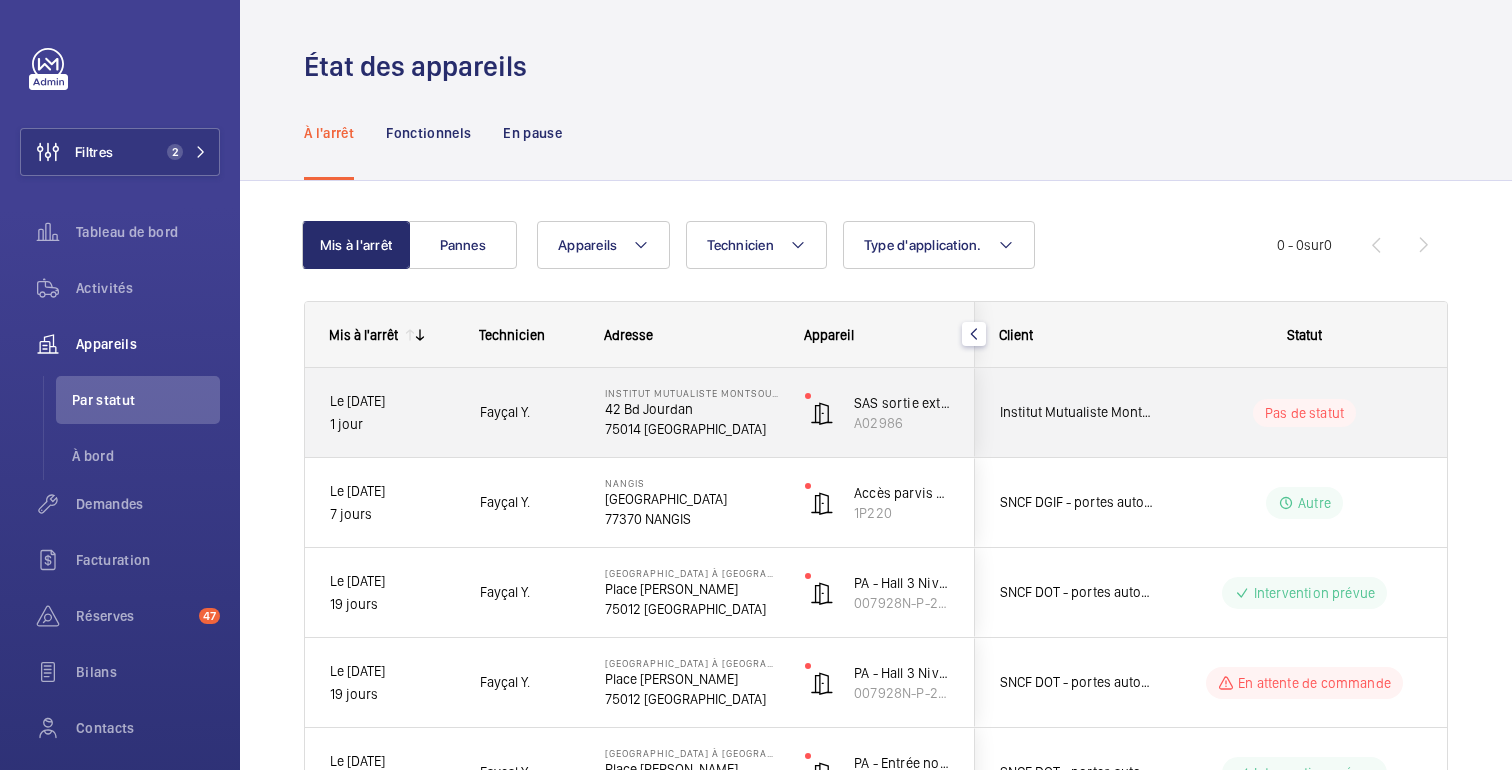click on "Pas de statut" 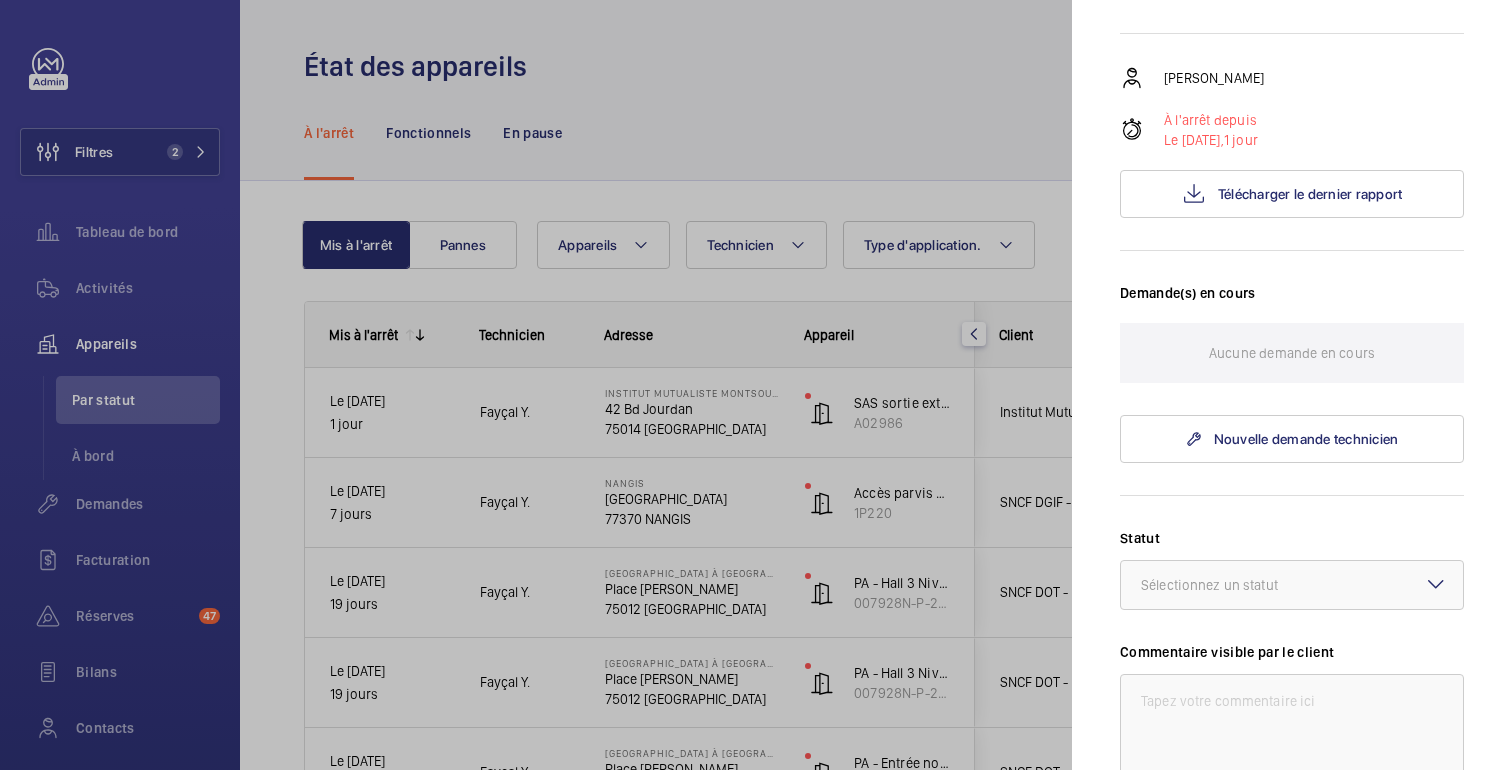 scroll, scrollTop: 0, scrollLeft: 0, axis: both 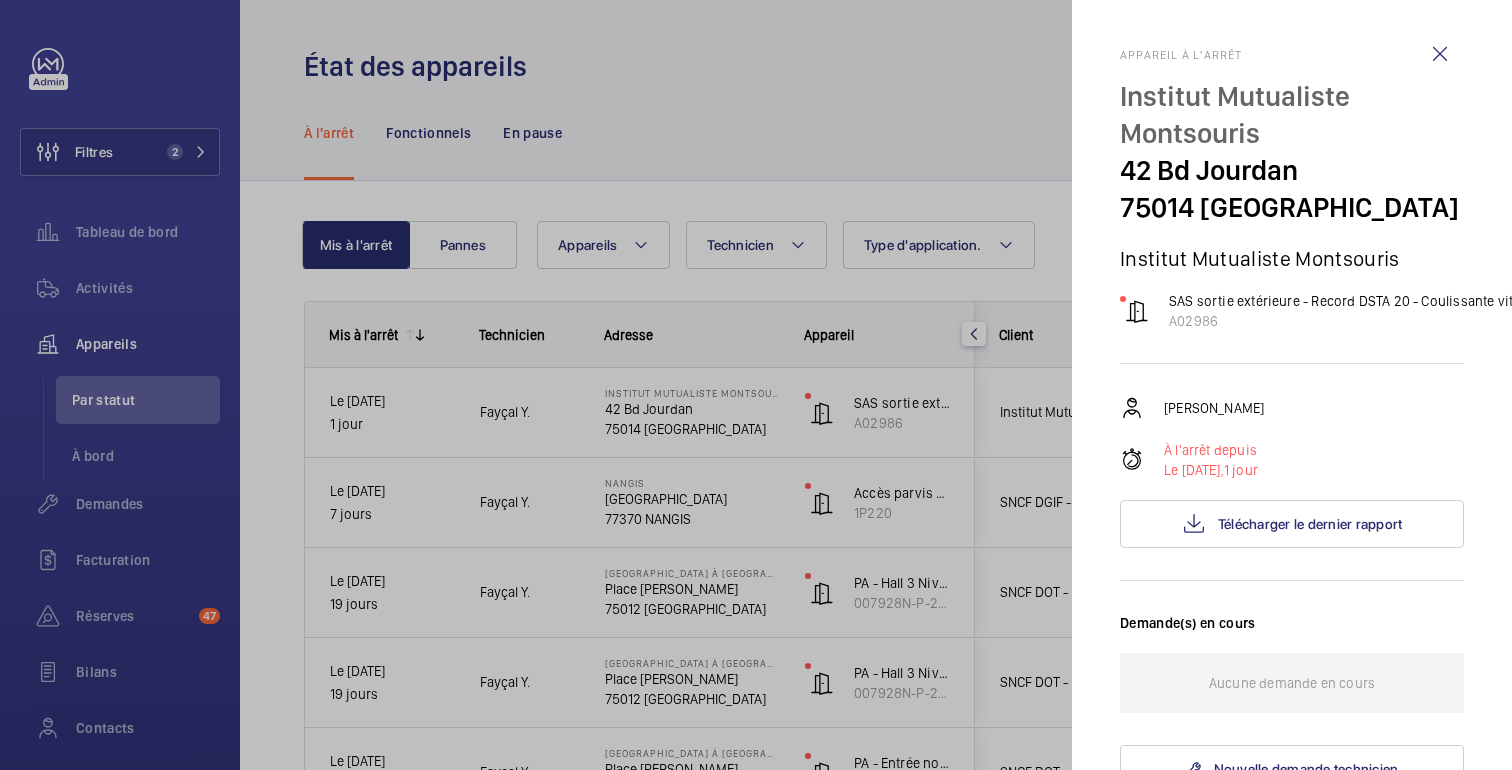 click 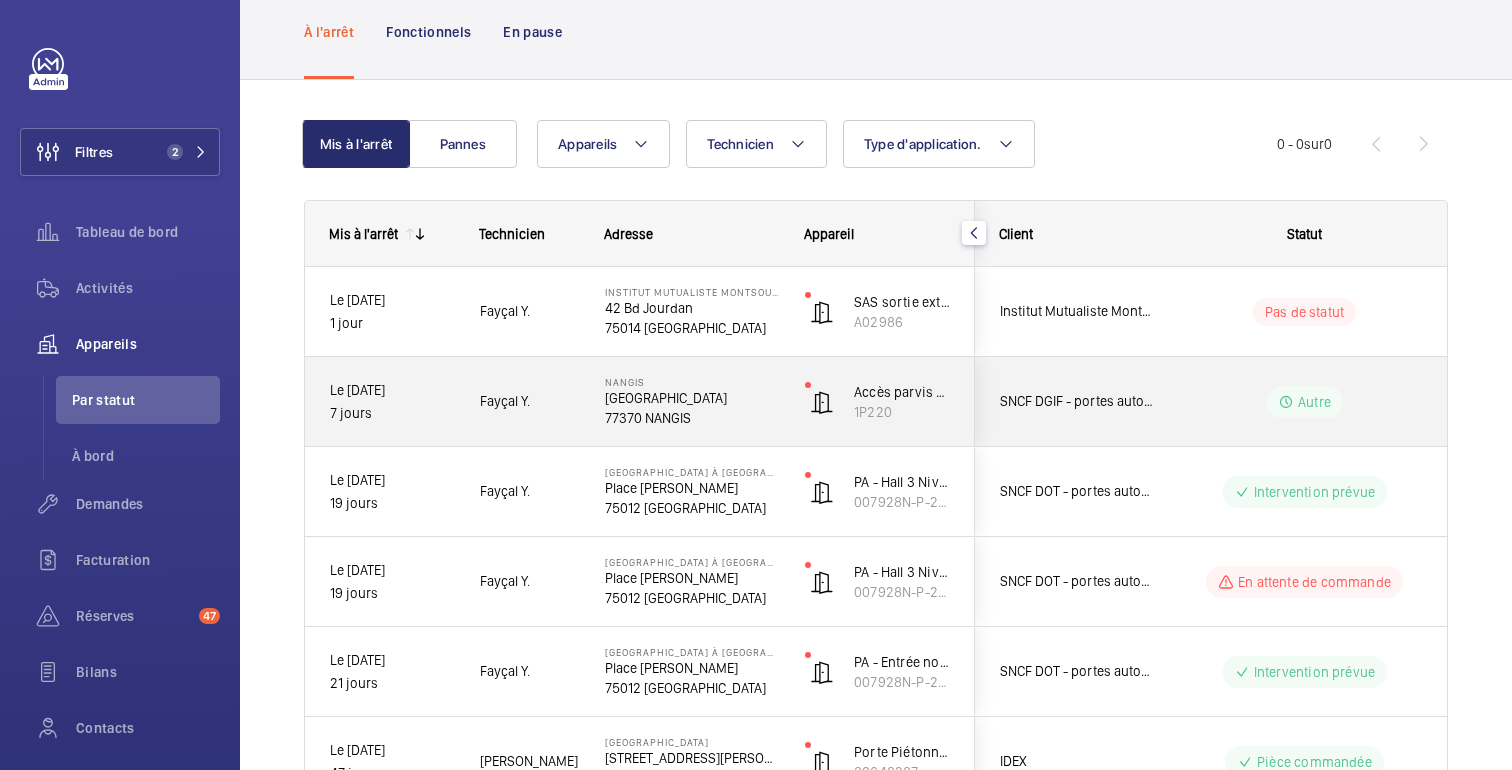 scroll, scrollTop: 0, scrollLeft: 0, axis: both 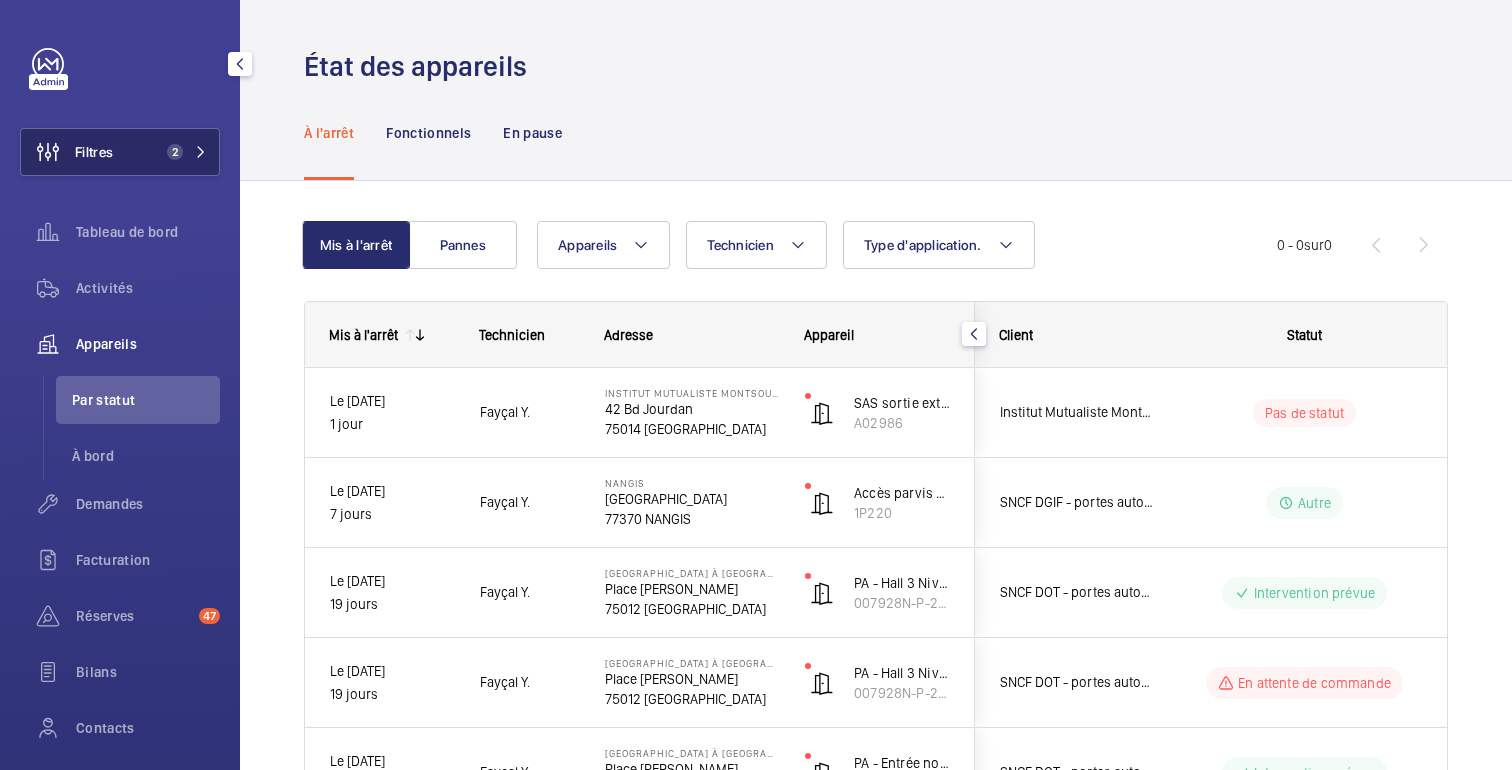 click on "Filtres 2" 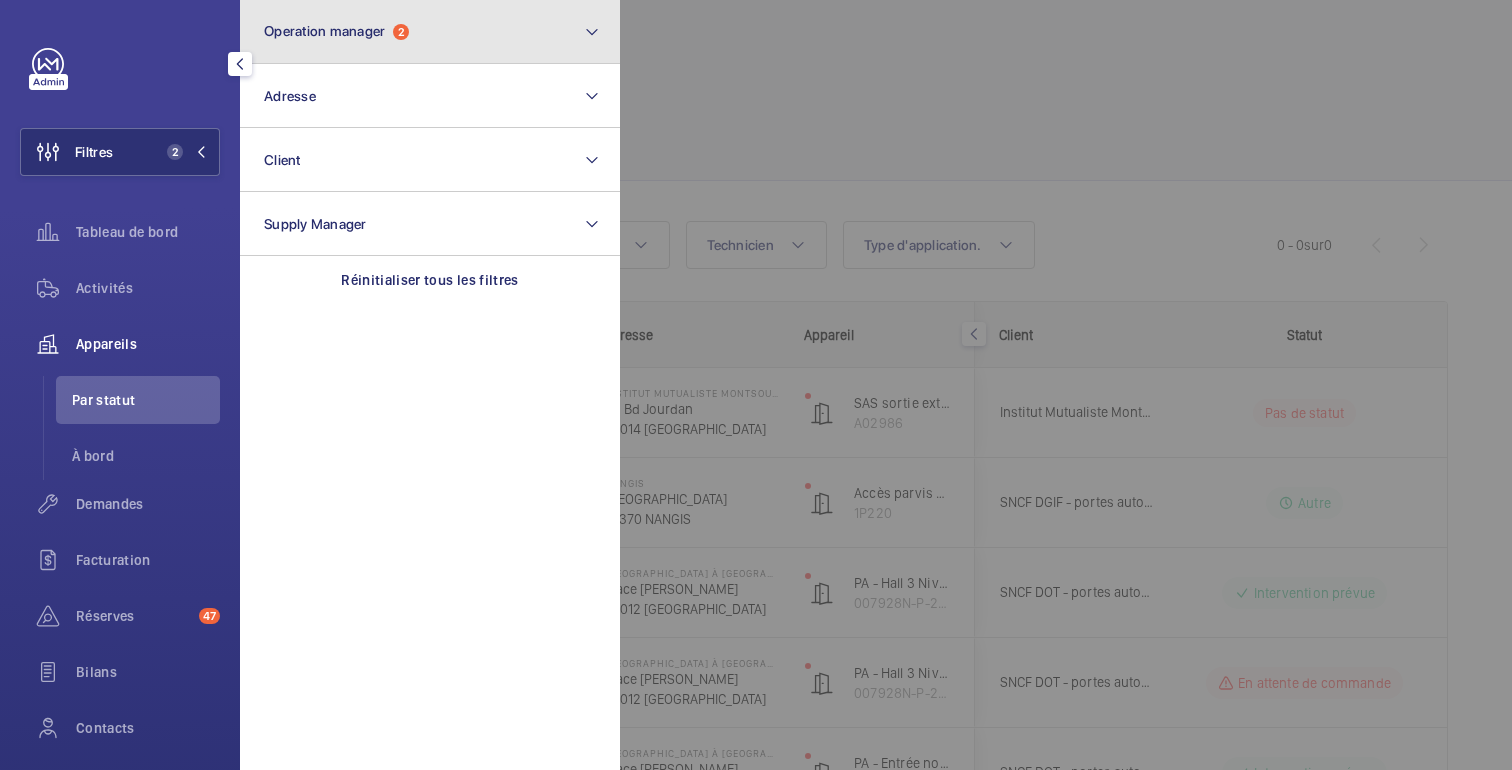 click on "Operation manager  2" 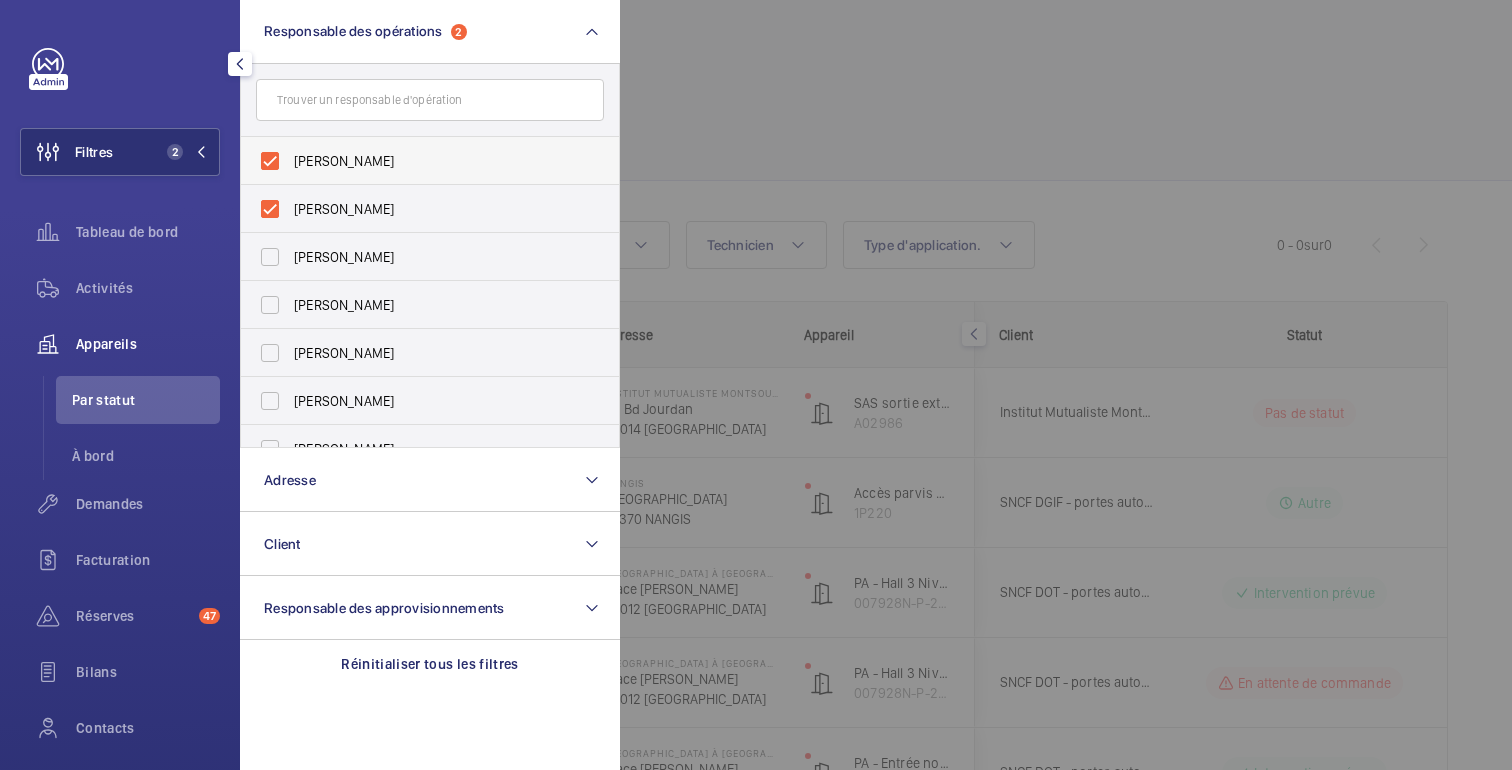 click on "[PERSON_NAME]" at bounding box center (344, 161) 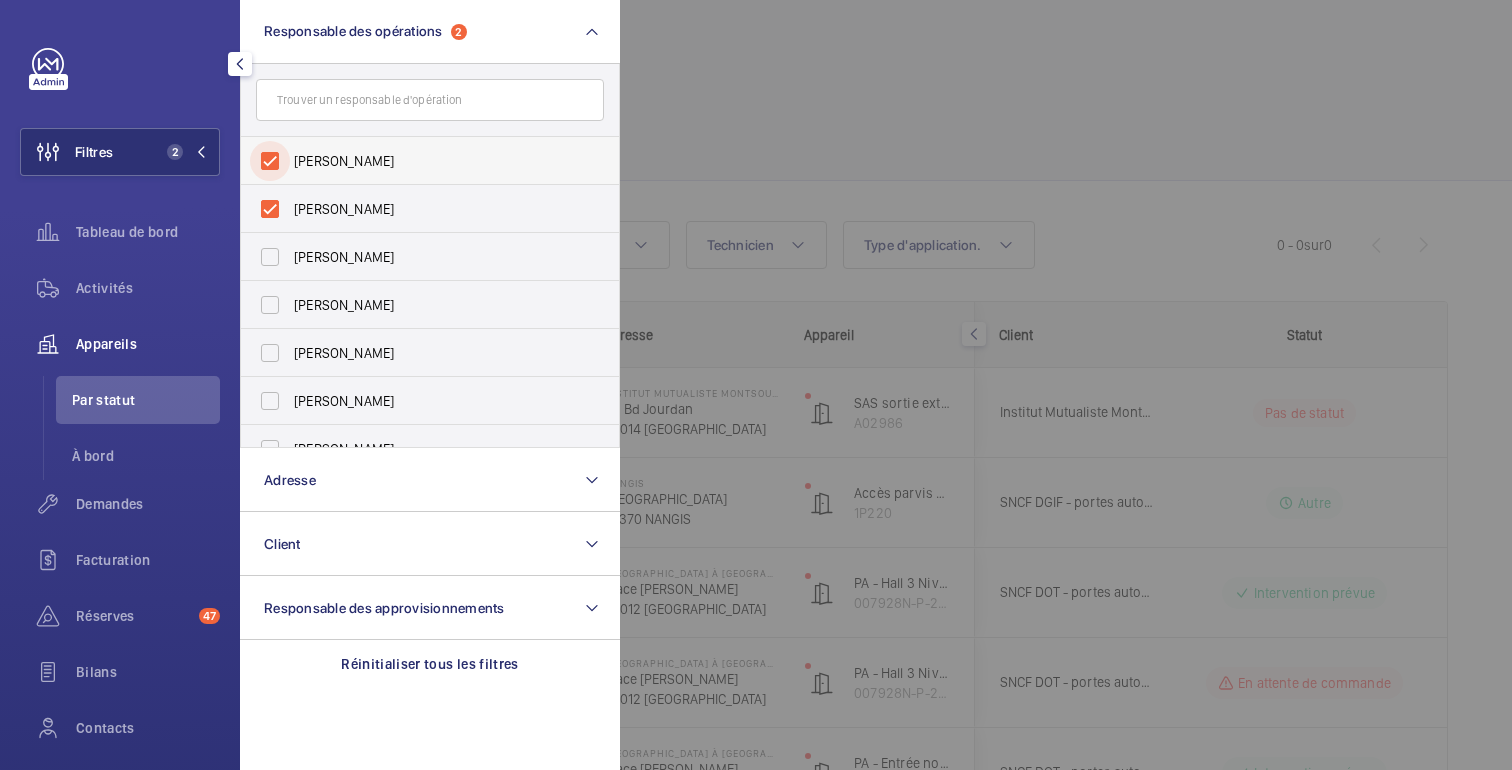 click on "[PERSON_NAME]" at bounding box center (270, 161) 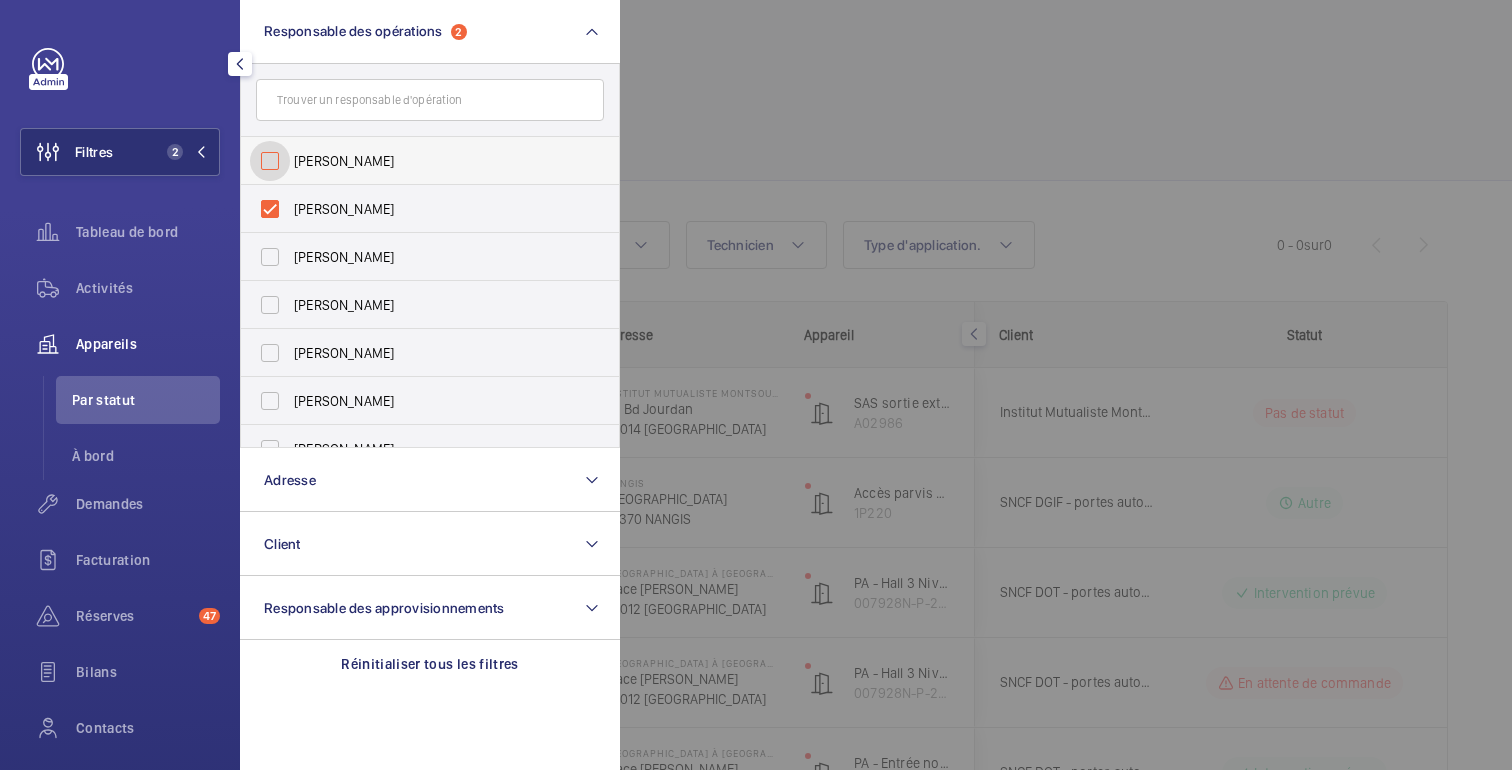 checkbox on "false" 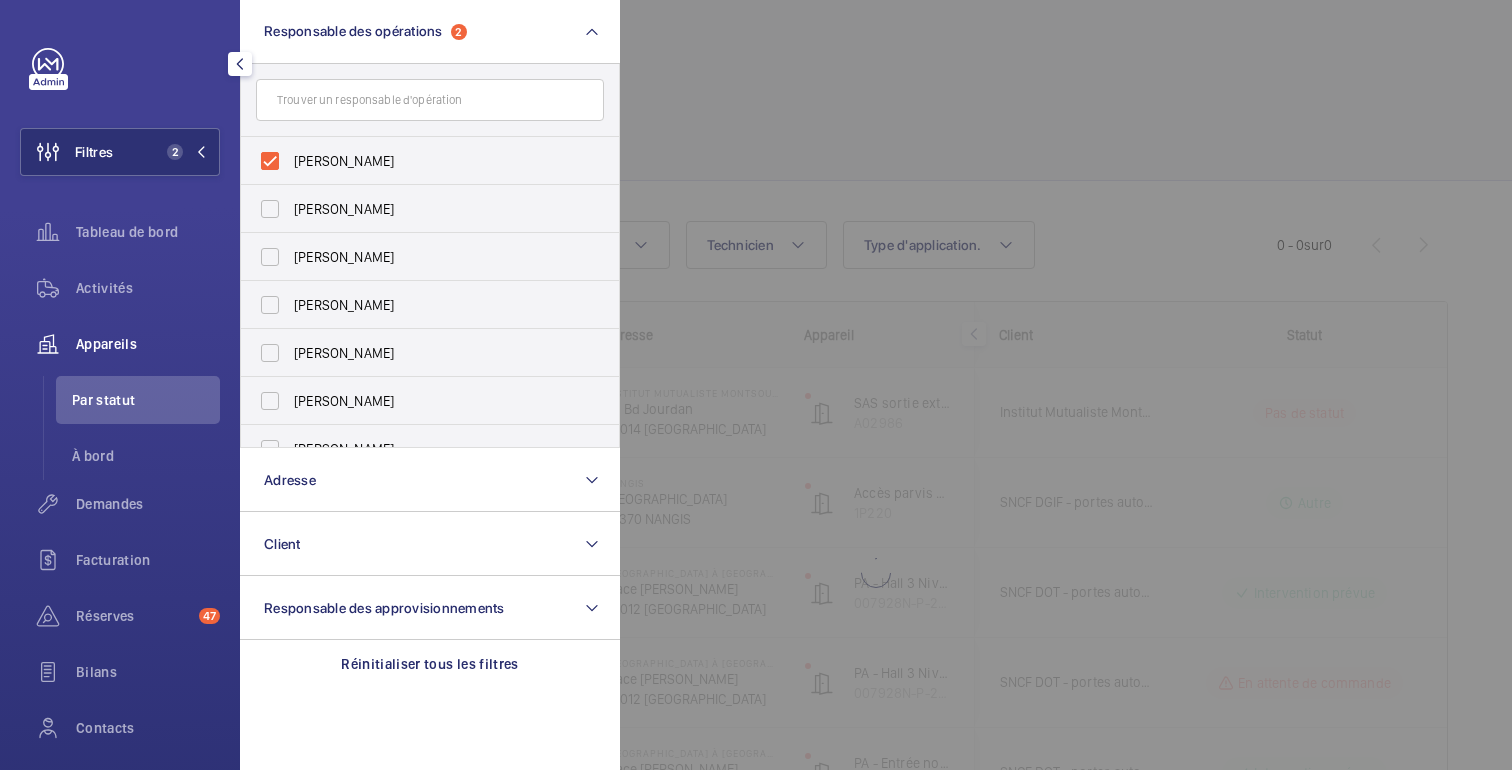 click 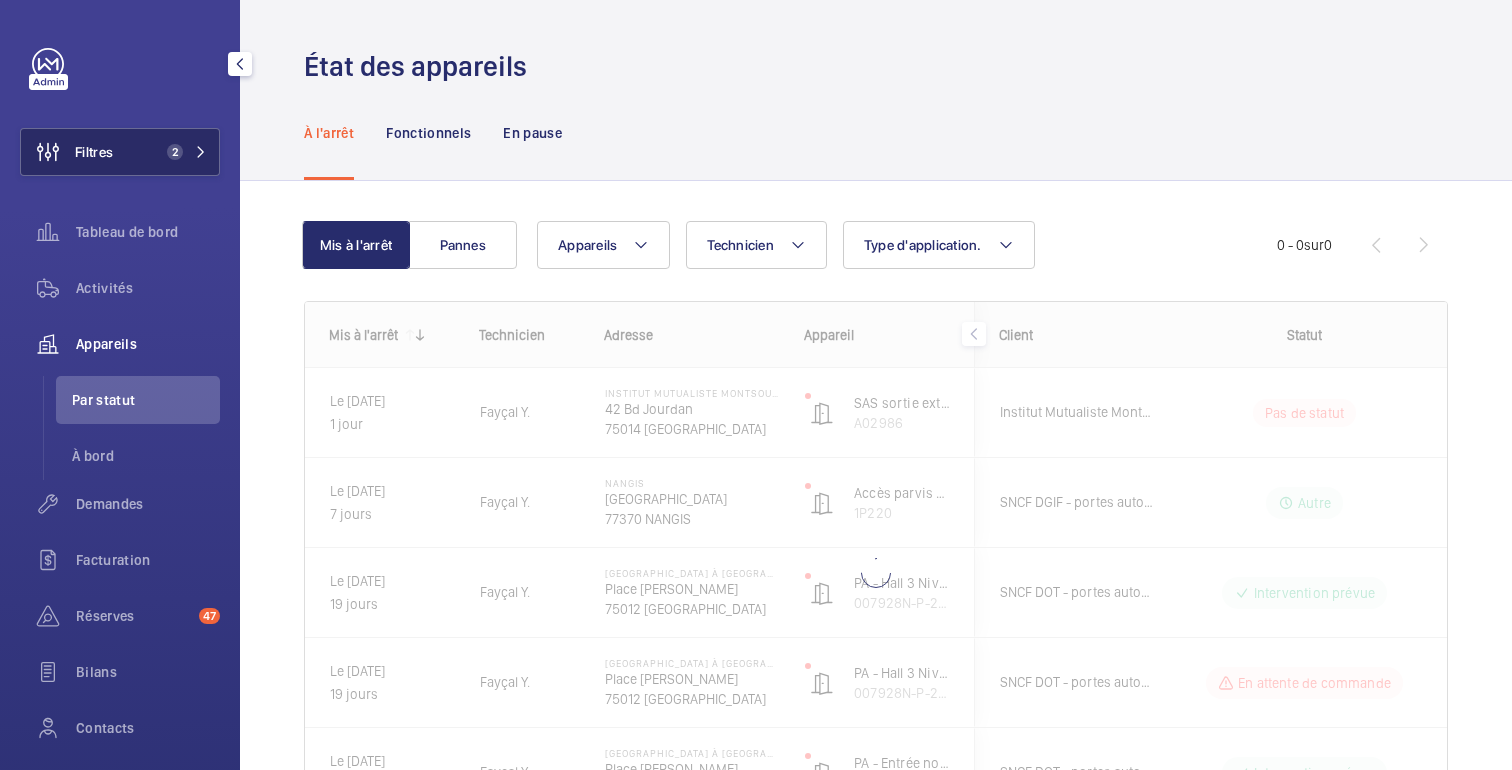click on "Filtres" 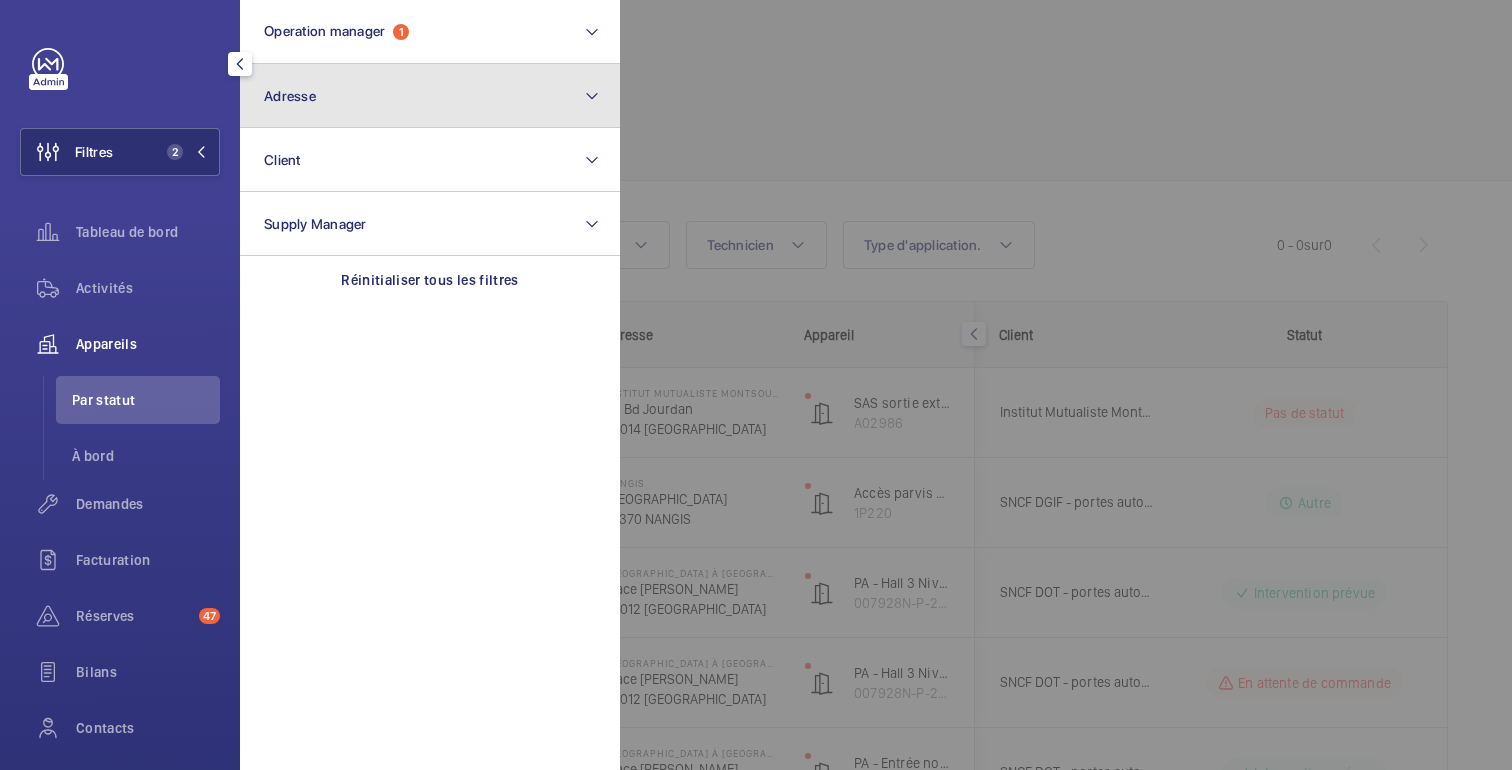 click on "Adresse" 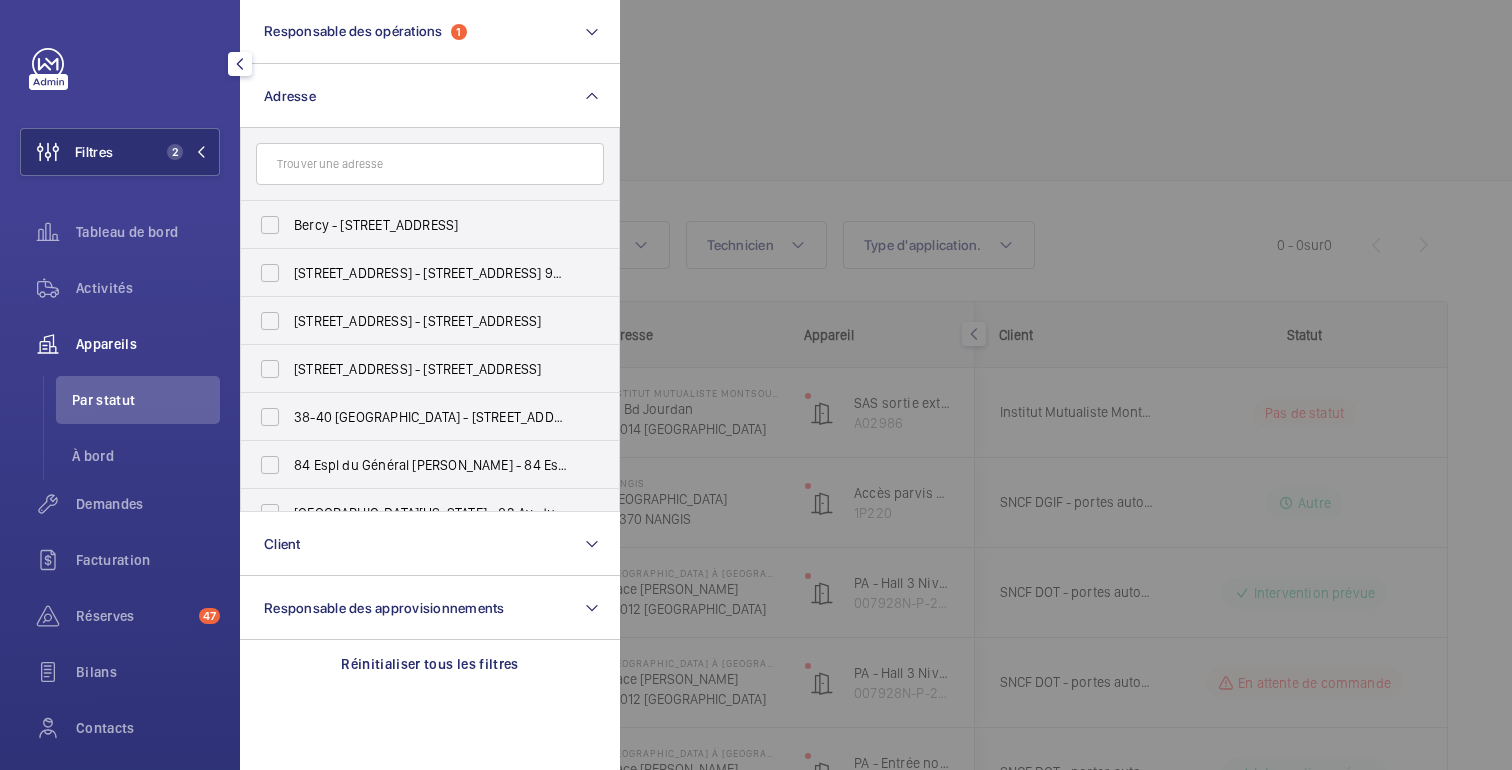 click 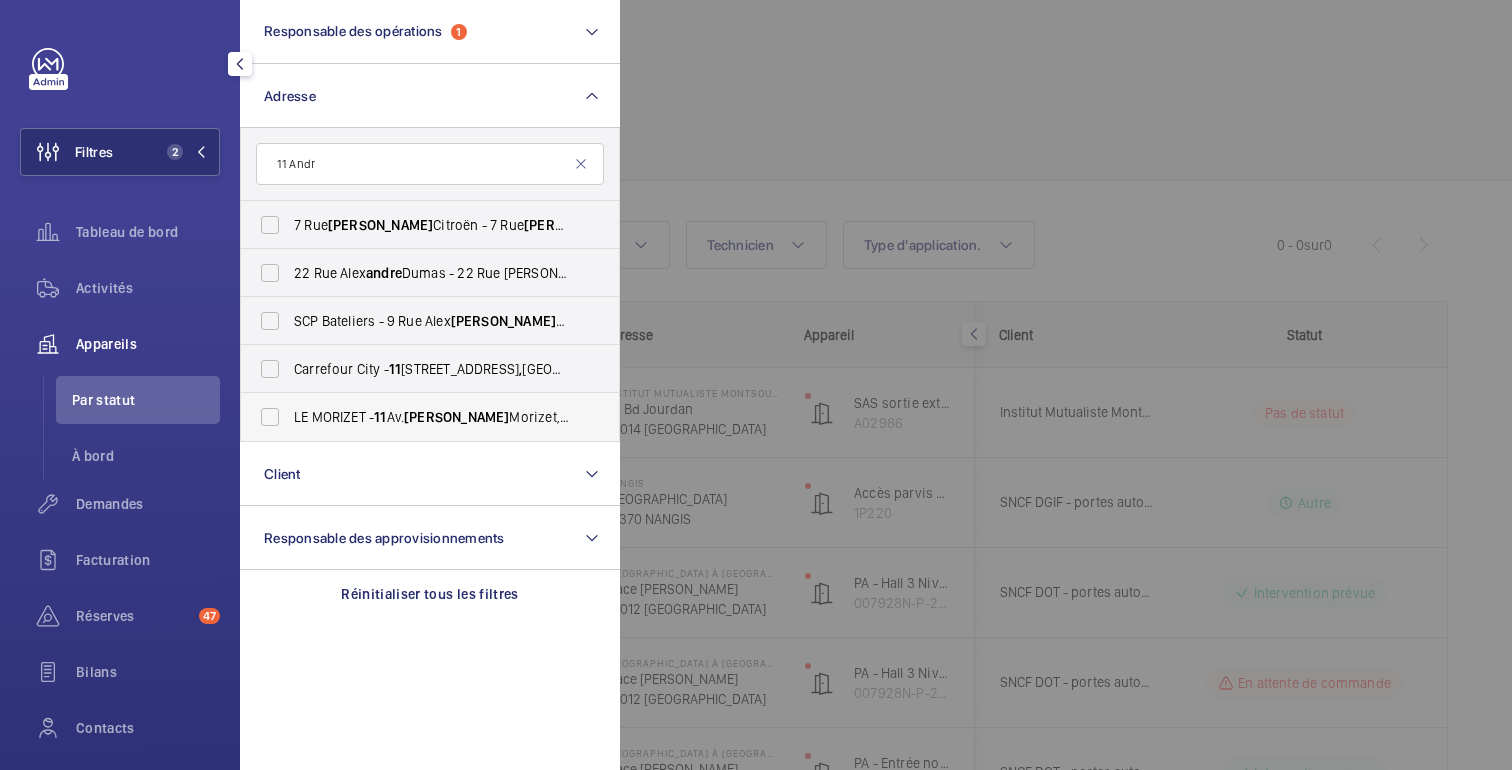 type on "11 Andr" 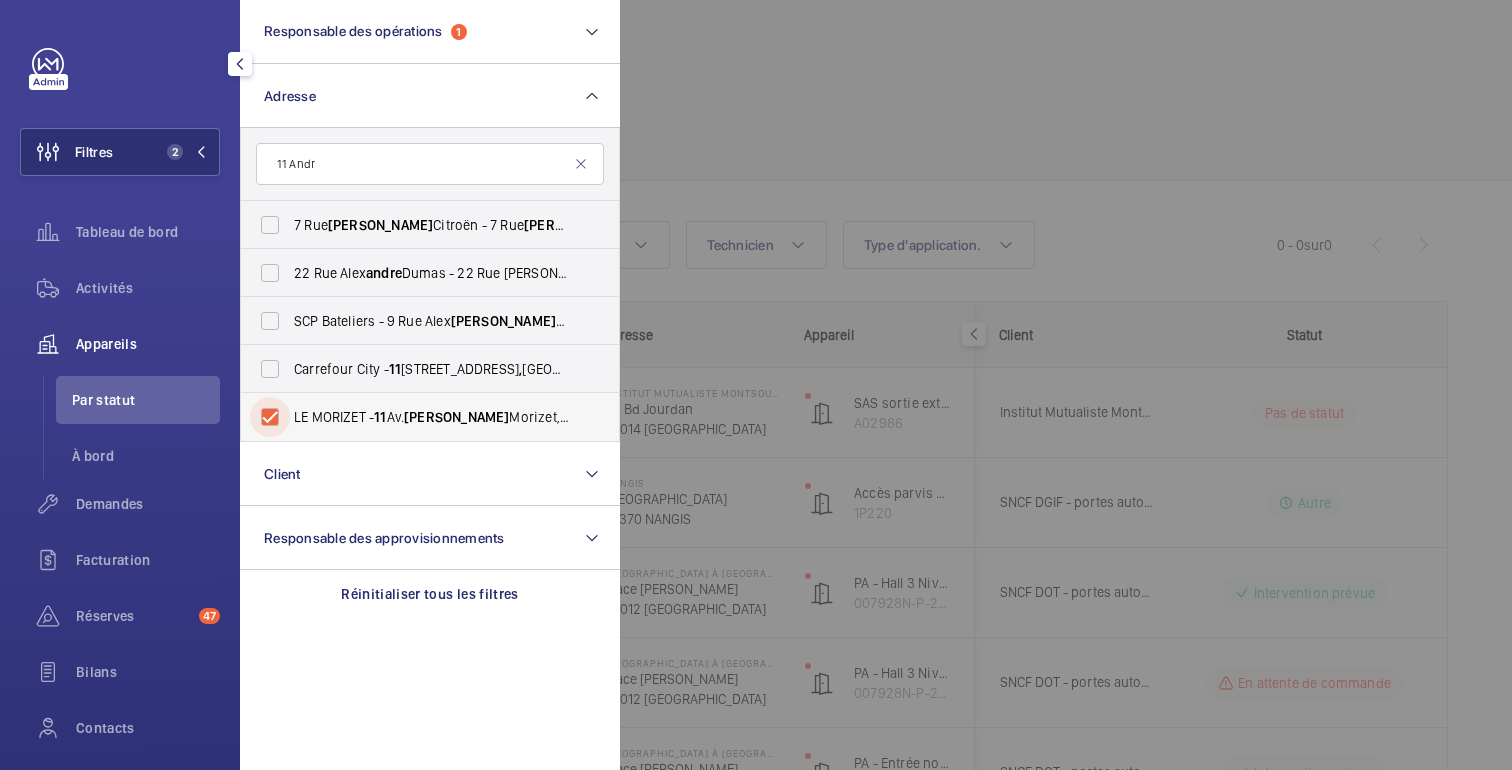 checkbox on "true" 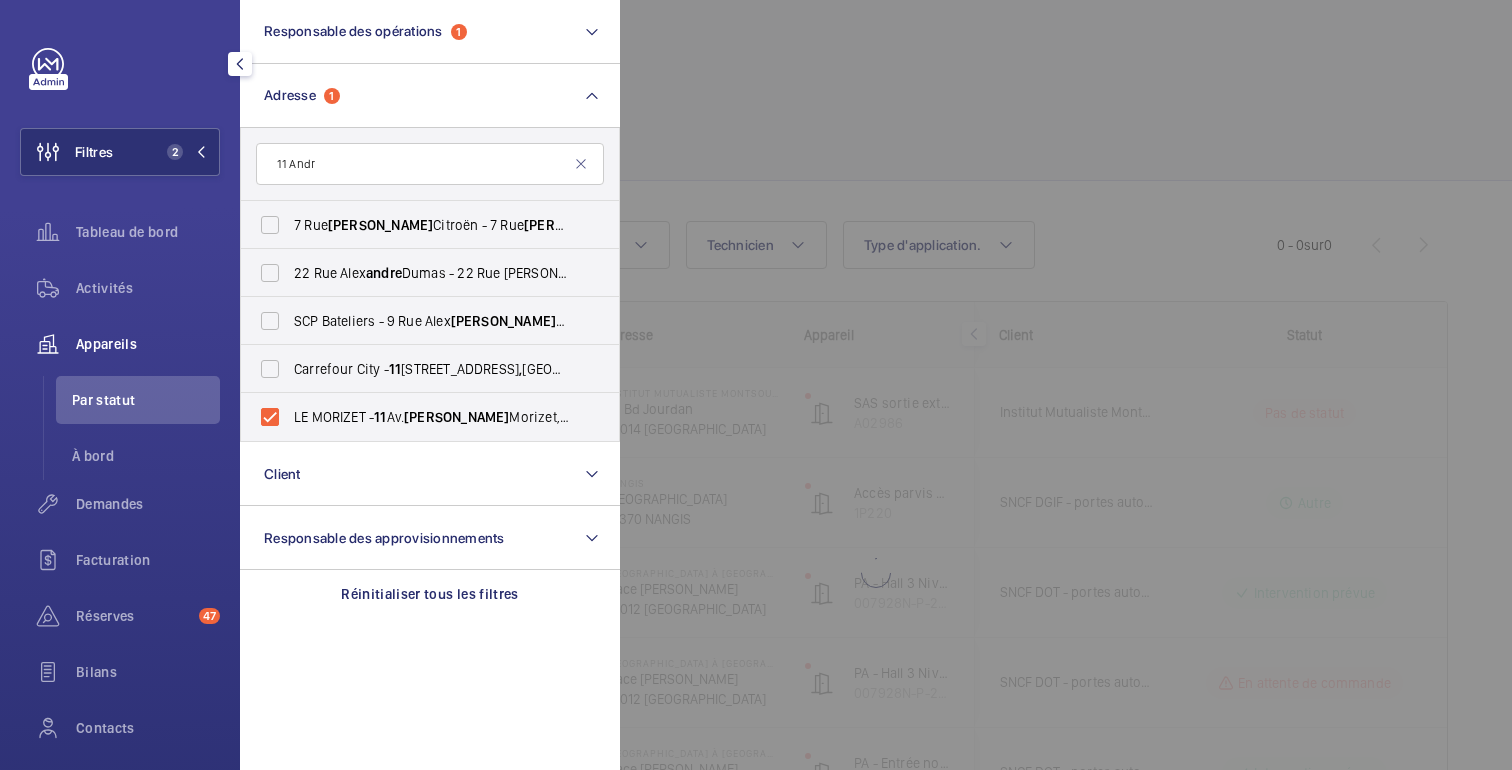 click 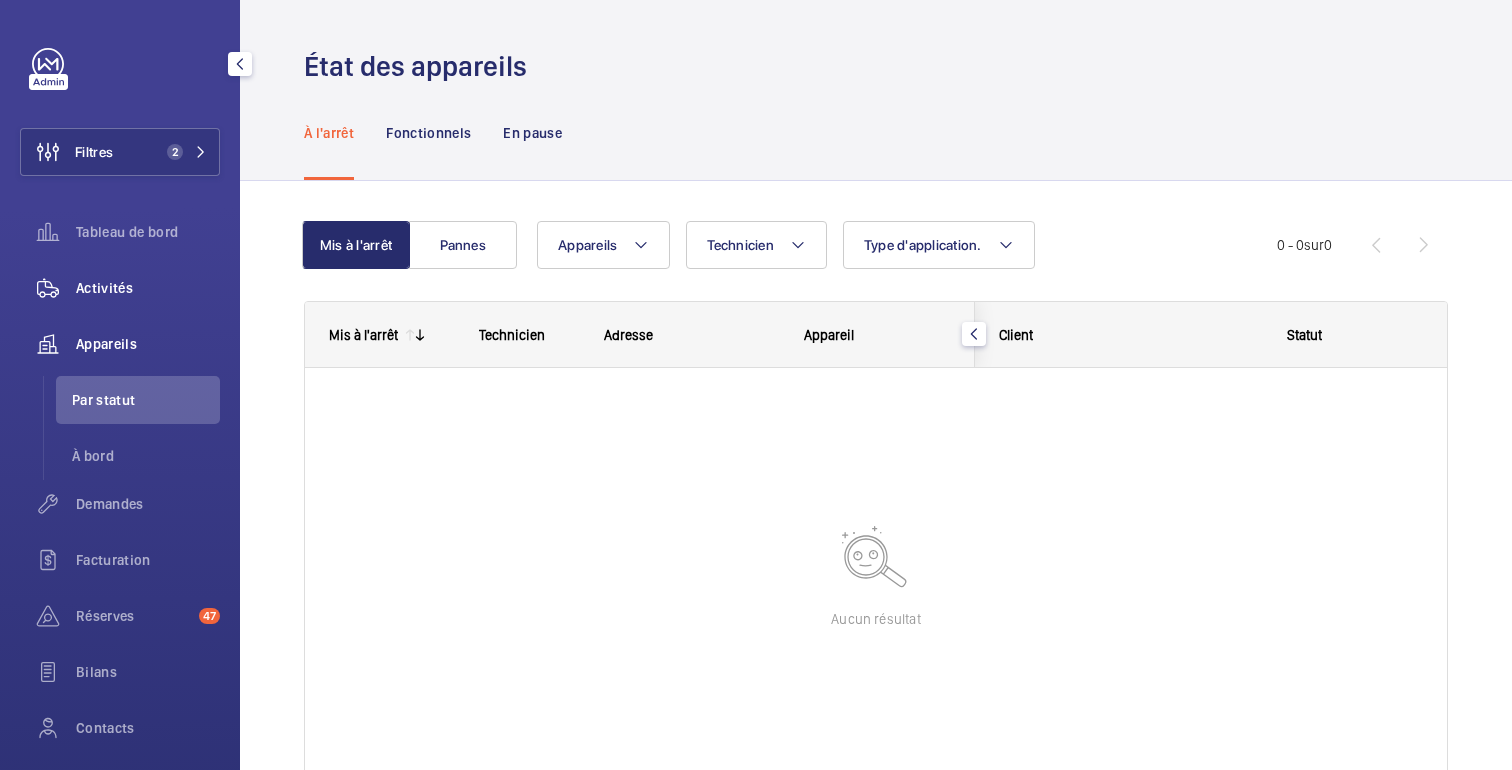 click on "Activités" 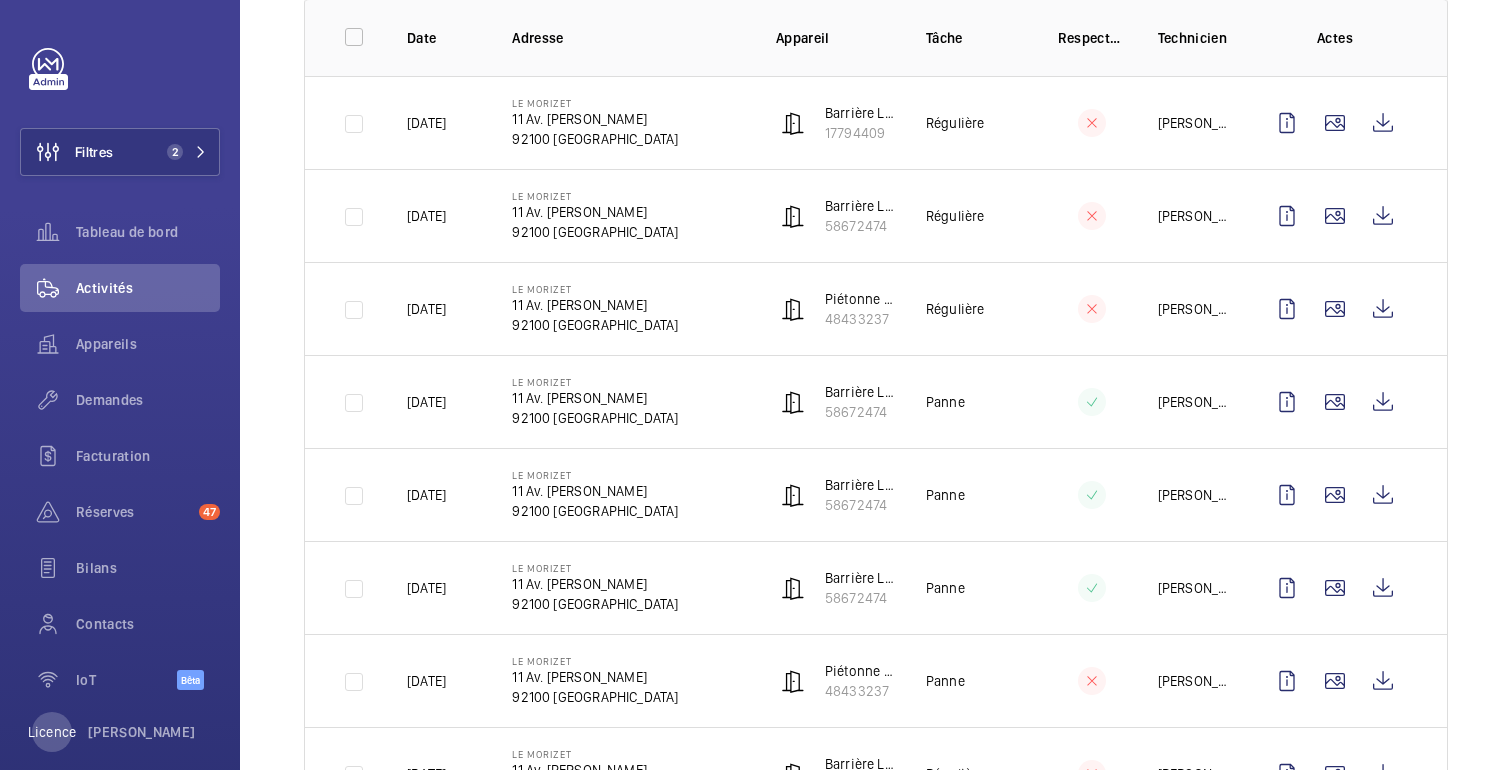 scroll, scrollTop: 327, scrollLeft: 0, axis: vertical 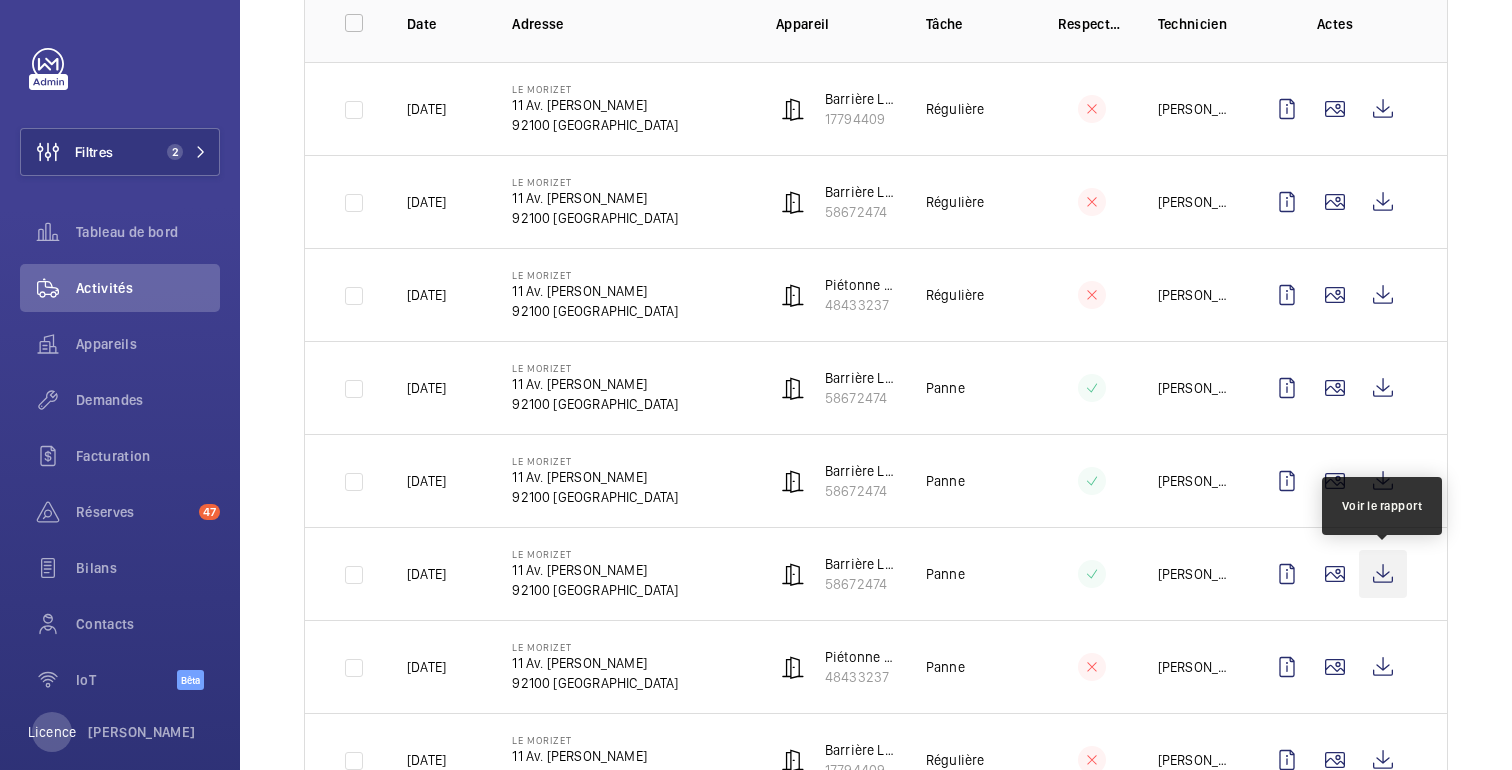 click 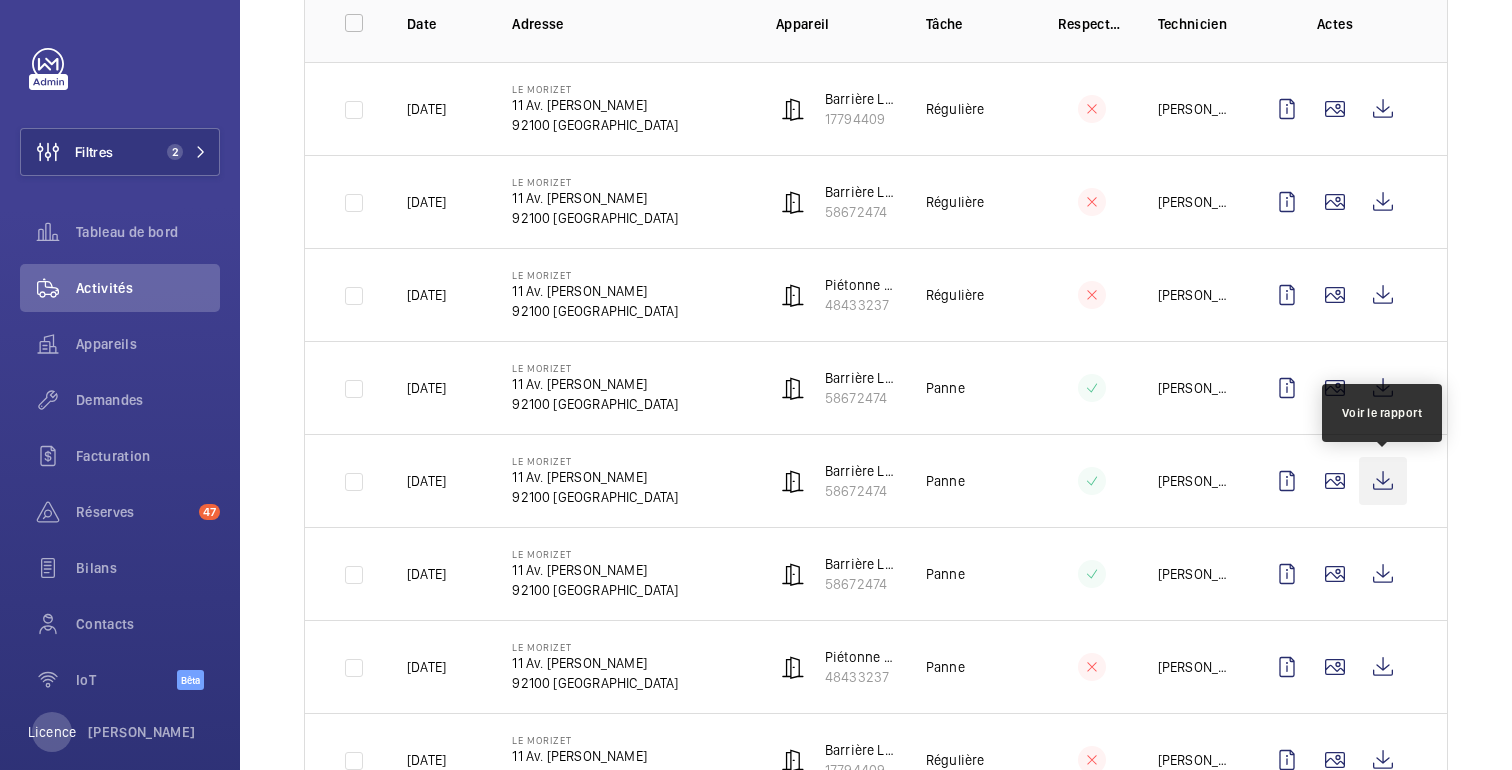 click 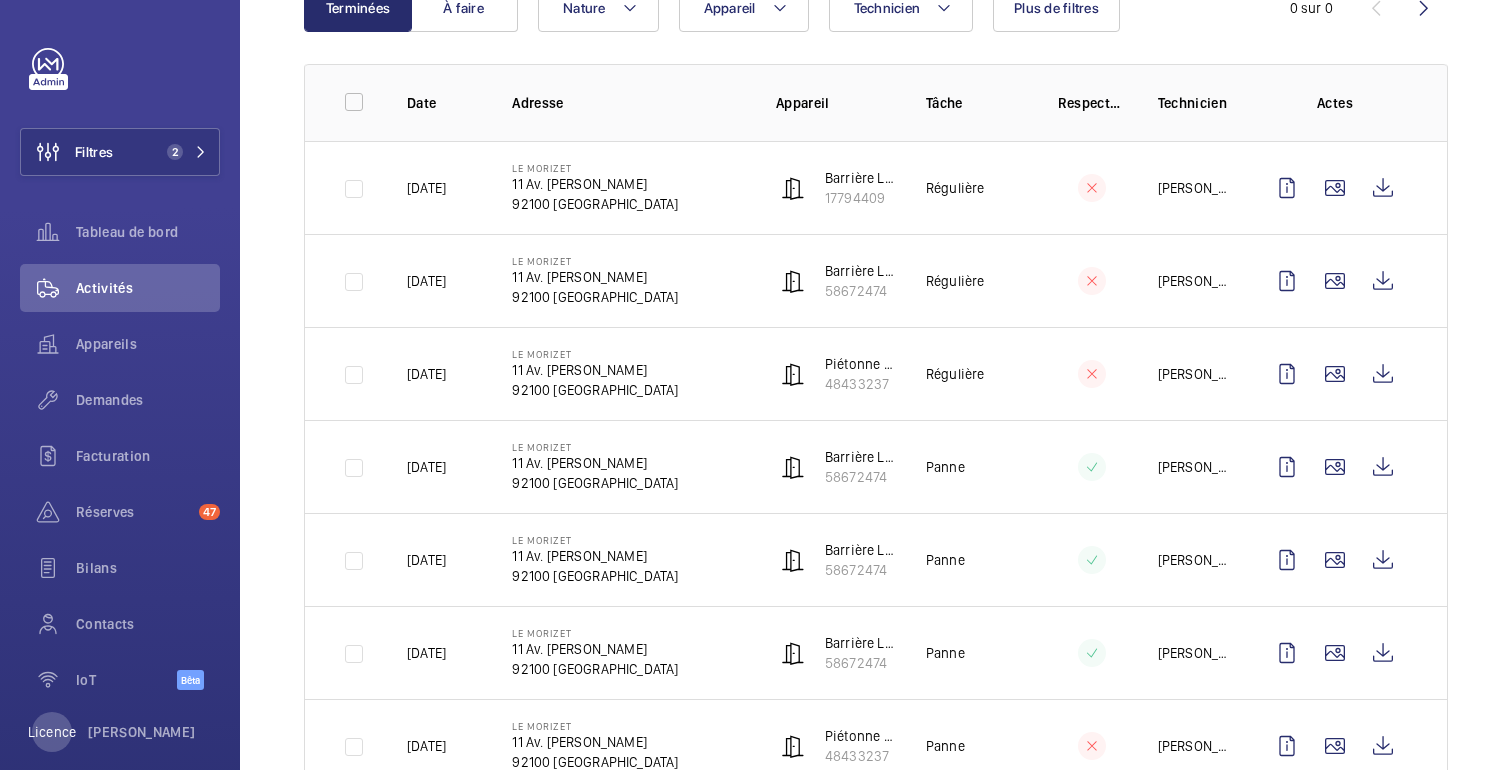 scroll, scrollTop: 0, scrollLeft: 0, axis: both 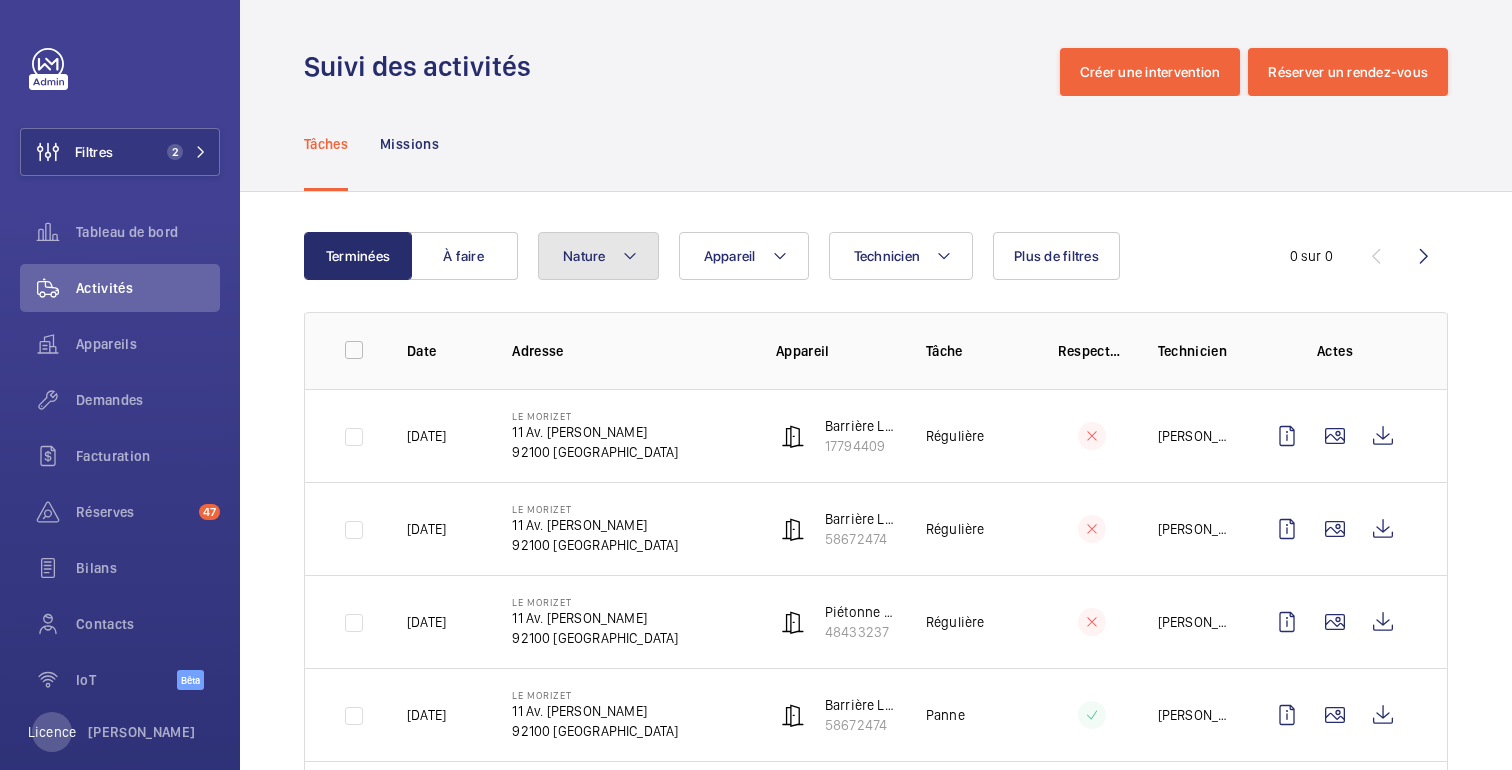 click on "Nature" 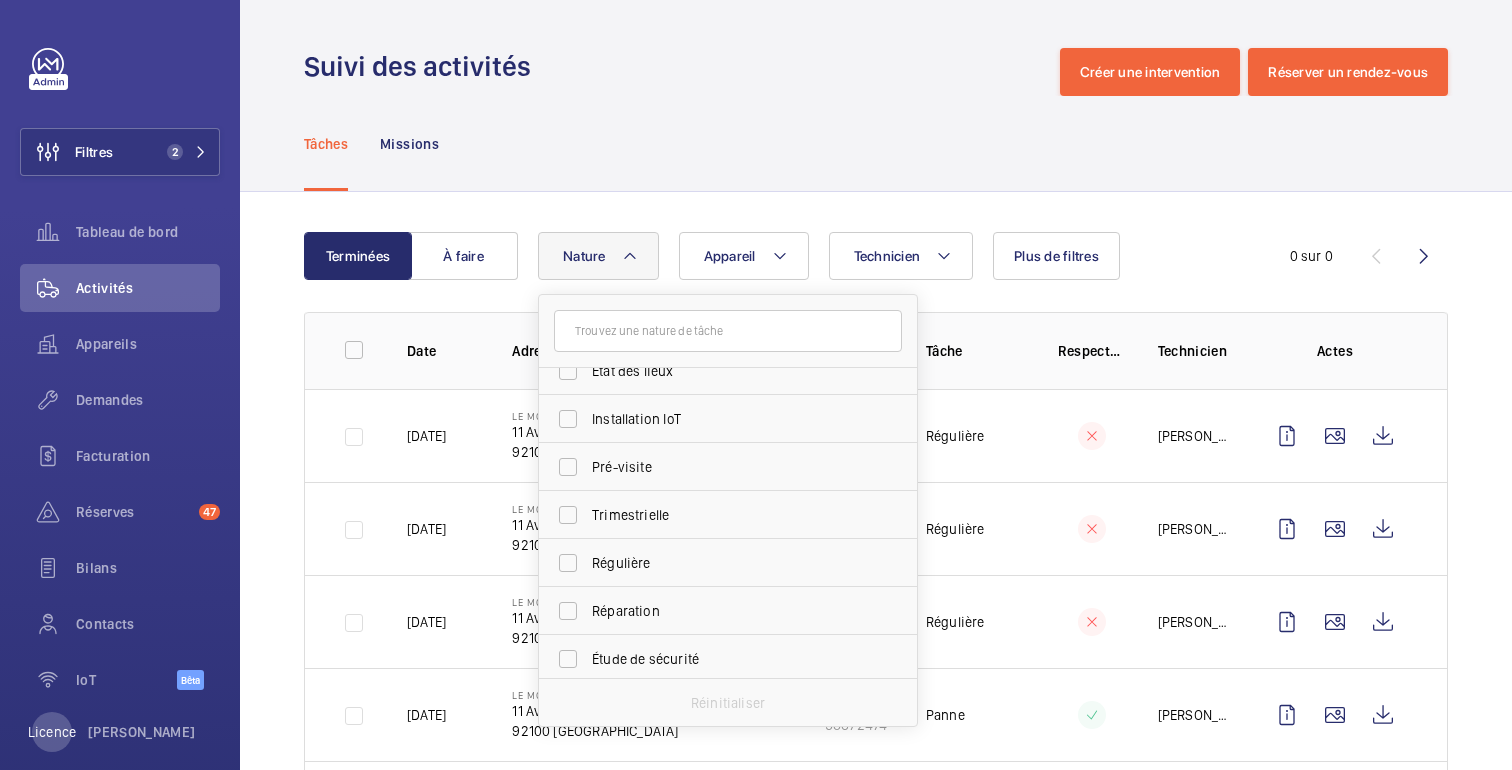 scroll, scrollTop: 212, scrollLeft: 0, axis: vertical 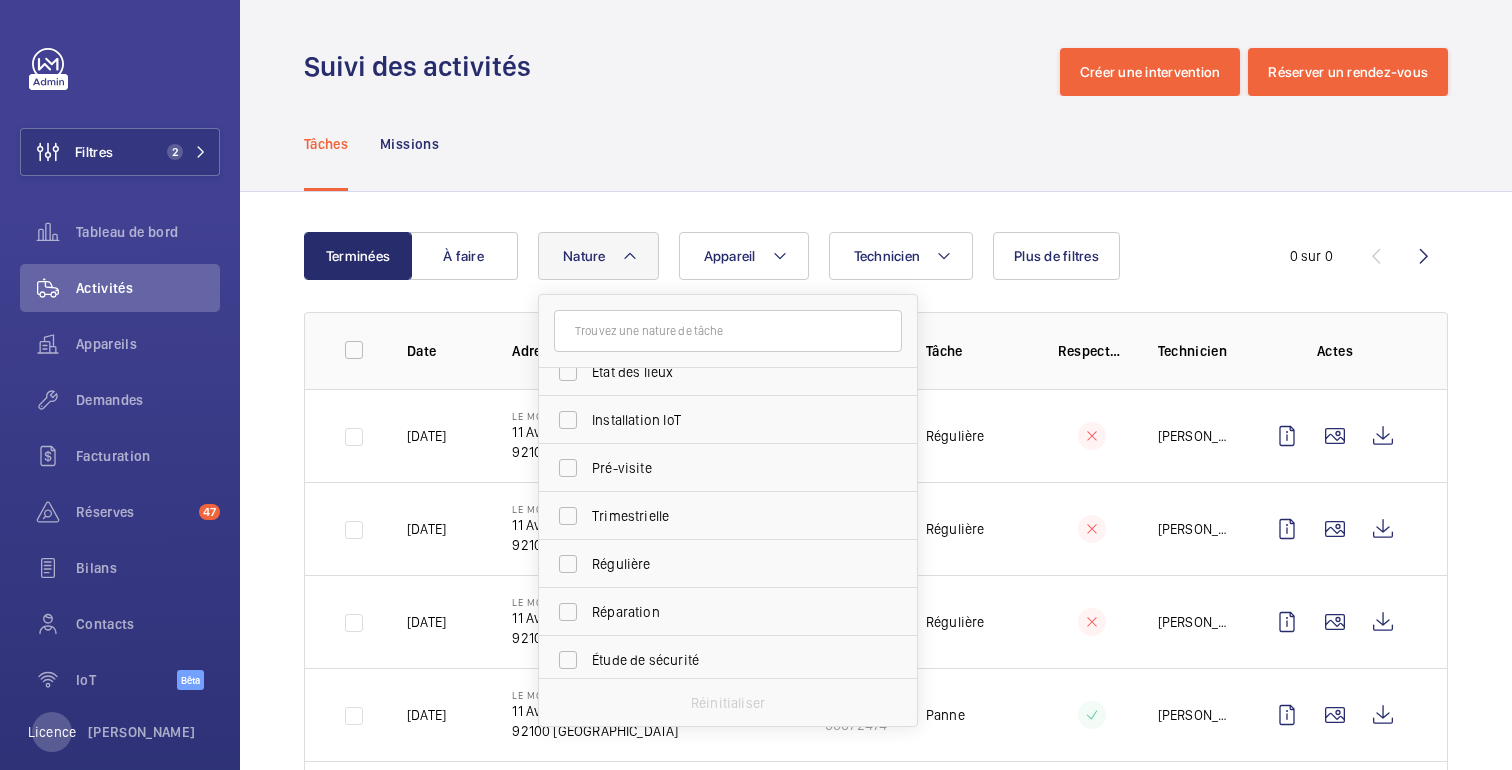 click on "Régulière" at bounding box center [729, 564] 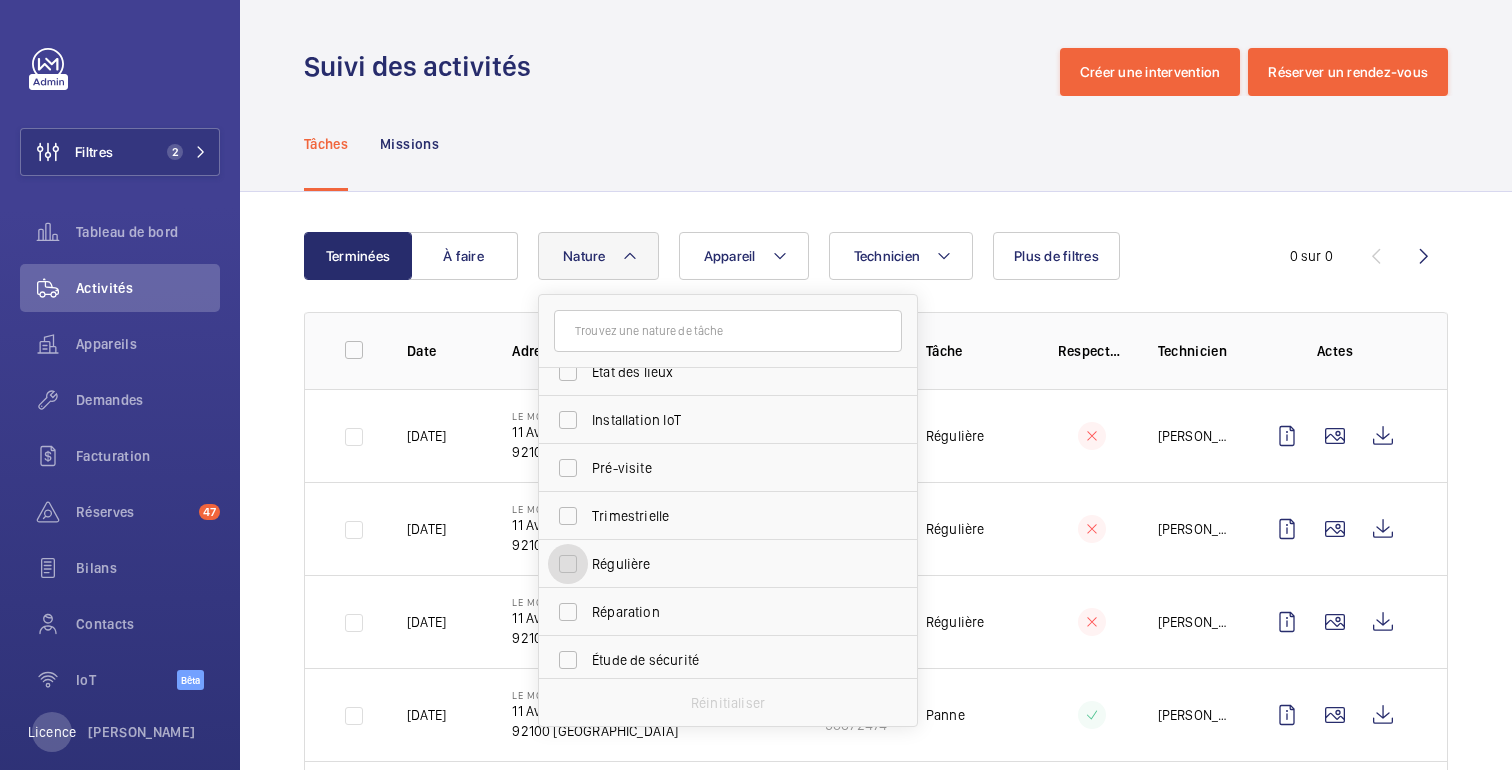 click on "Régulière" at bounding box center (568, 564) 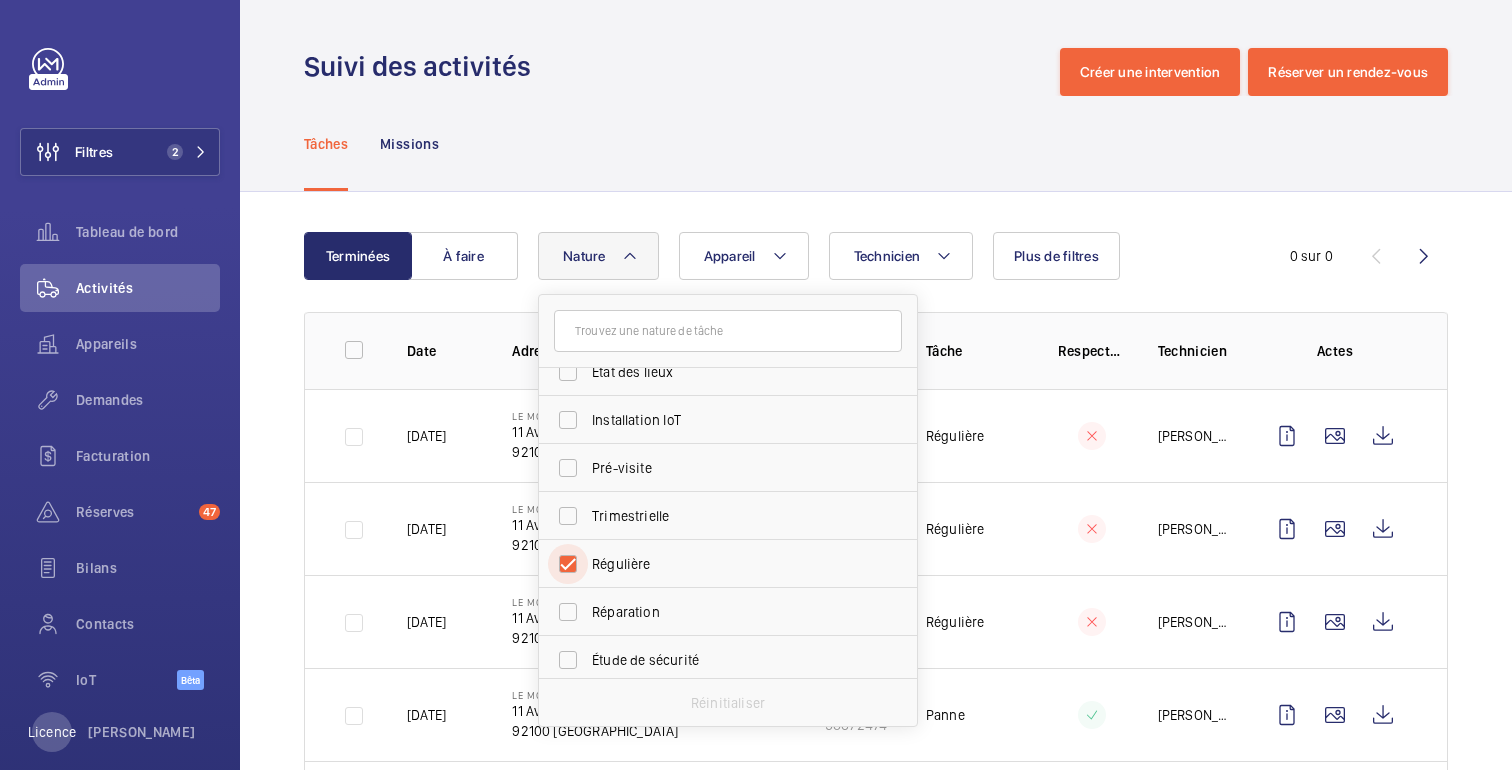 checkbox on "true" 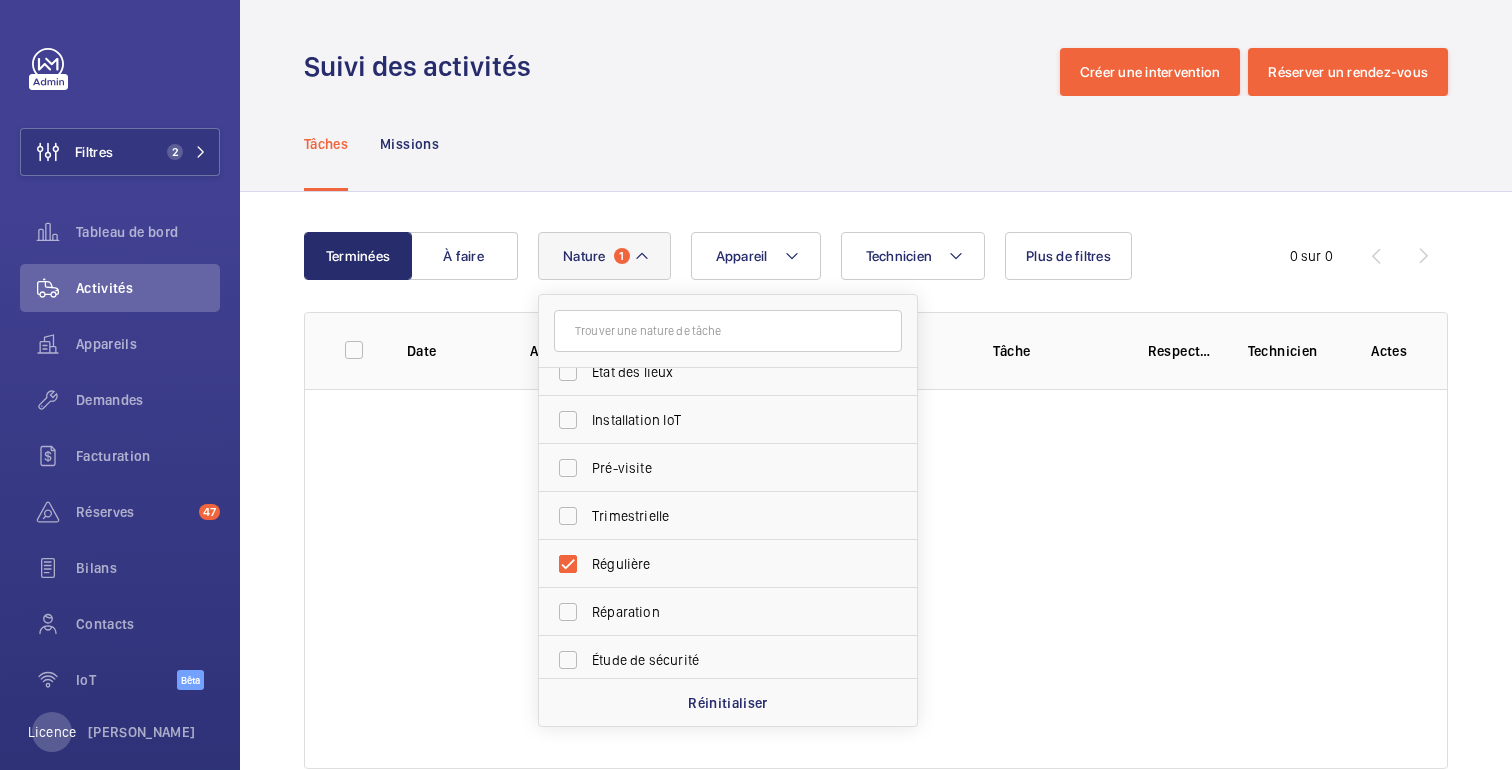 click on "Tâches Missions" 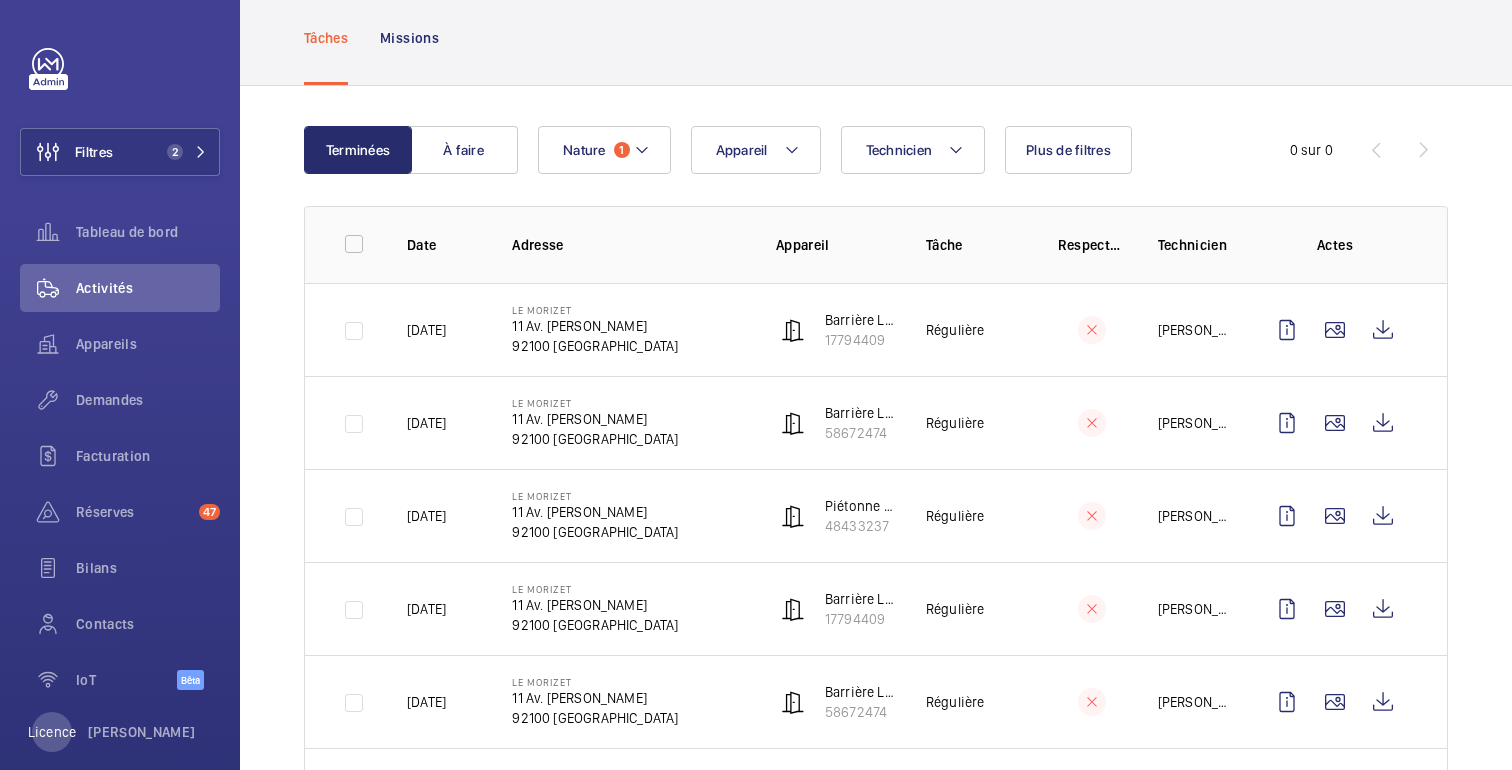 scroll, scrollTop: 104, scrollLeft: 0, axis: vertical 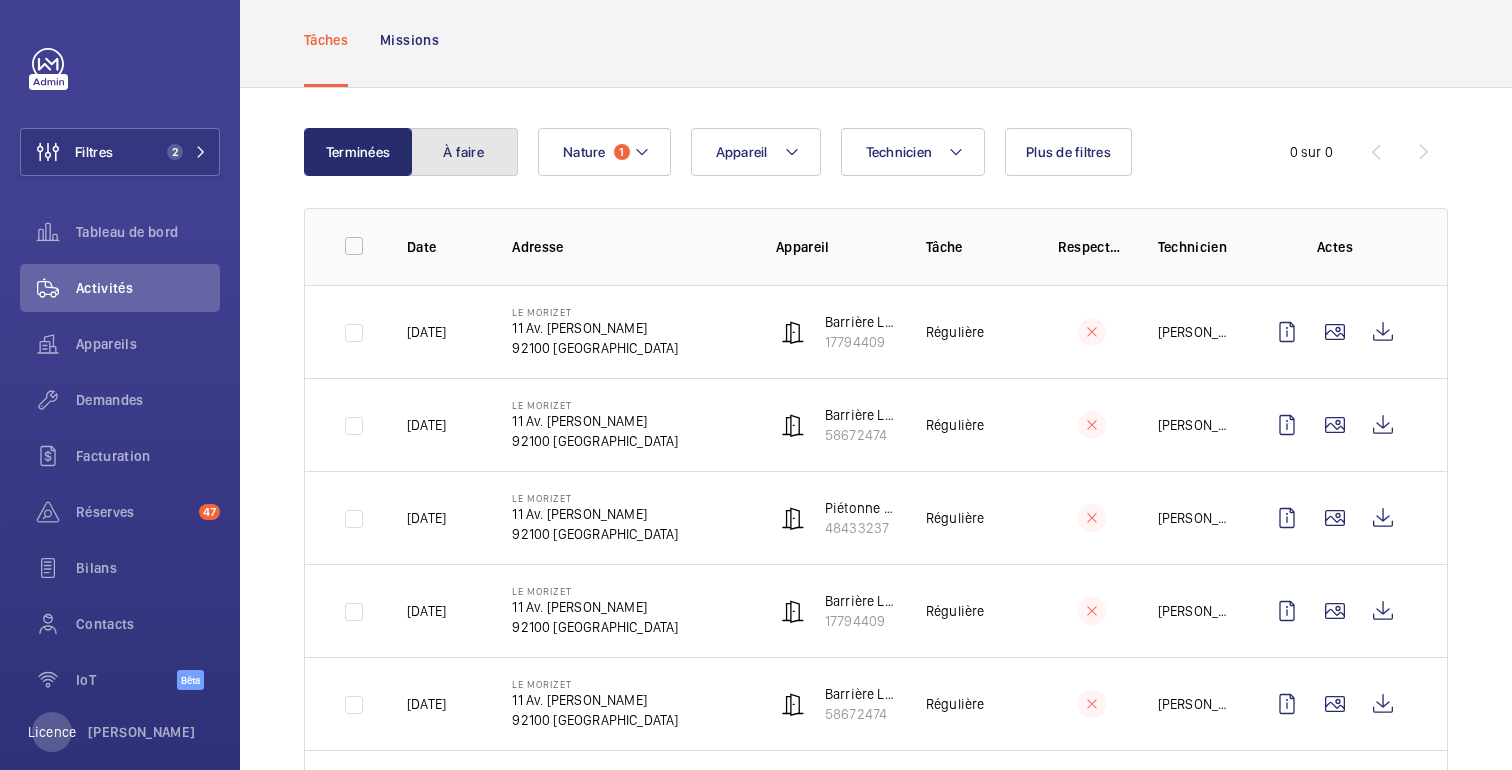 click on "À faire" 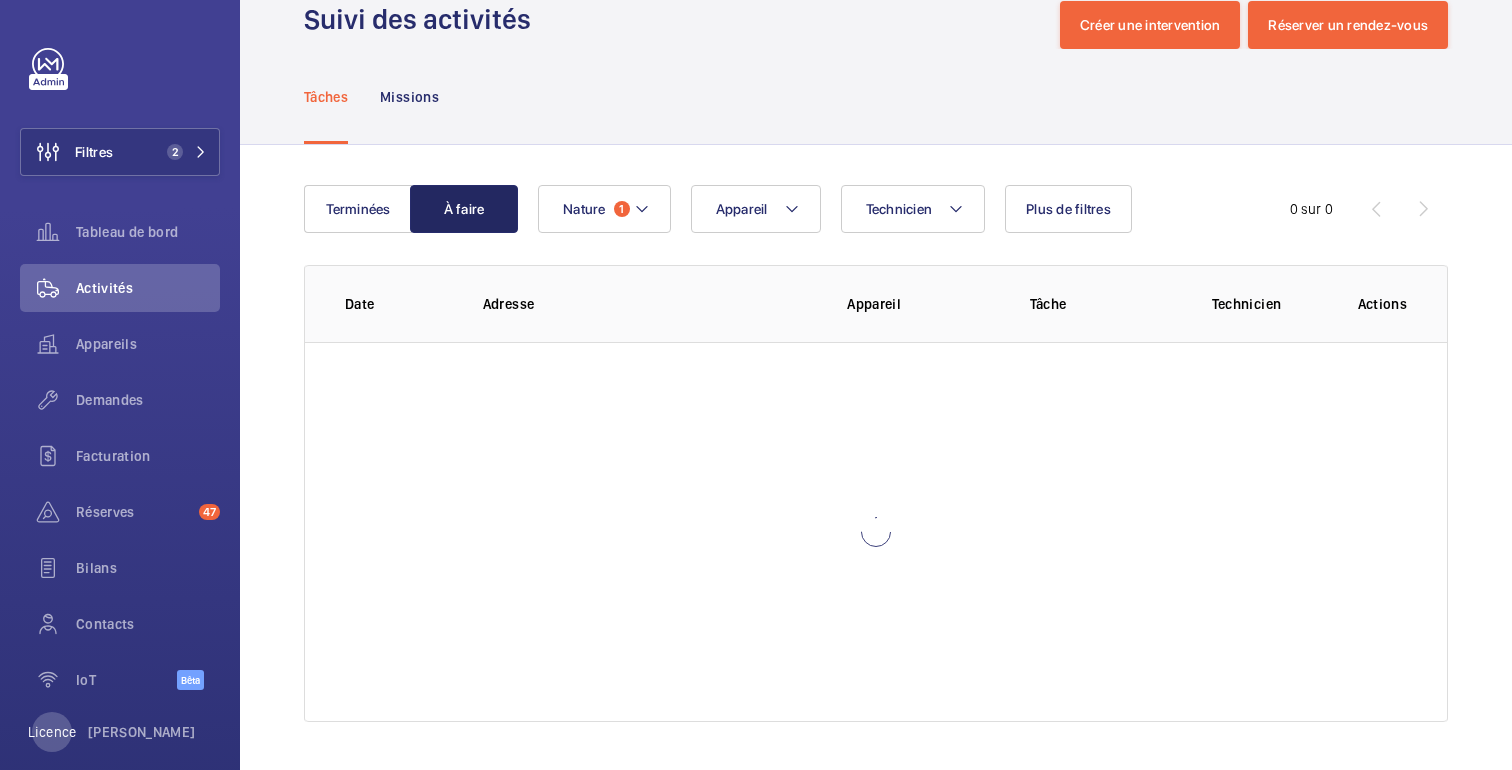 scroll, scrollTop: 47, scrollLeft: 0, axis: vertical 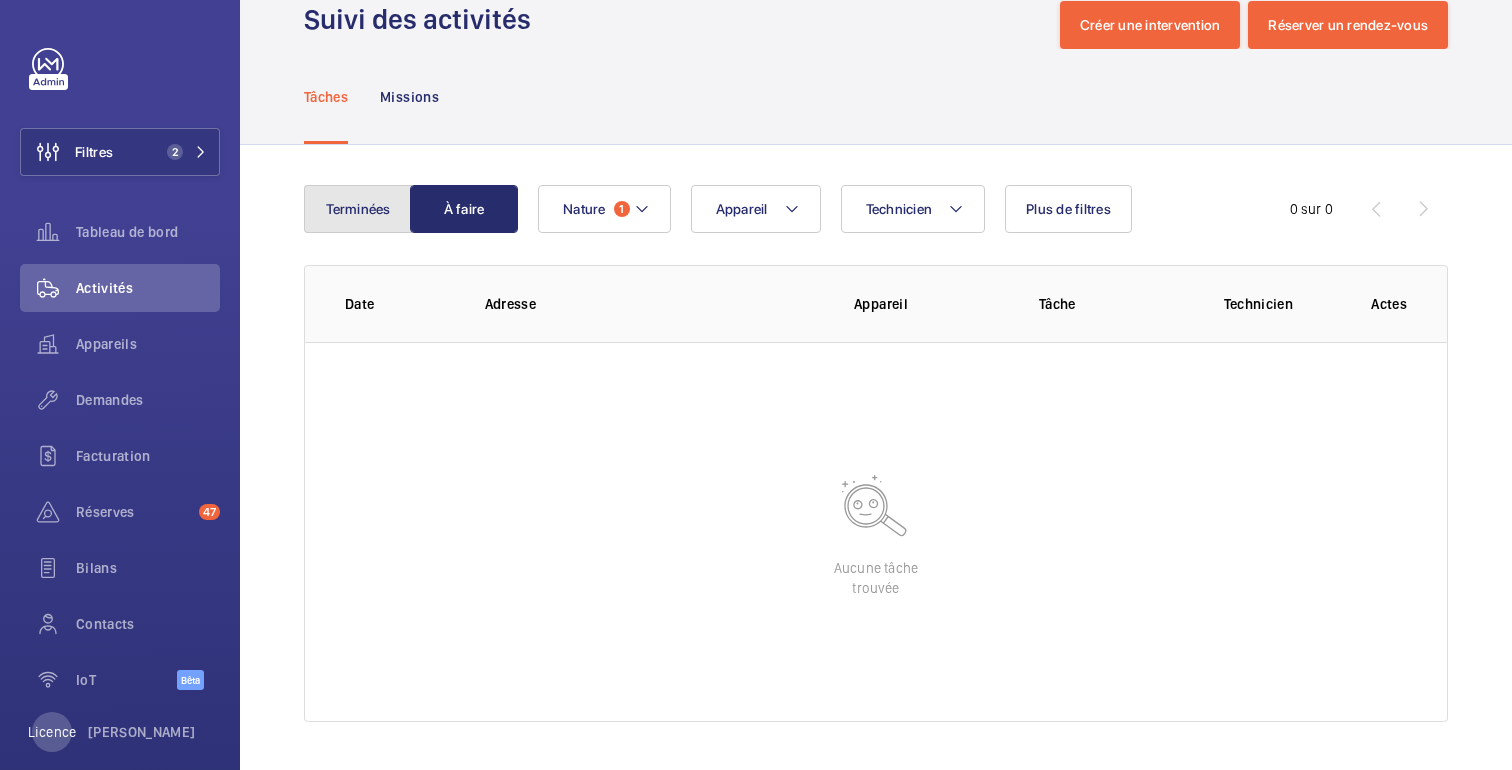click on "Terminées" 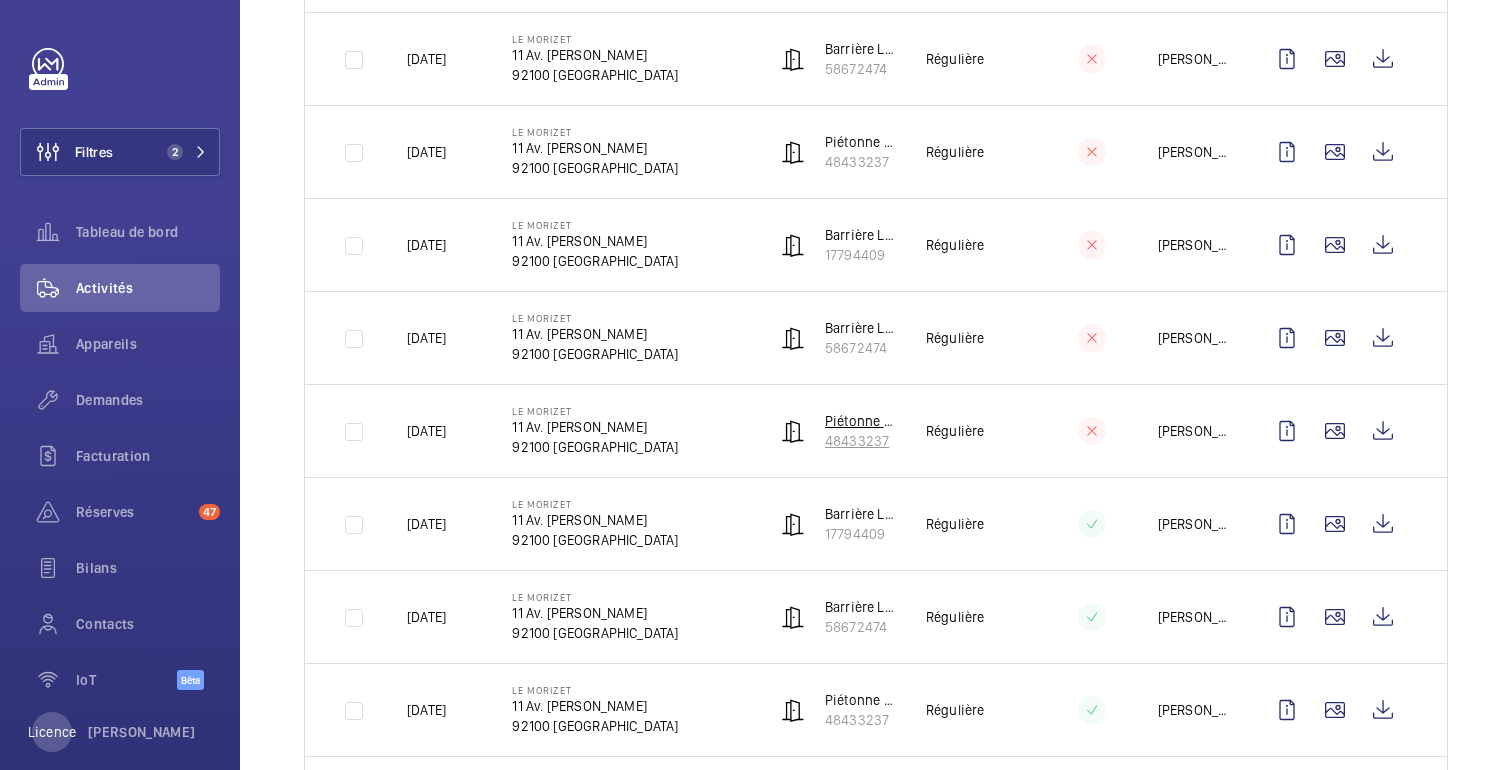 scroll, scrollTop: 0, scrollLeft: 0, axis: both 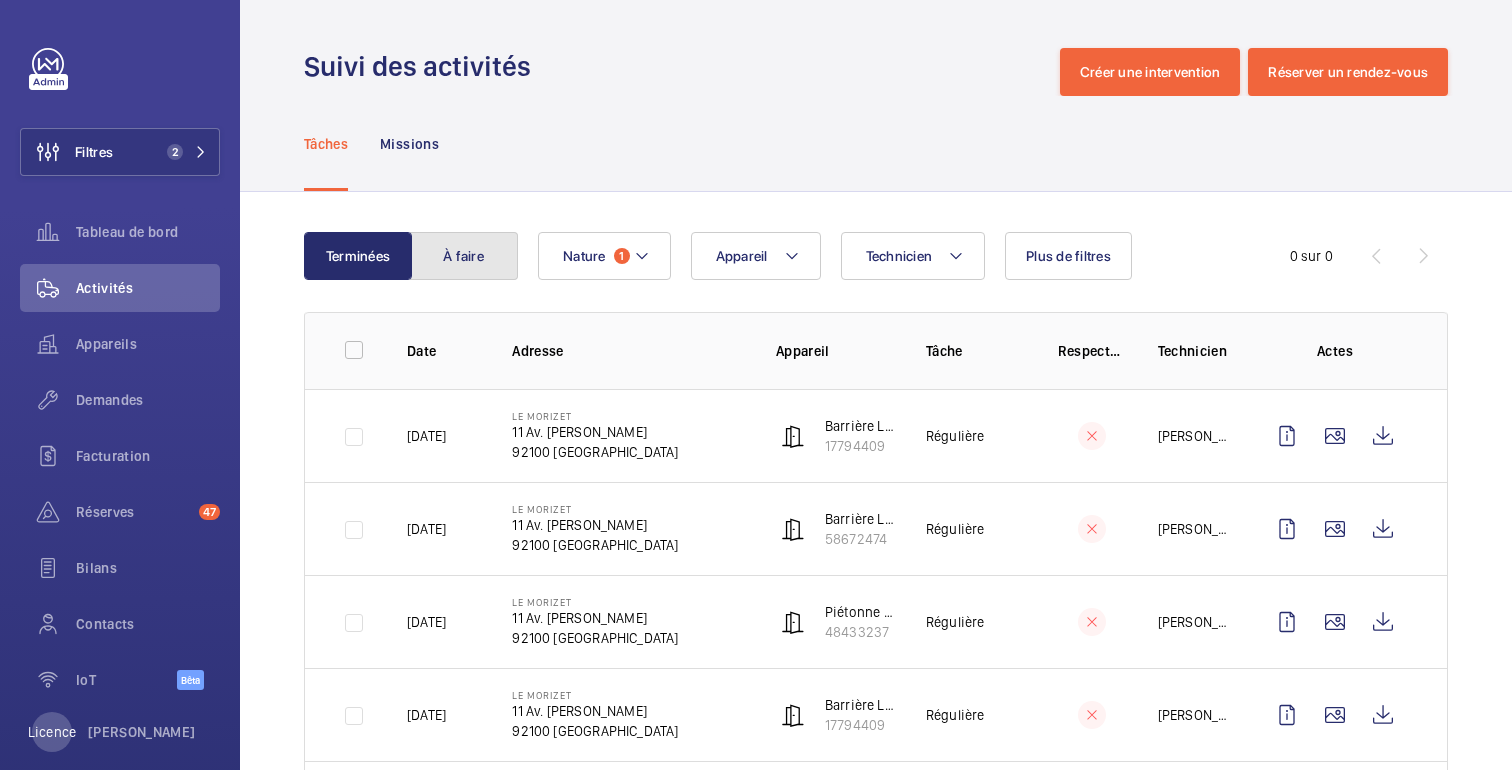 click on "À faire" 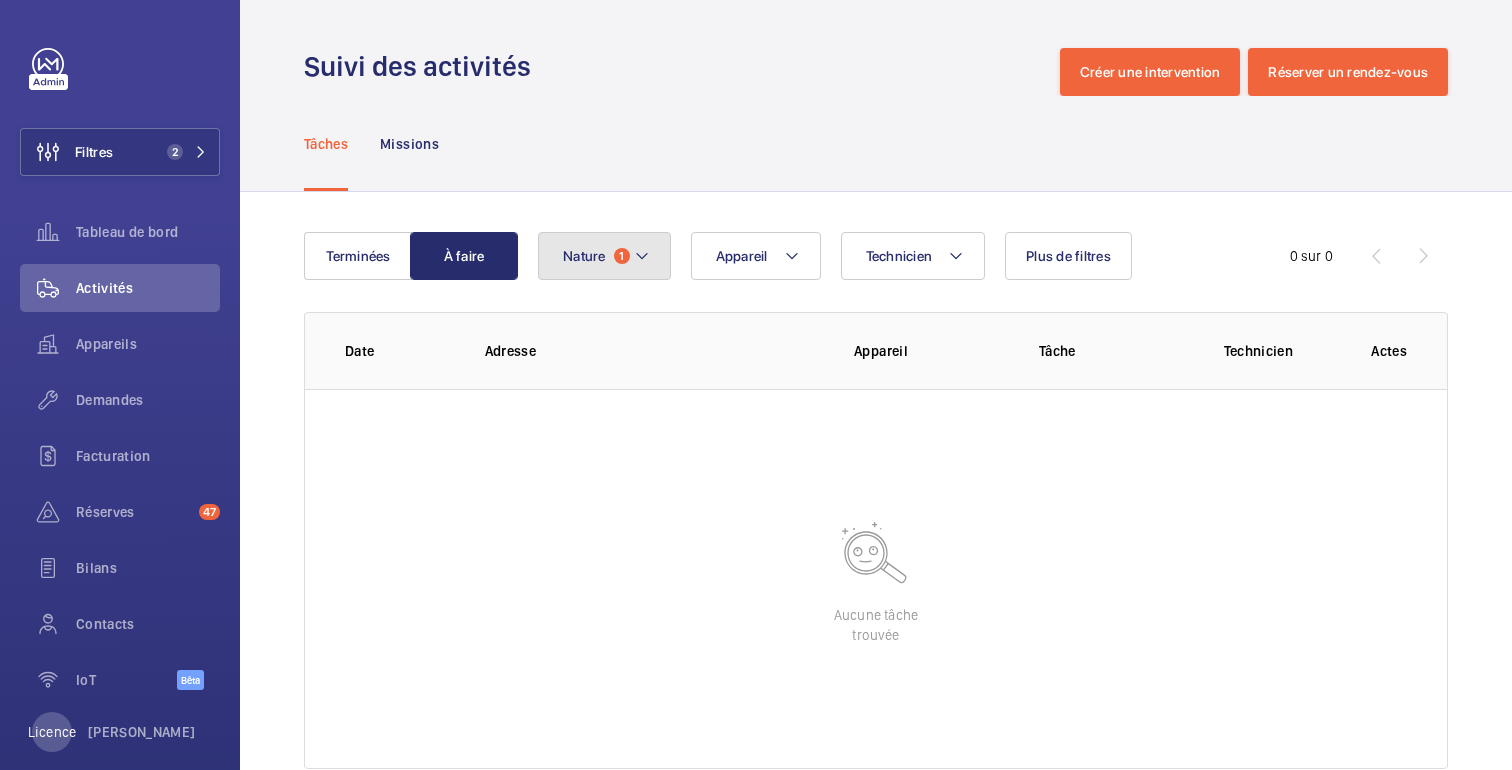 click on "Nature 1" 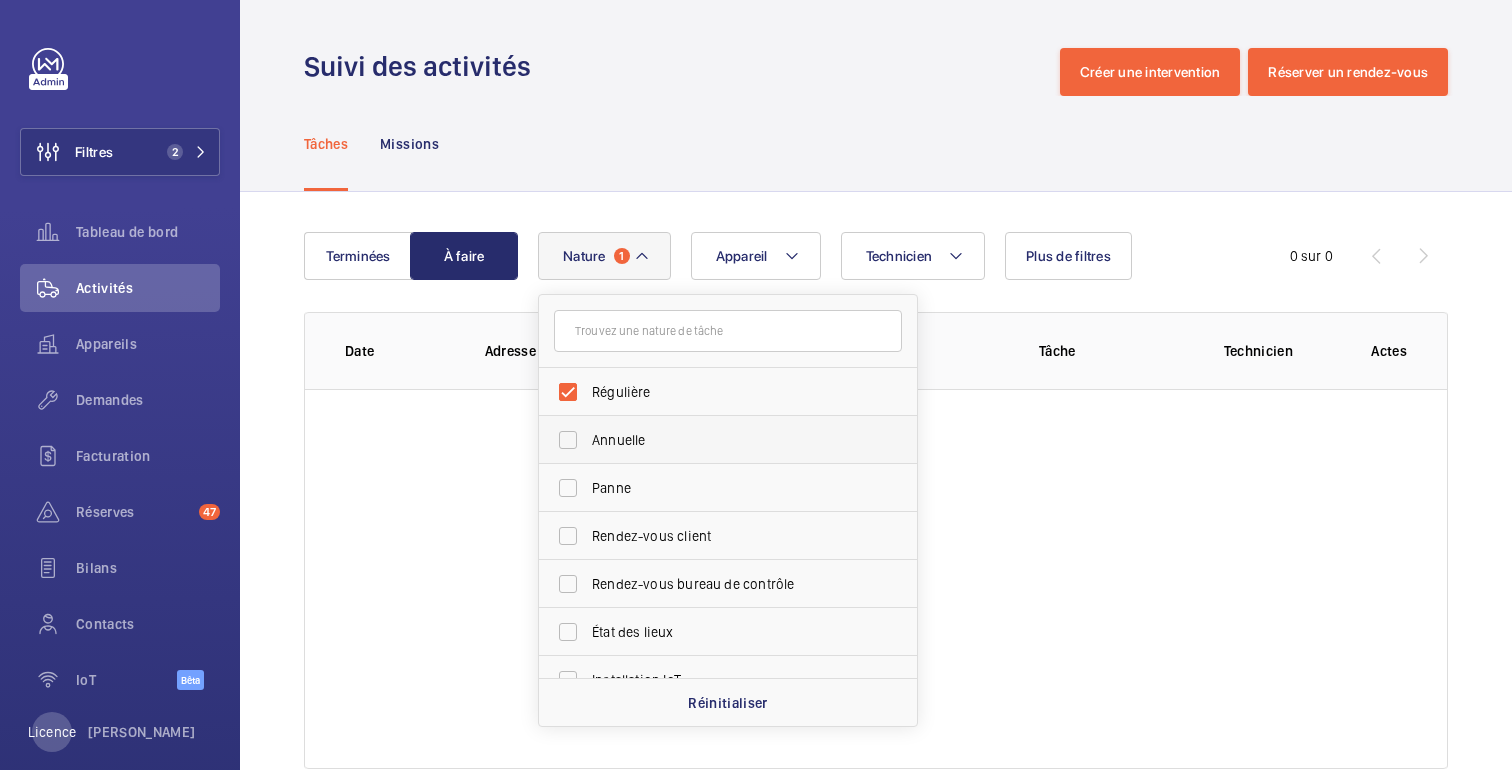 click on "Annuelle" at bounding box center (729, 440) 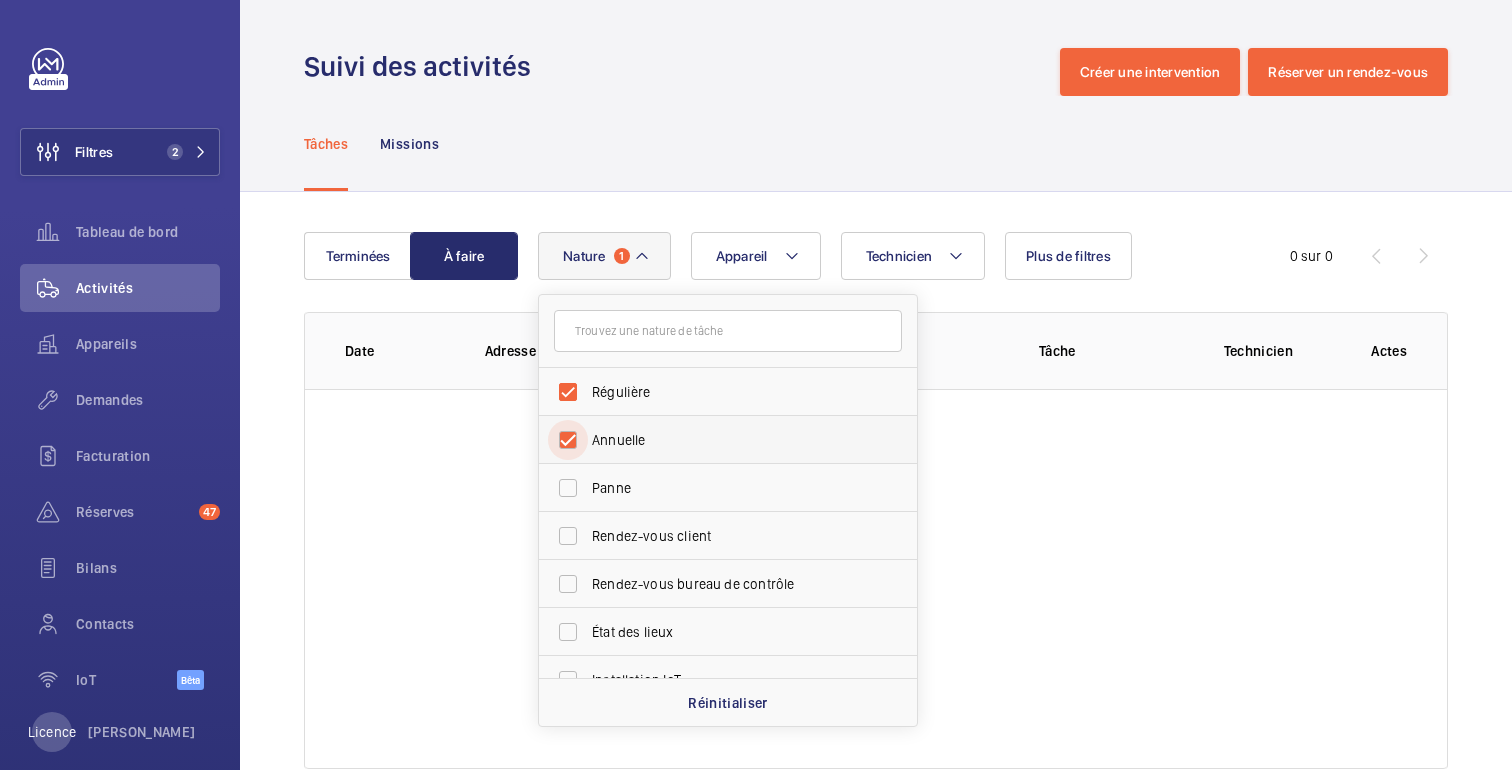 checkbox on "true" 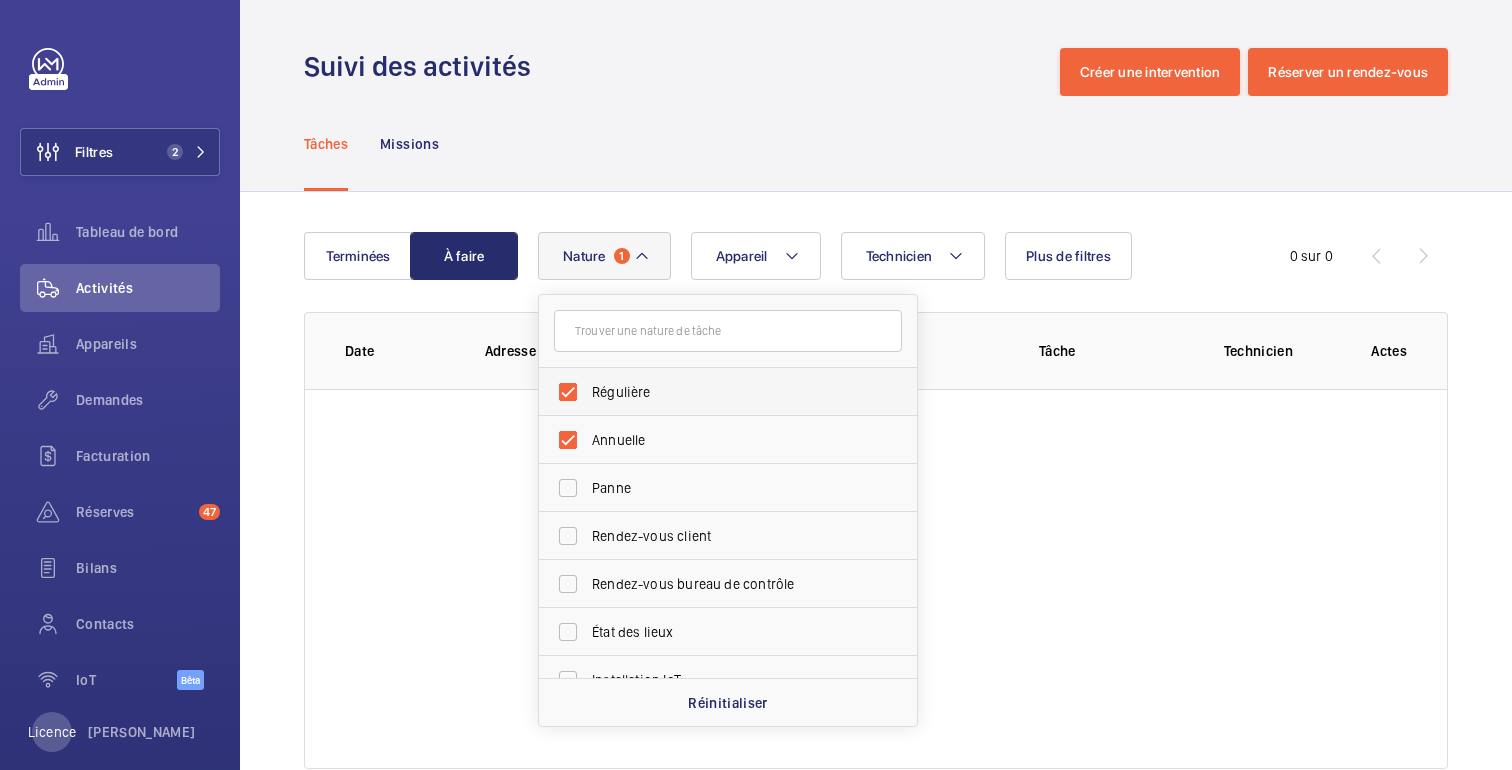 click on "Régulière" at bounding box center [713, 392] 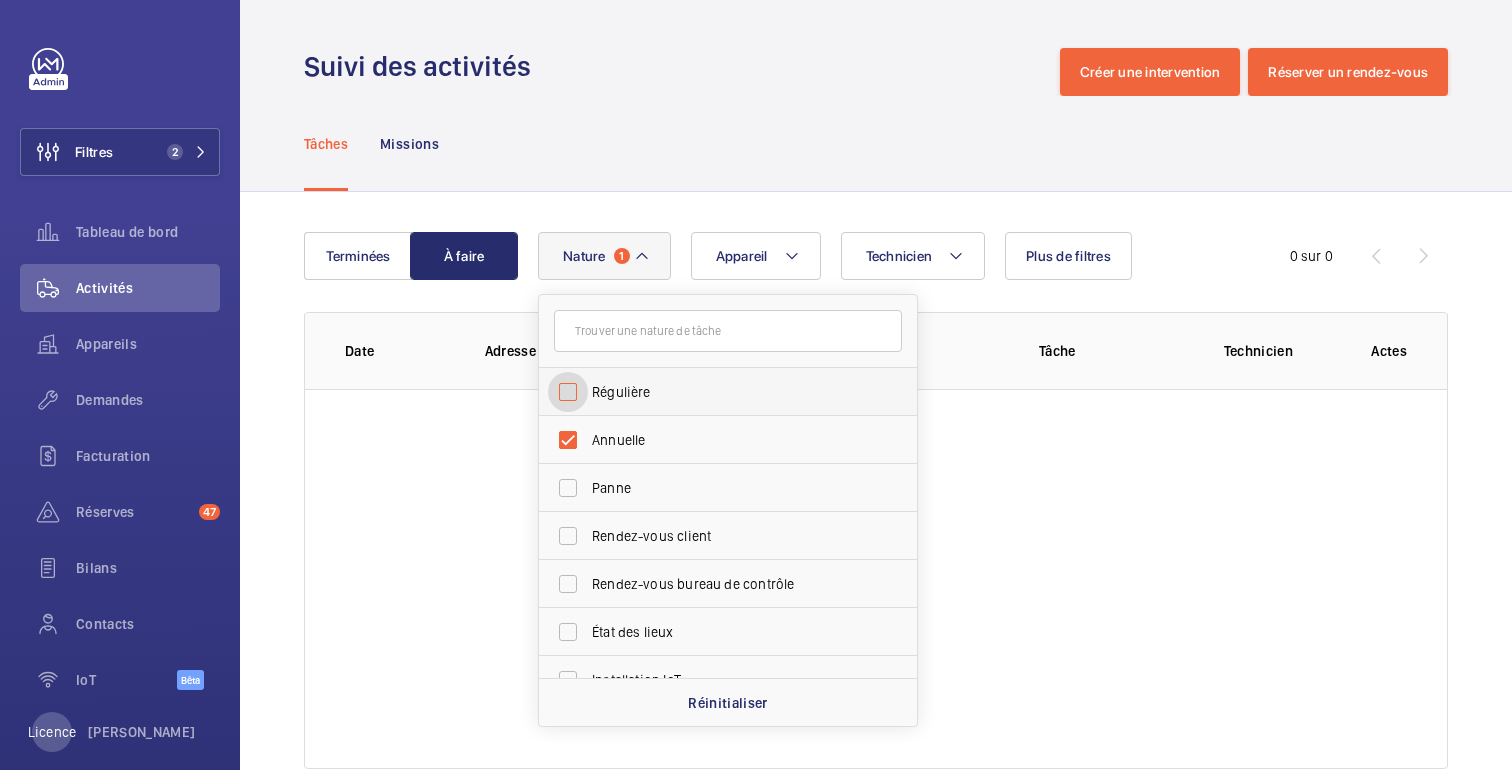 checkbox on "false" 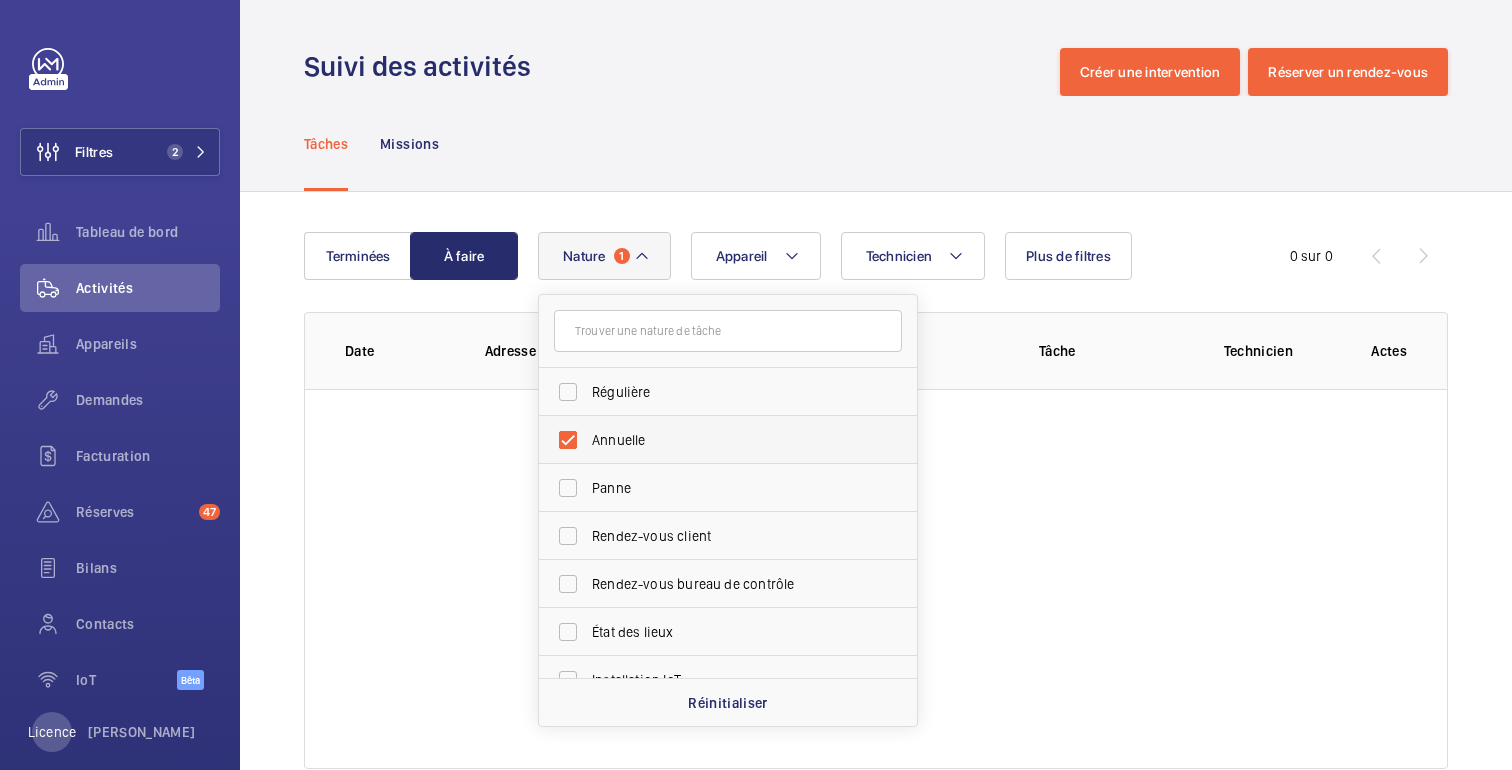 click on "Annuelle" at bounding box center (618, 440) 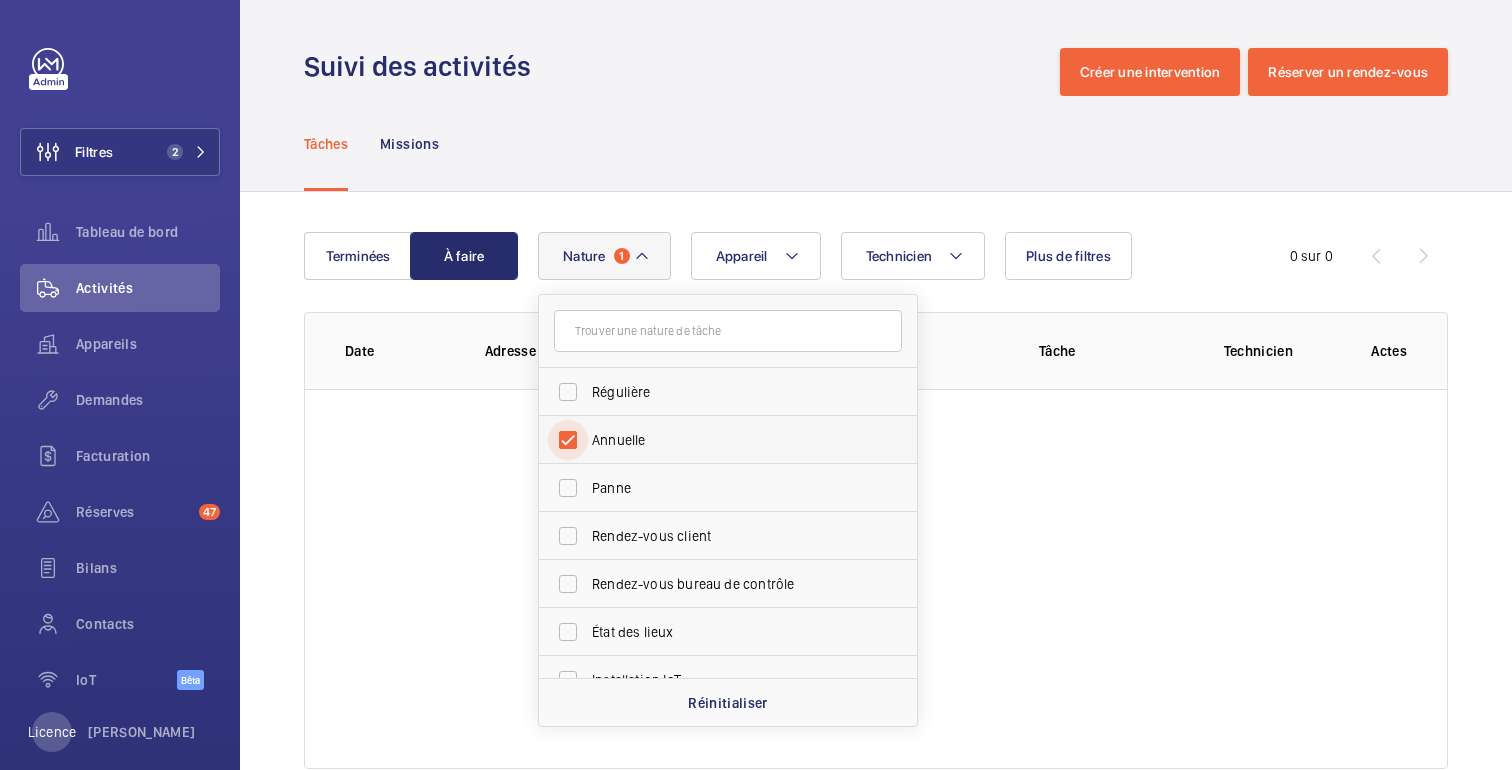 click on "Annuelle" at bounding box center [568, 440] 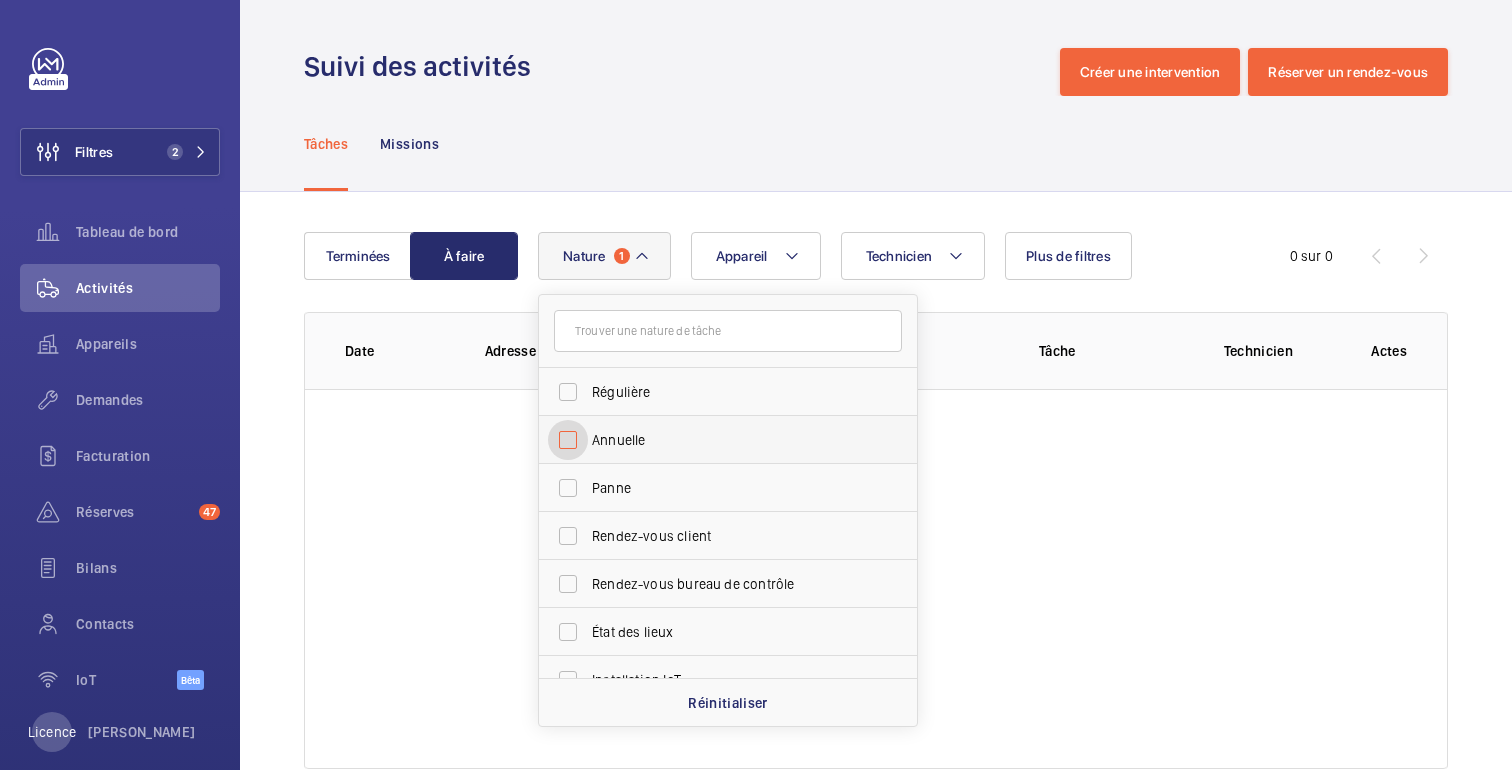 checkbox on "false" 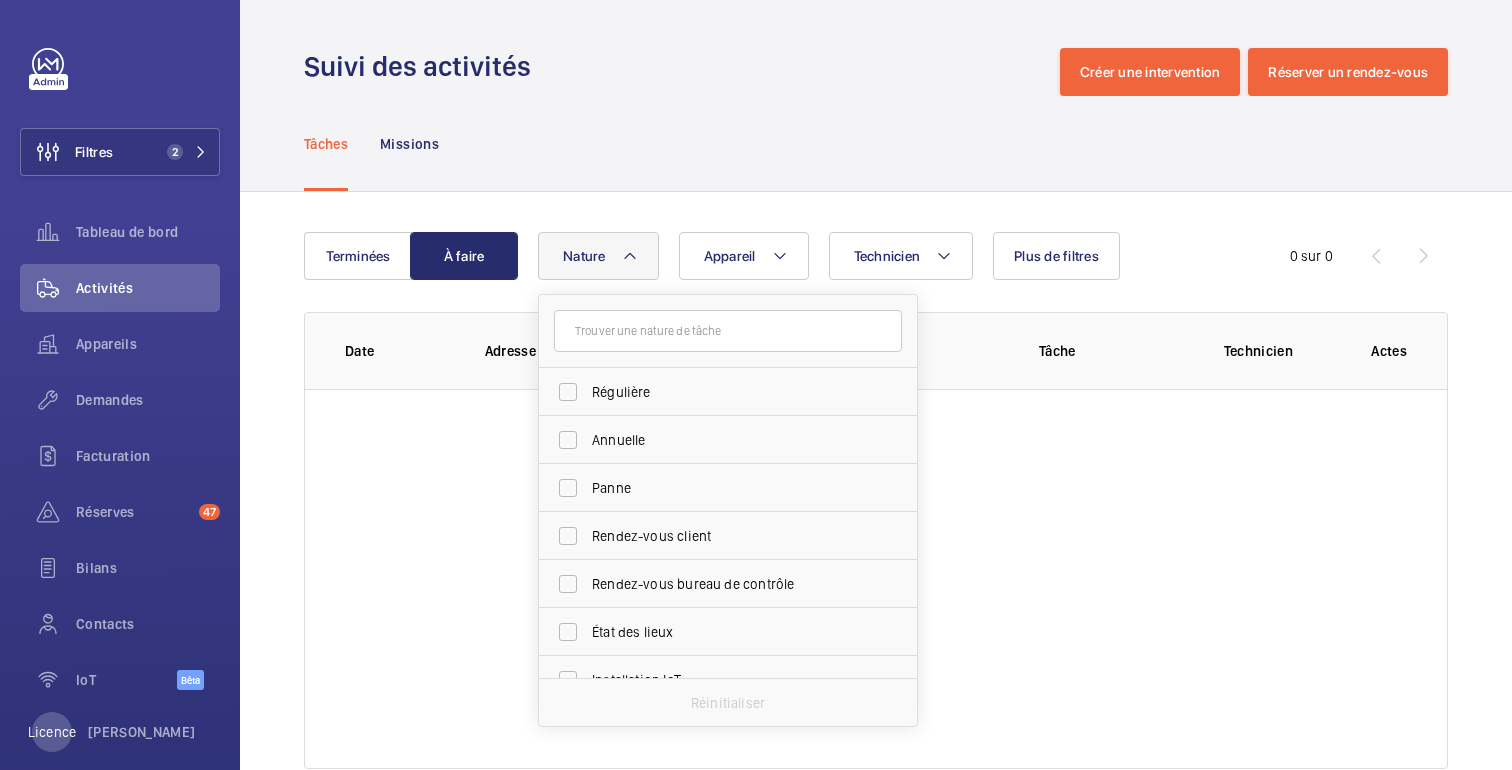 click on "Tâches Missions" 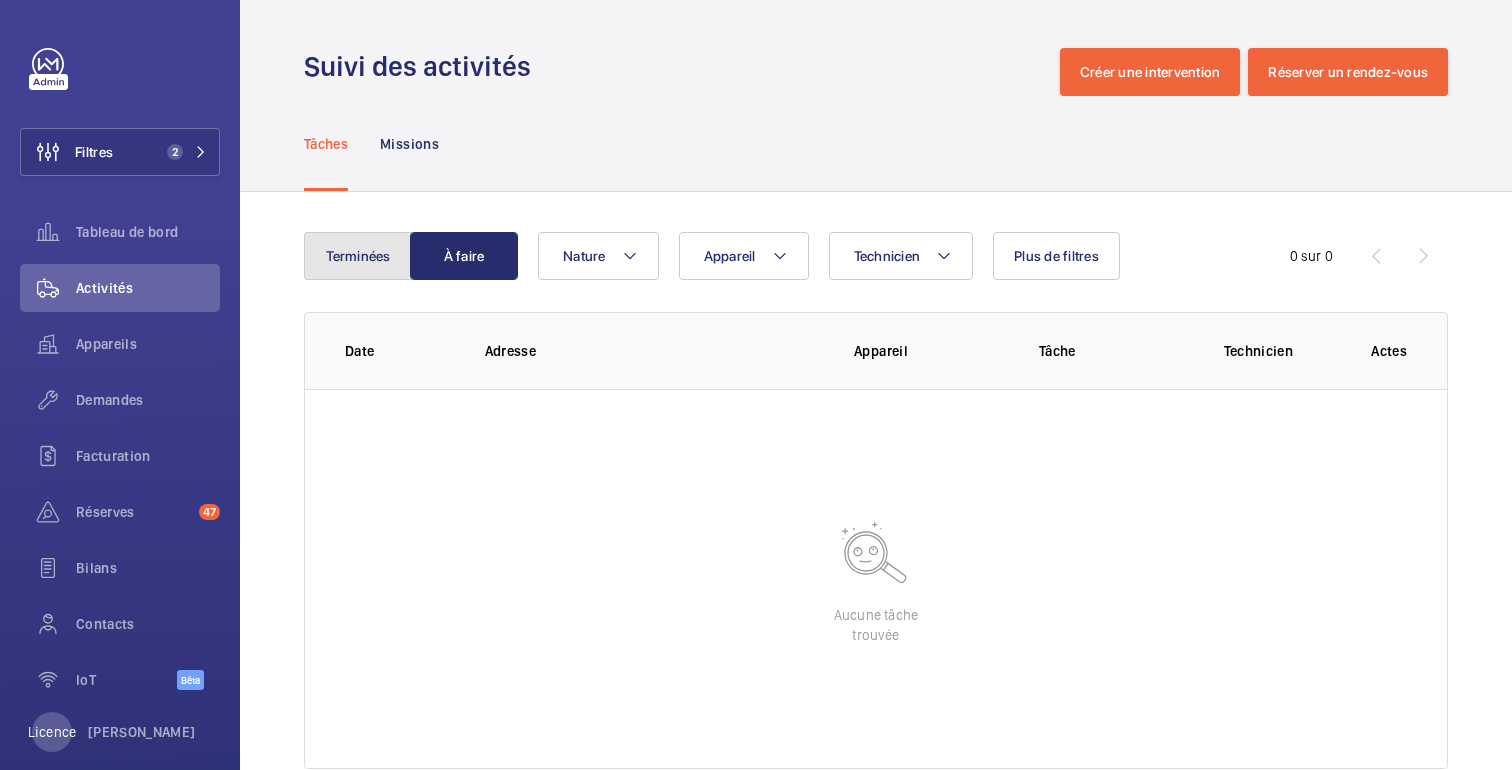 click on "Terminées" 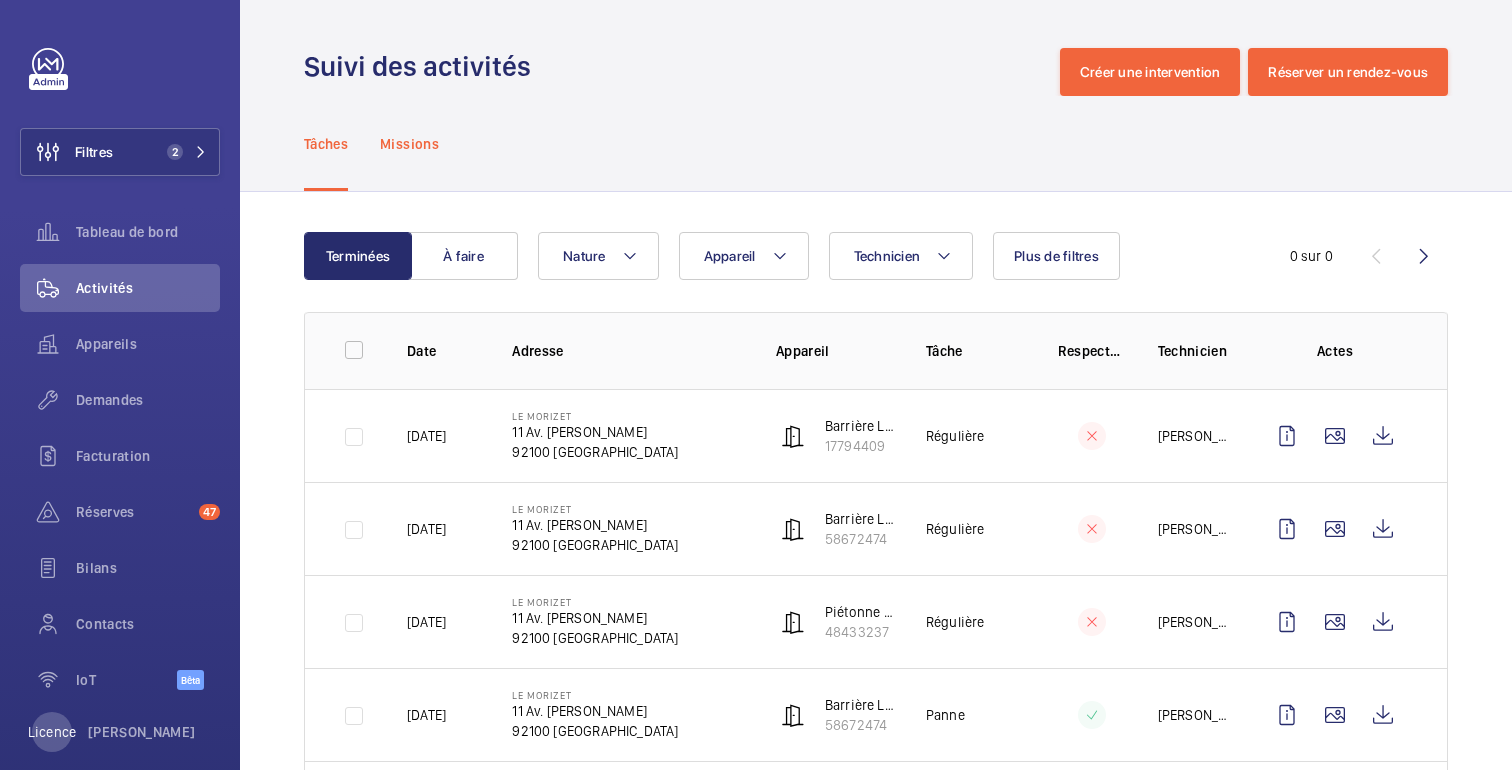 click on "Missions" 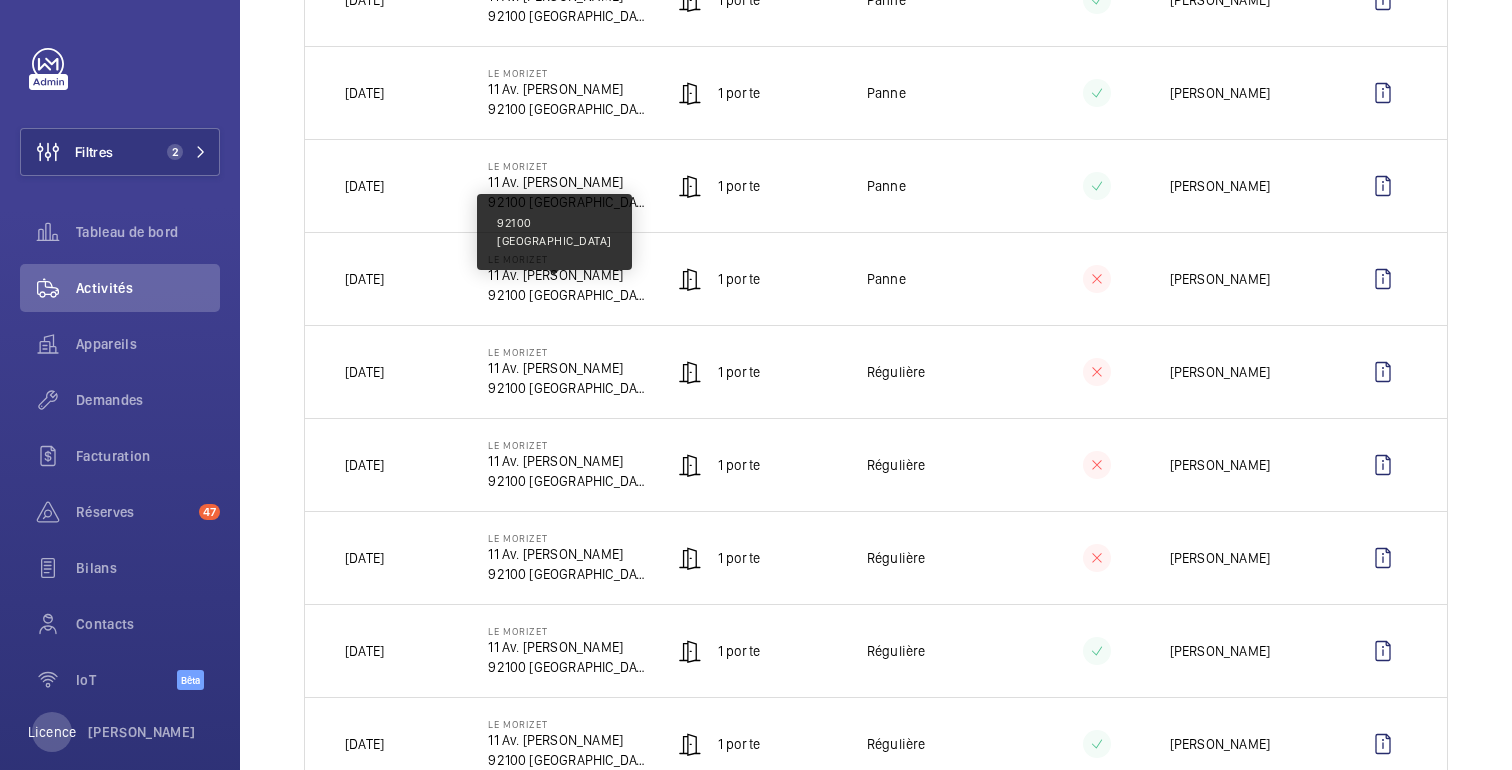 scroll, scrollTop: 0, scrollLeft: 0, axis: both 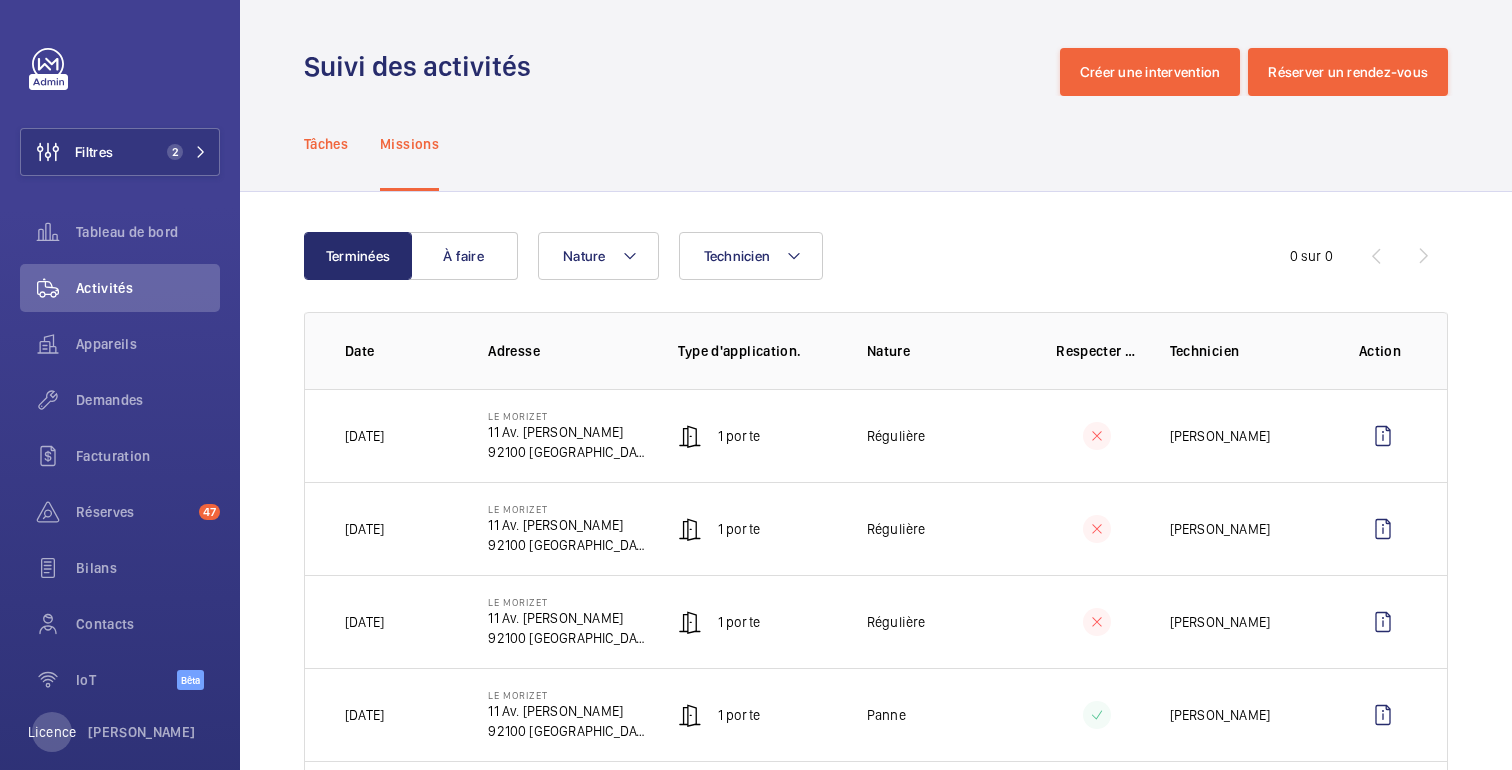 click on "Tâches" 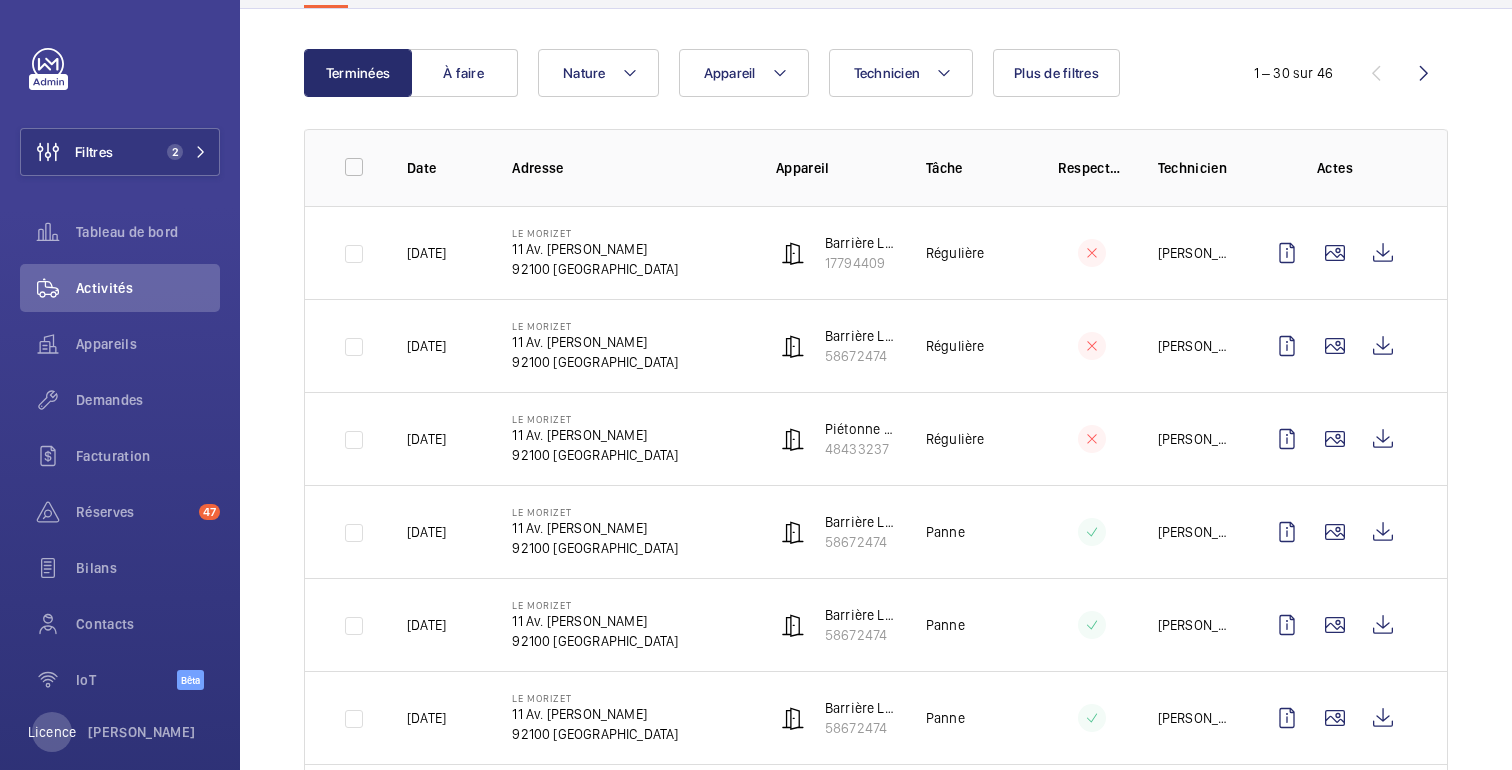 scroll, scrollTop: 203, scrollLeft: 0, axis: vertical 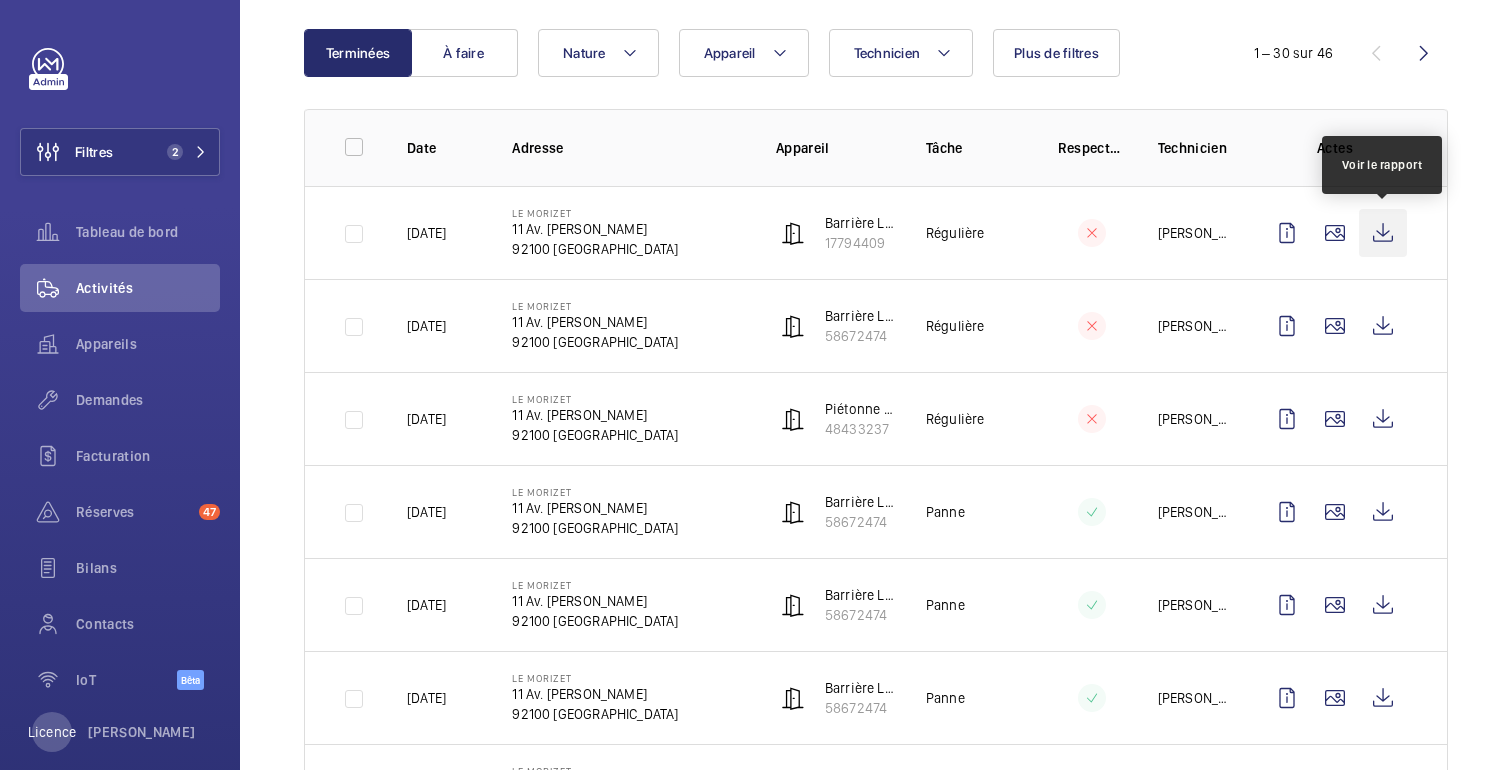 click 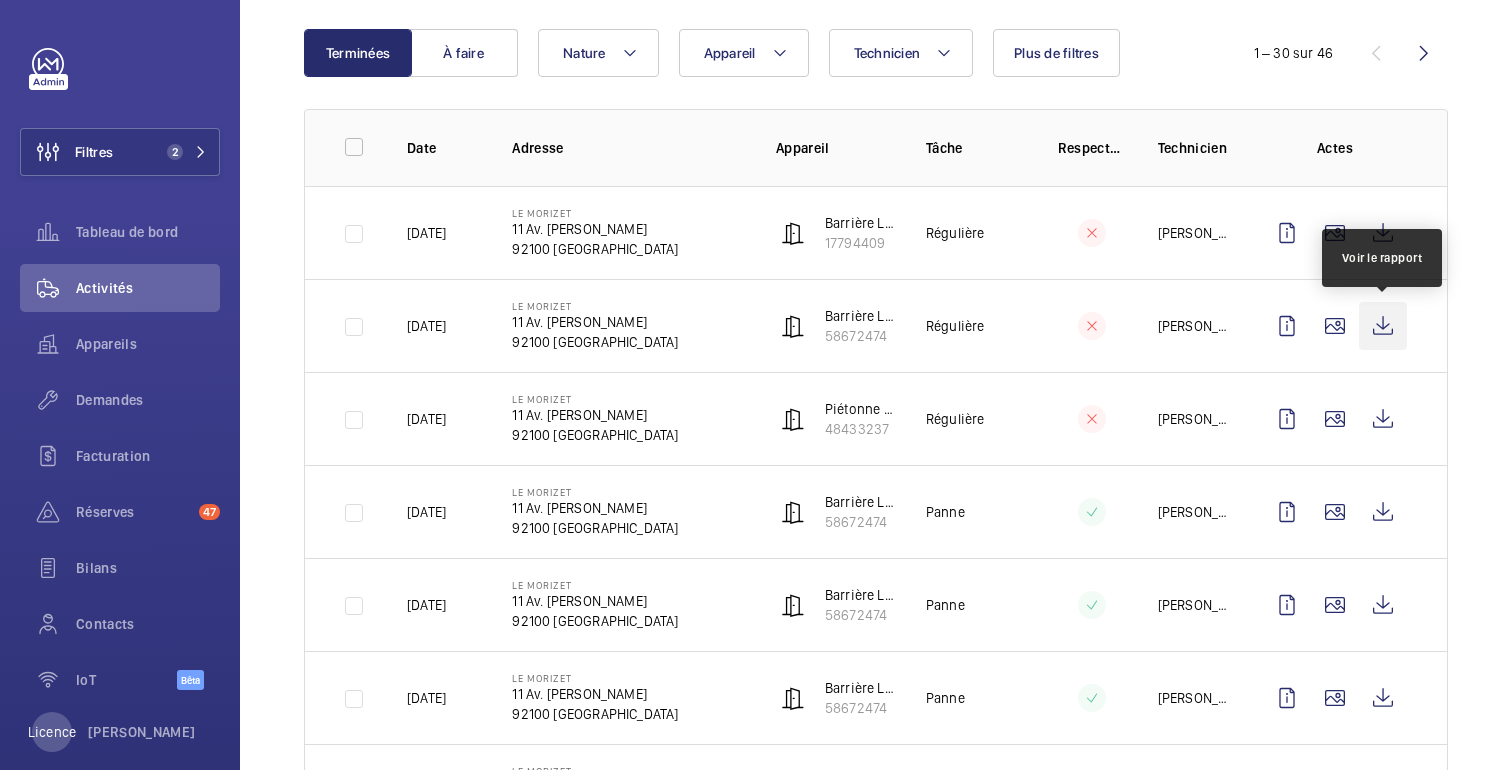 click 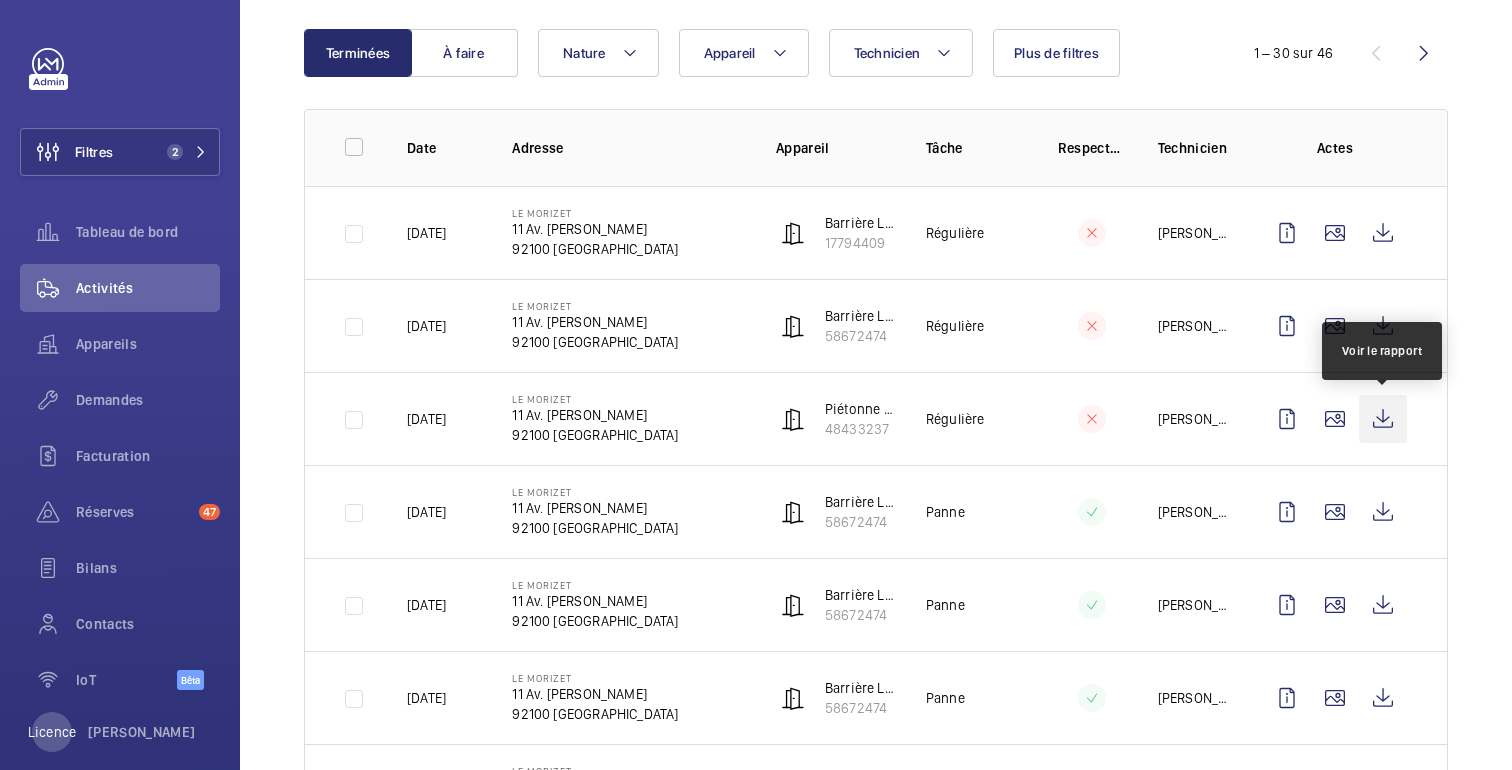 click 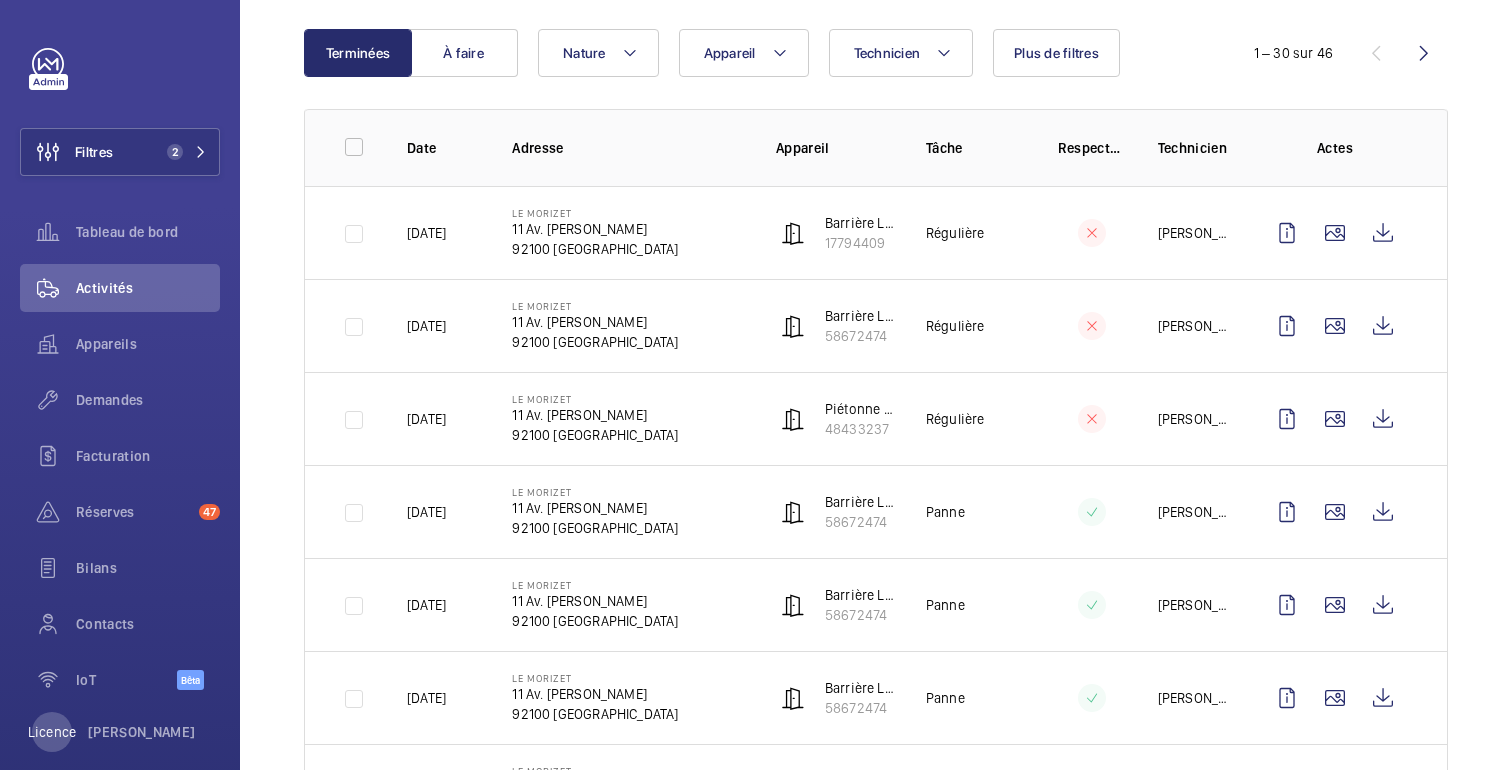 scroll, scrollTop: 0, scrollLeft: 0, axis: both 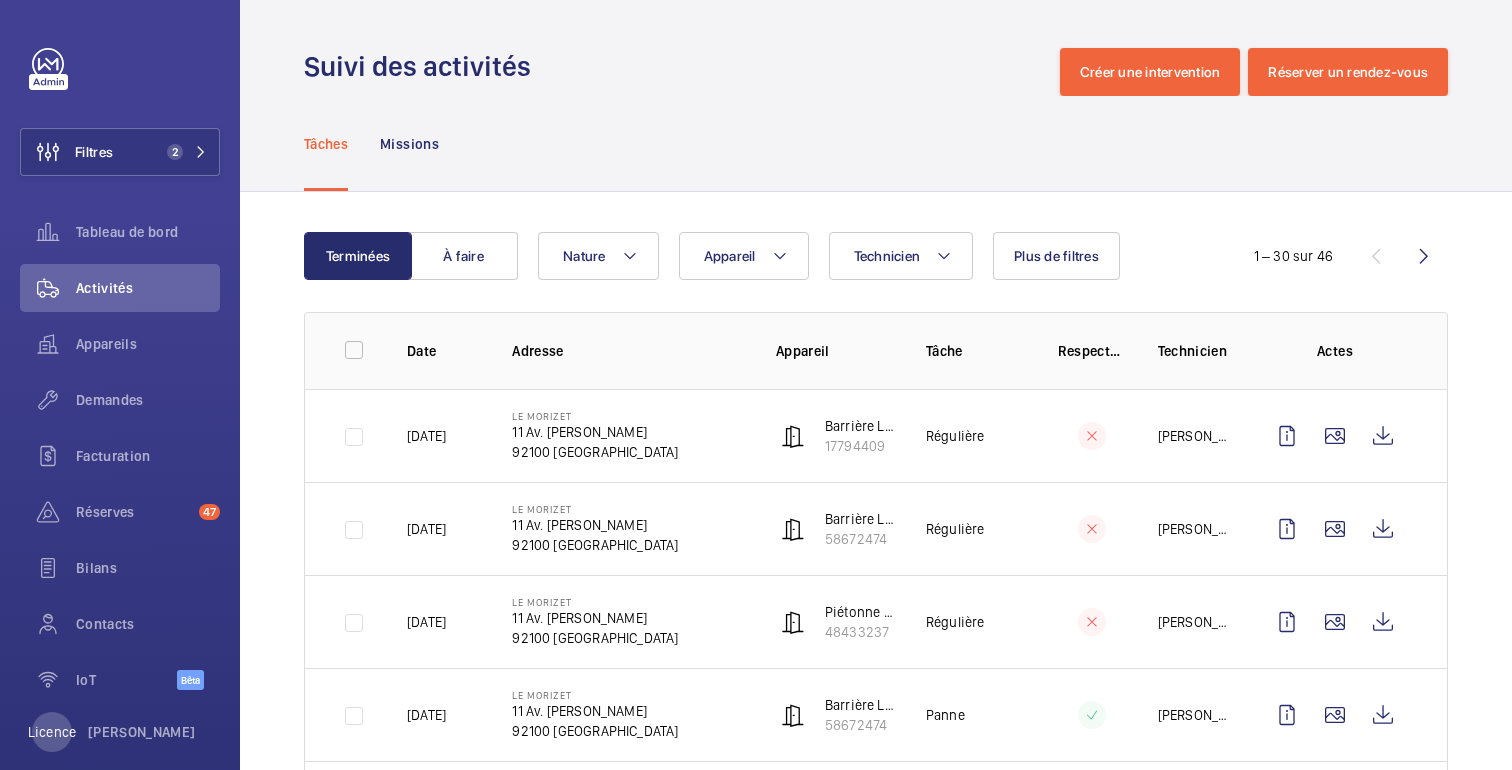 click 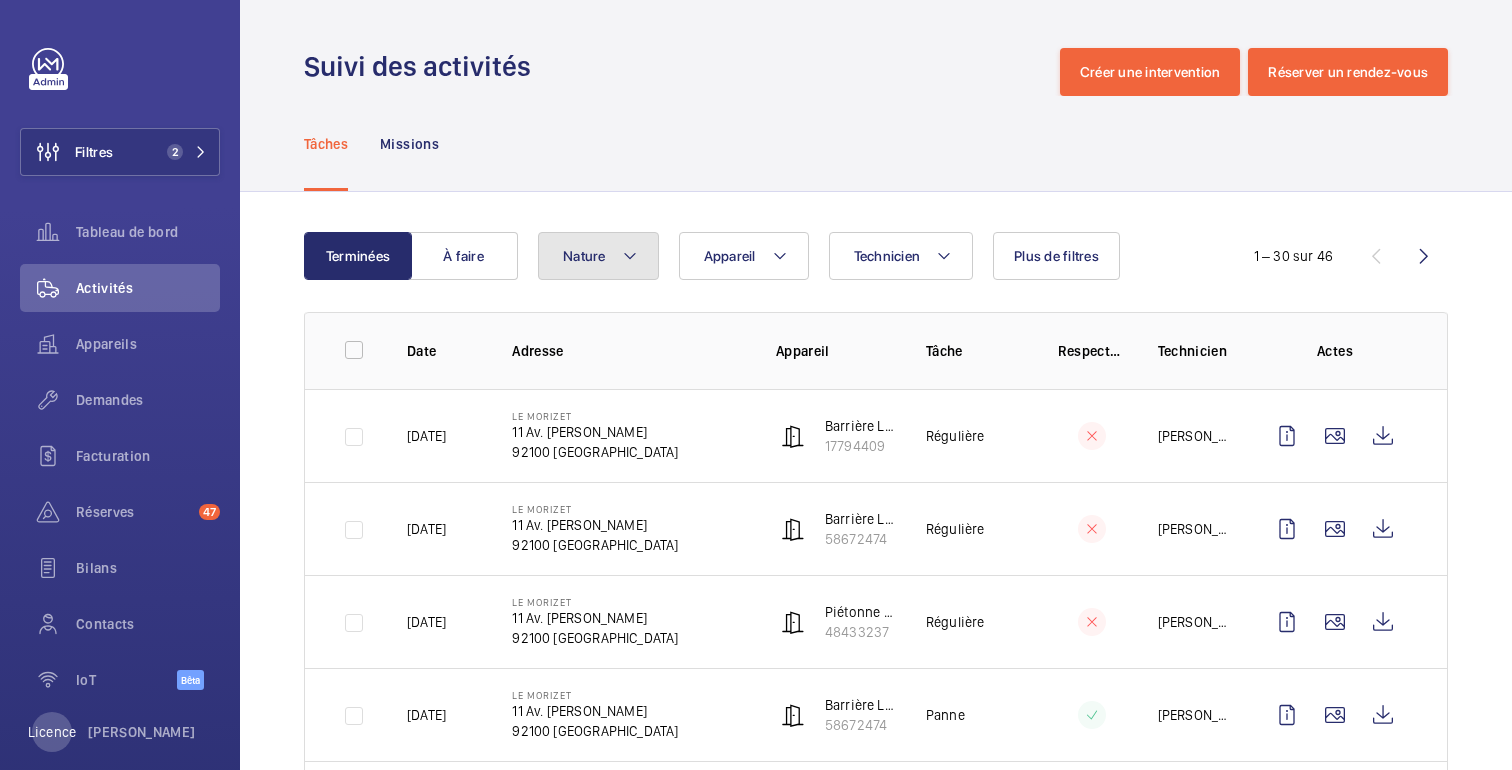 click on "Nature" 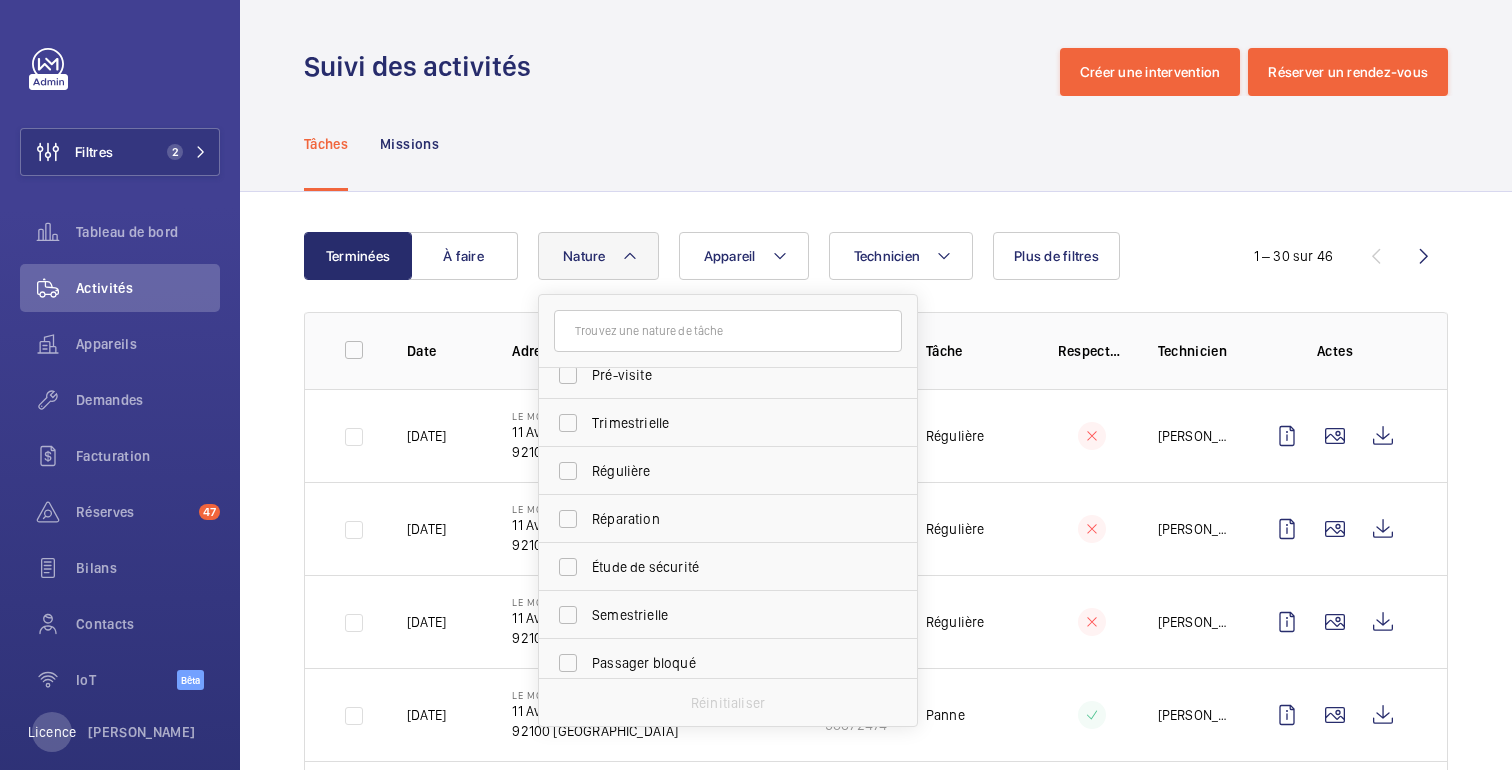 scroll, scrollTop: 314, scrollLeft: 0, axis: vertical 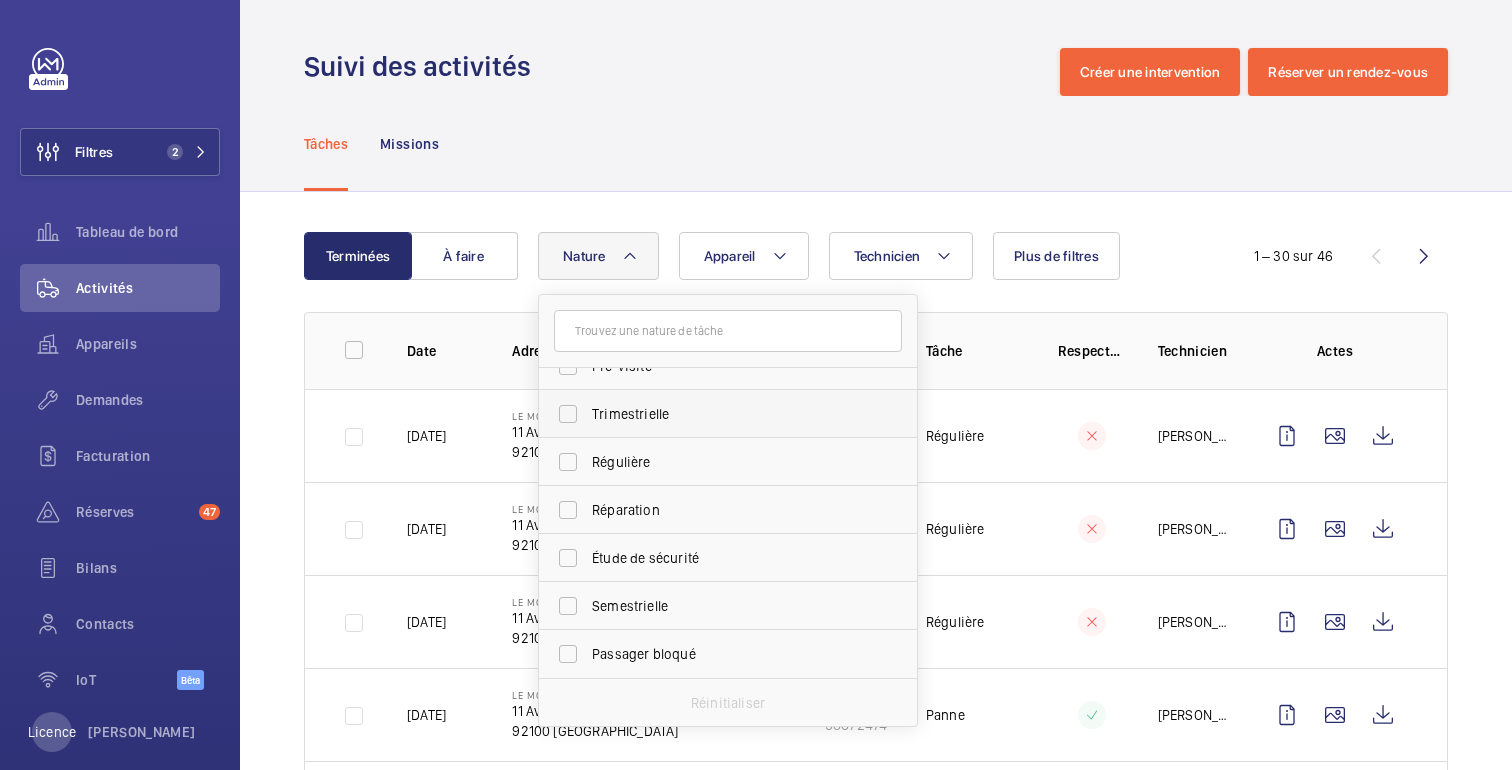 click on "Trimestrielle" at bounding box center (713, 414) 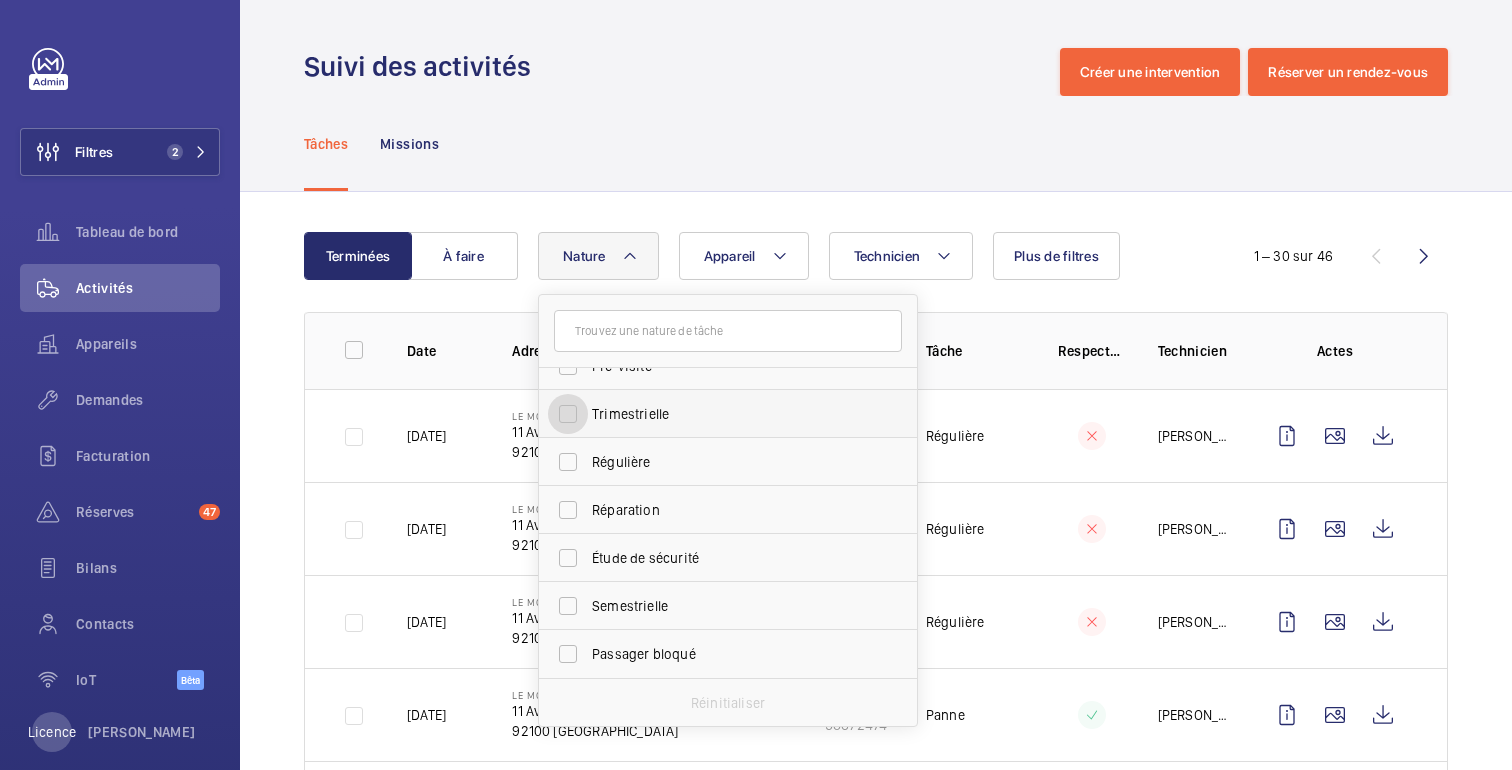click on "Trimestrielle" at bounding box center (568, 414) 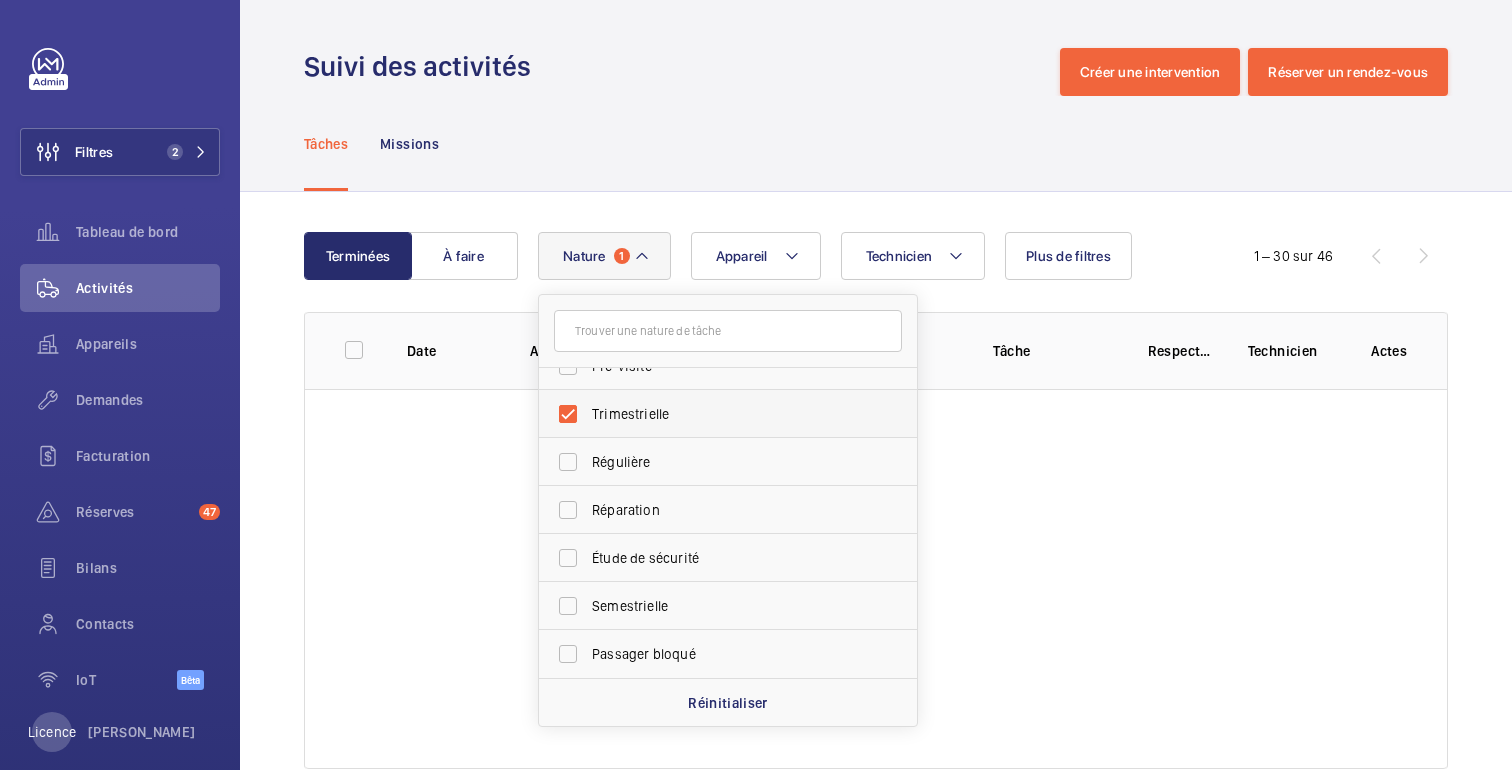 click on "Trimestrielle" at bounding box center [713, 414] 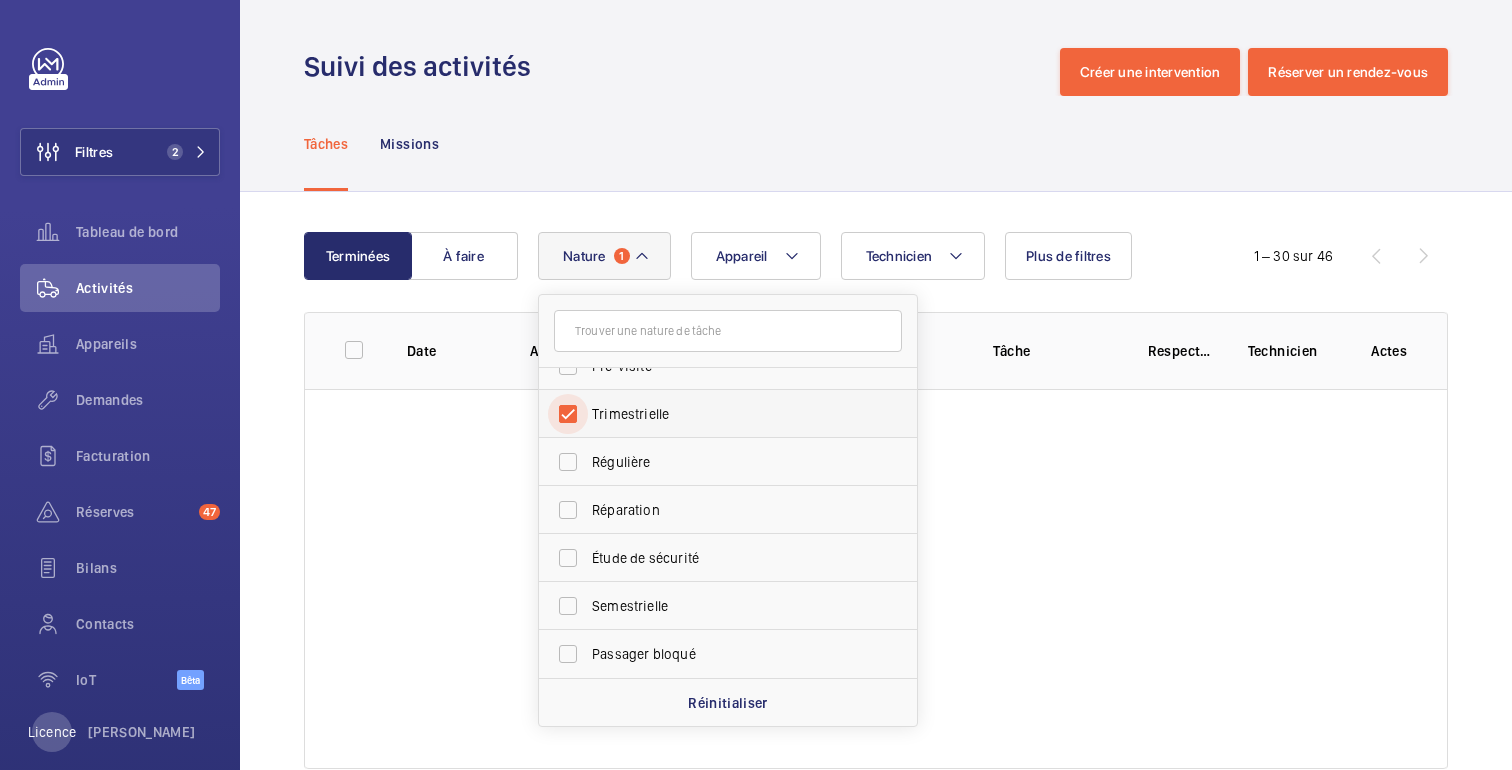 click on "Trimestrielle" at bounding box center [568, 414] 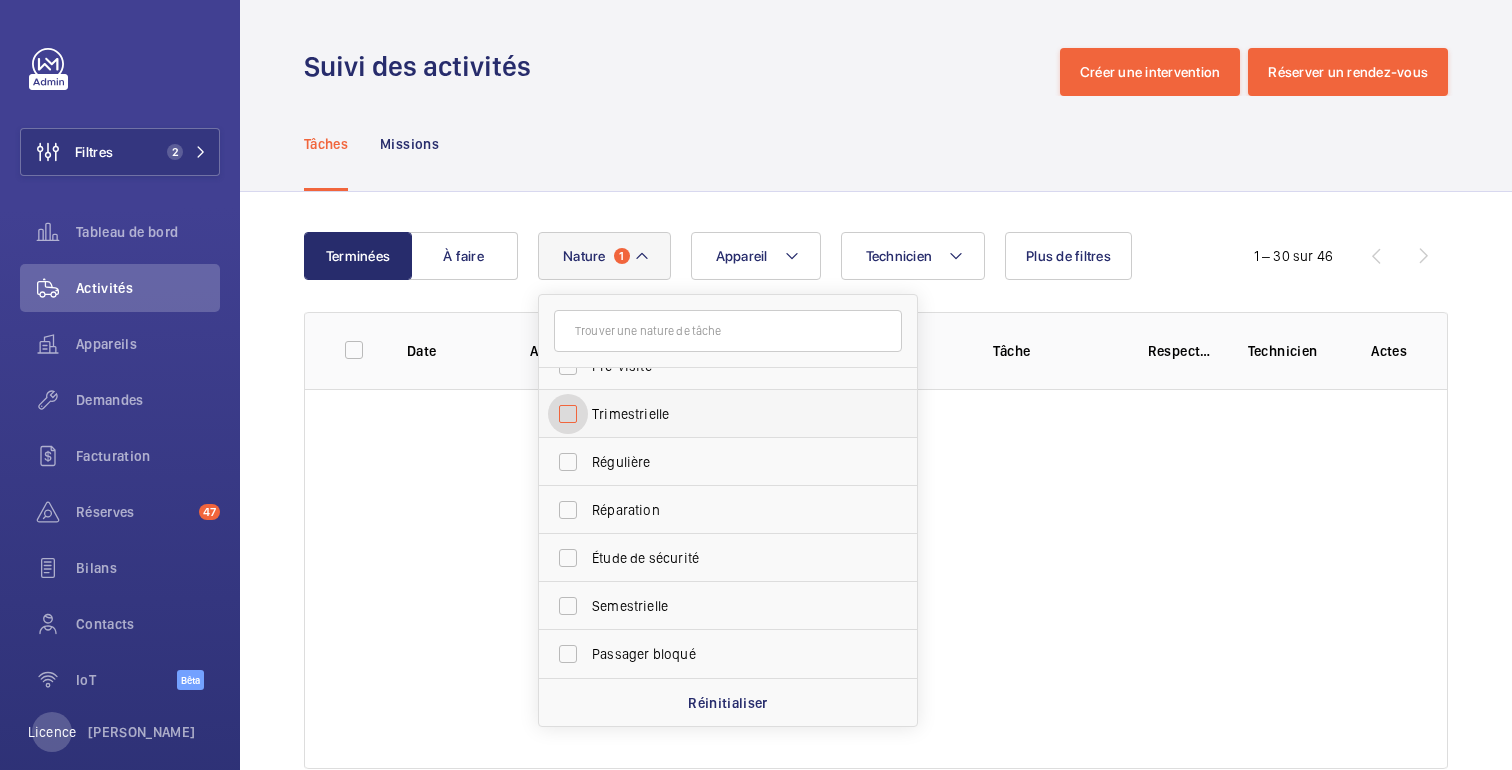 checkbox on "false" 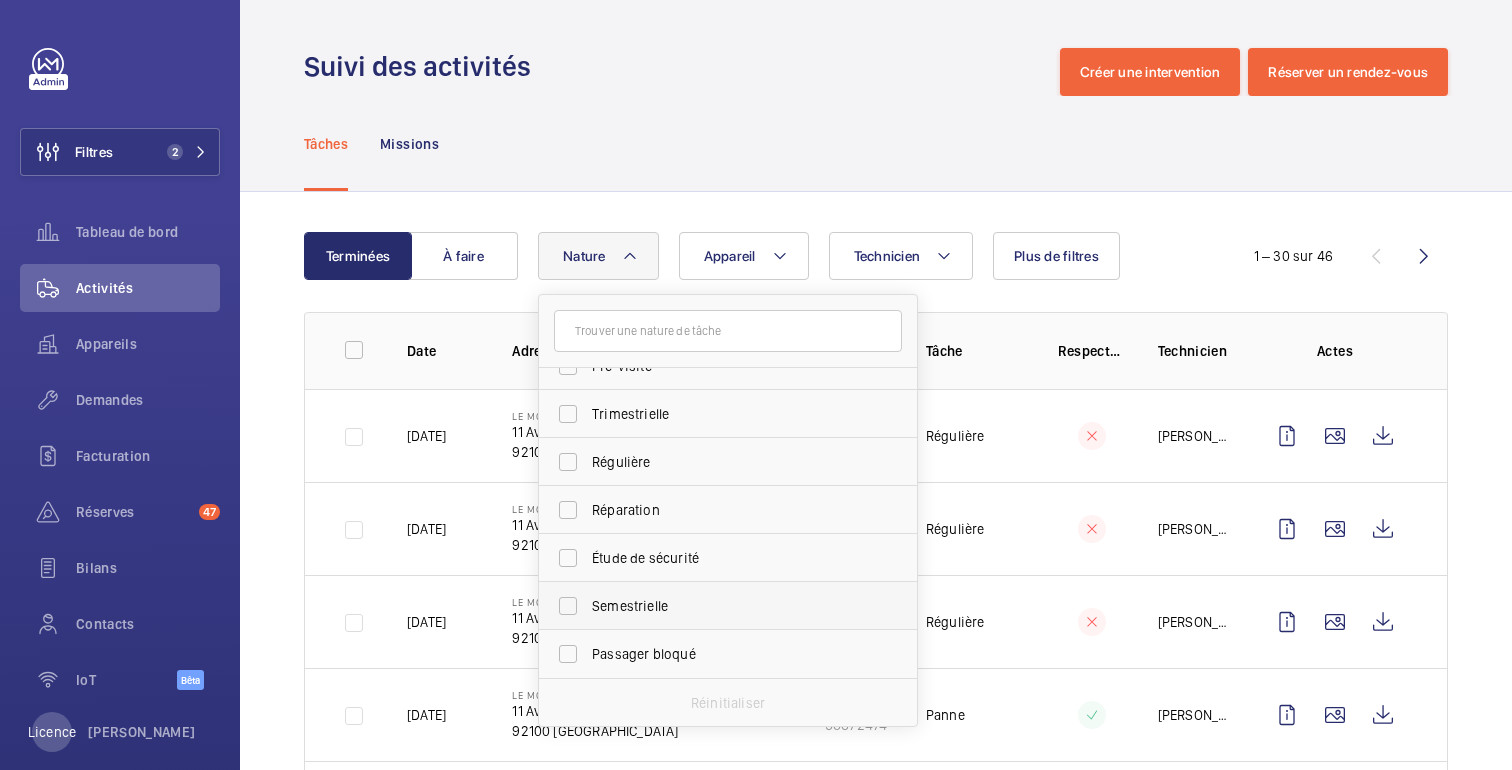 click on "Semestrielle" at bounding box center [713, 606] 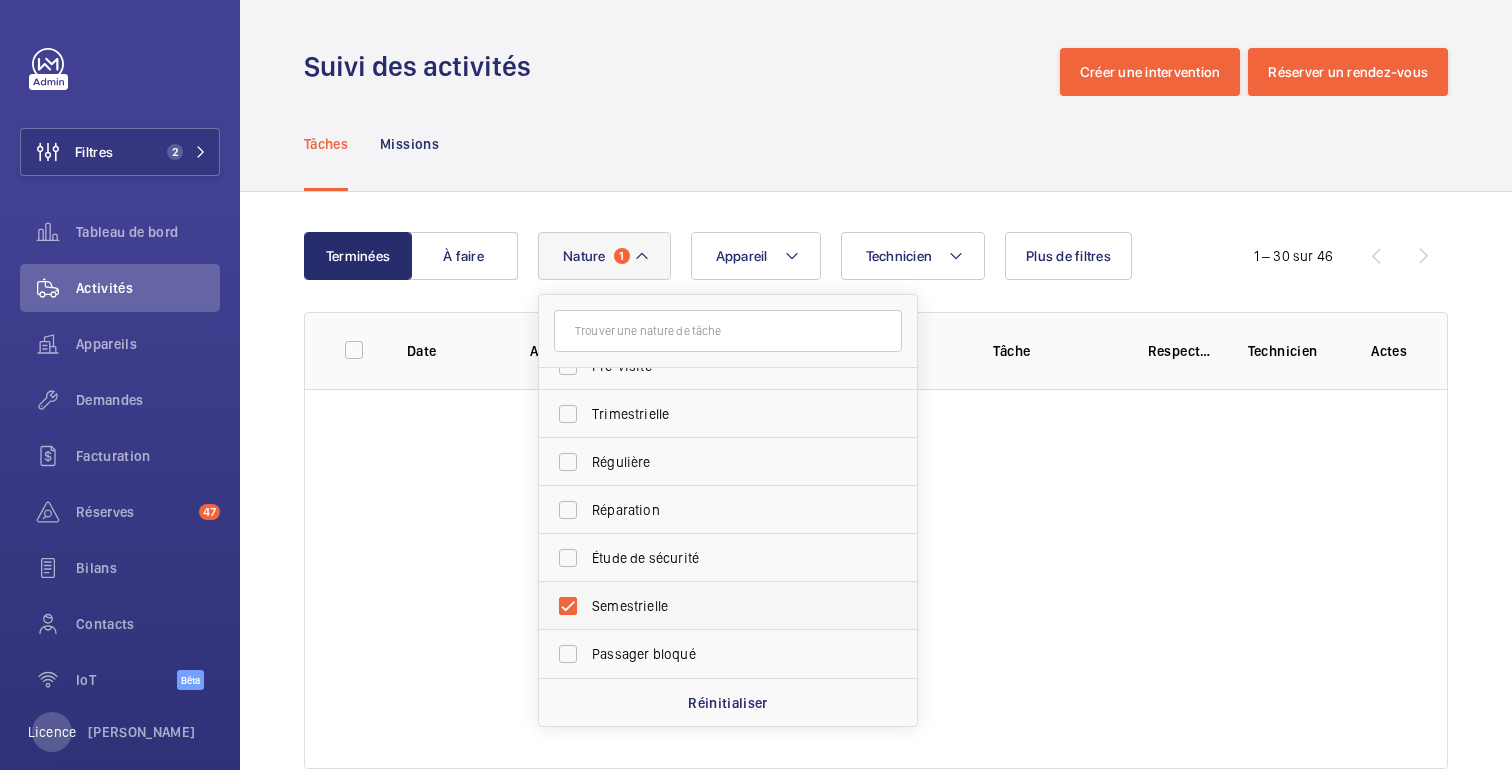 click on "Semestrielle" at bounding box center [630, 606] 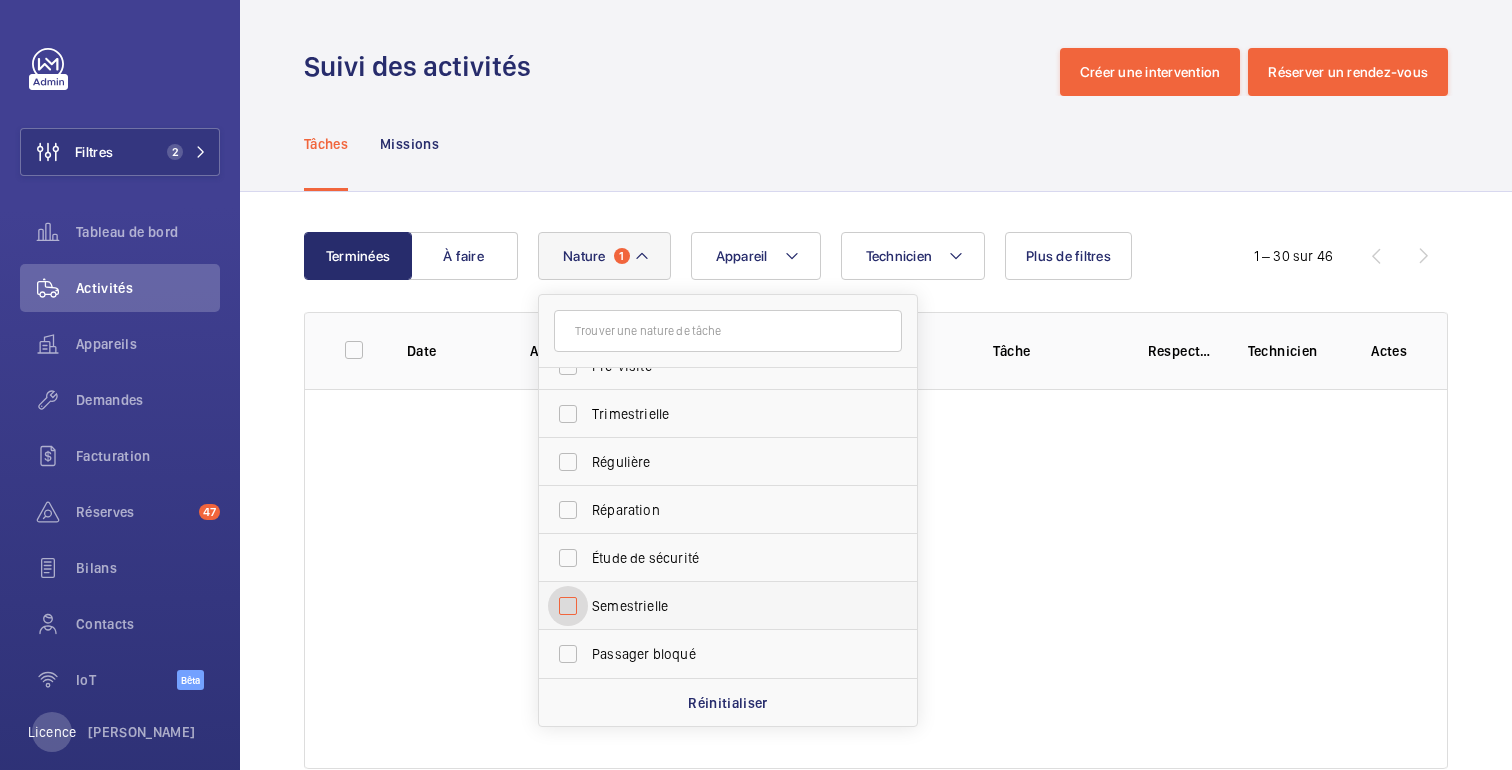 checkbox on "false" 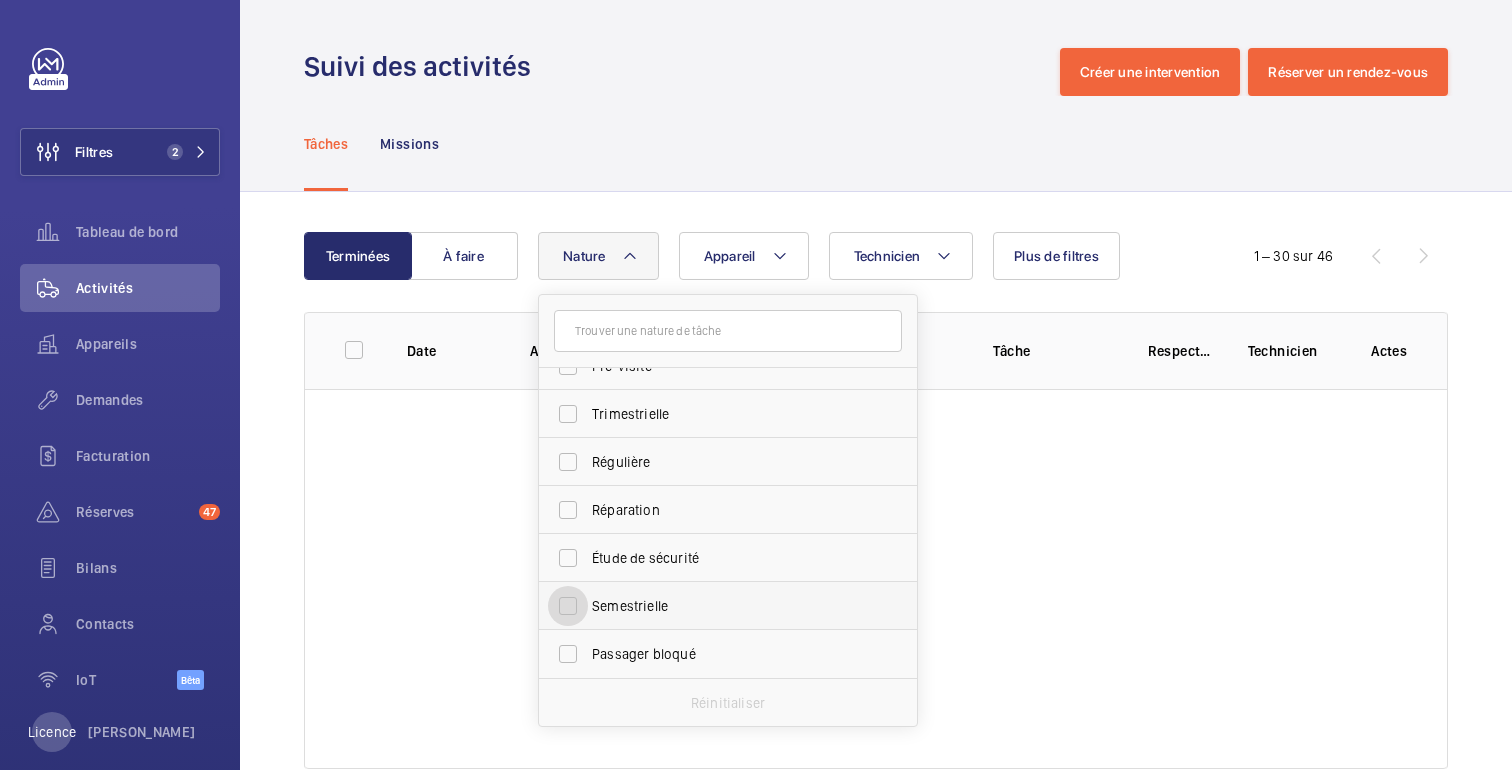 scroll, scrollTop: 0, scrollLeft: 0, axis: both 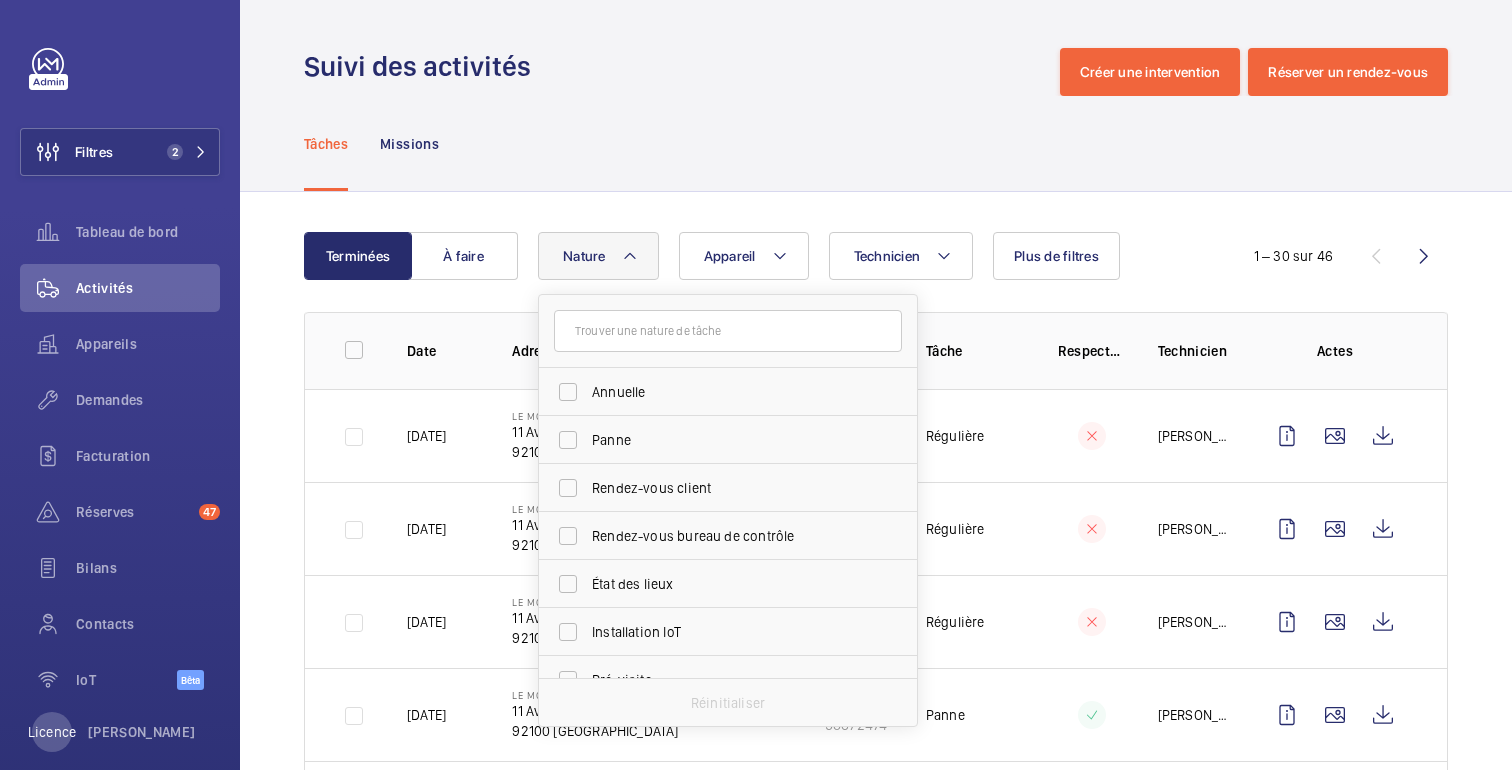 click on "Tâches Missions" 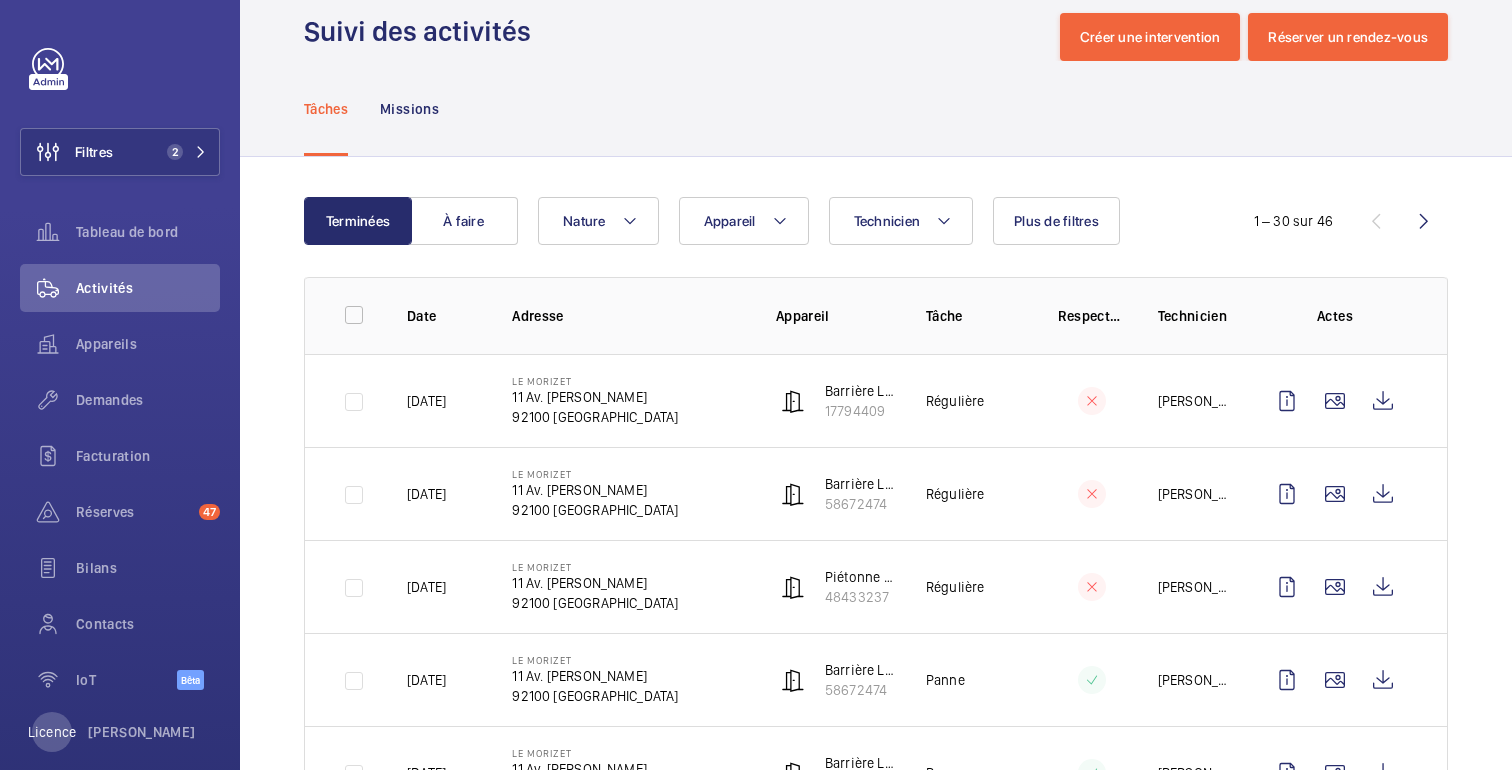scroll, scrollTop: 0, scrollLeft: 0, axis: both 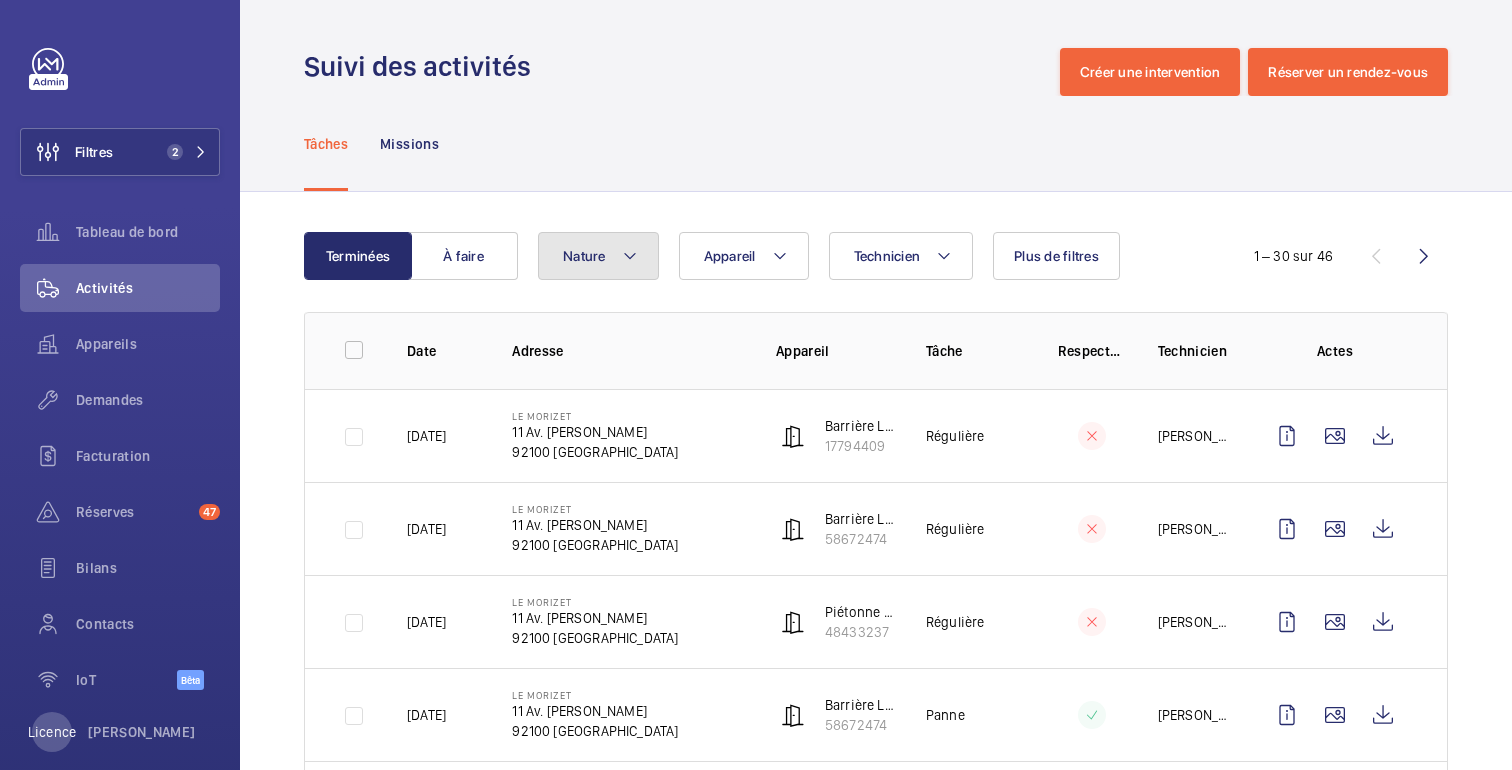 click on "Nature" 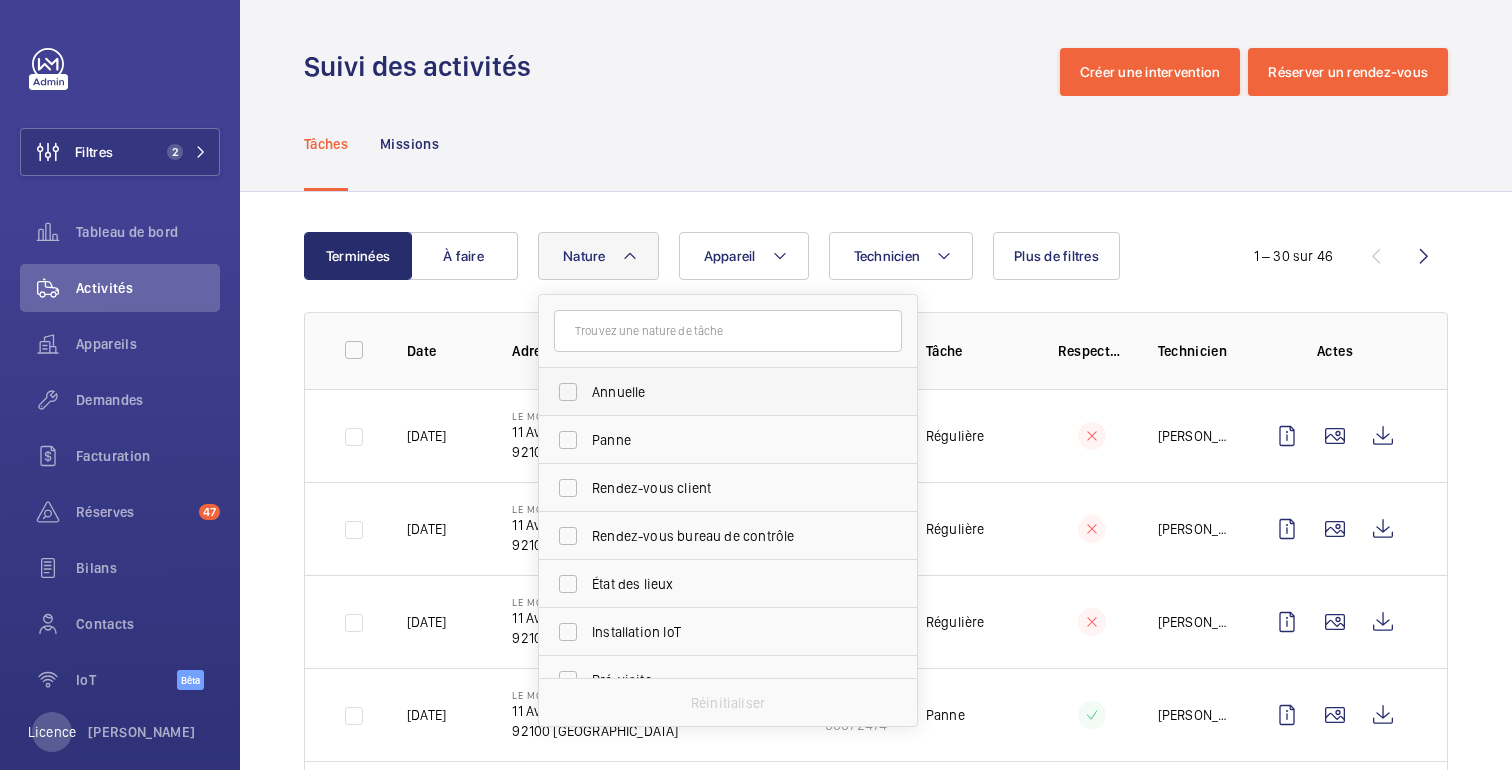 click on "Annuelle" at bounding box center (729, 392) 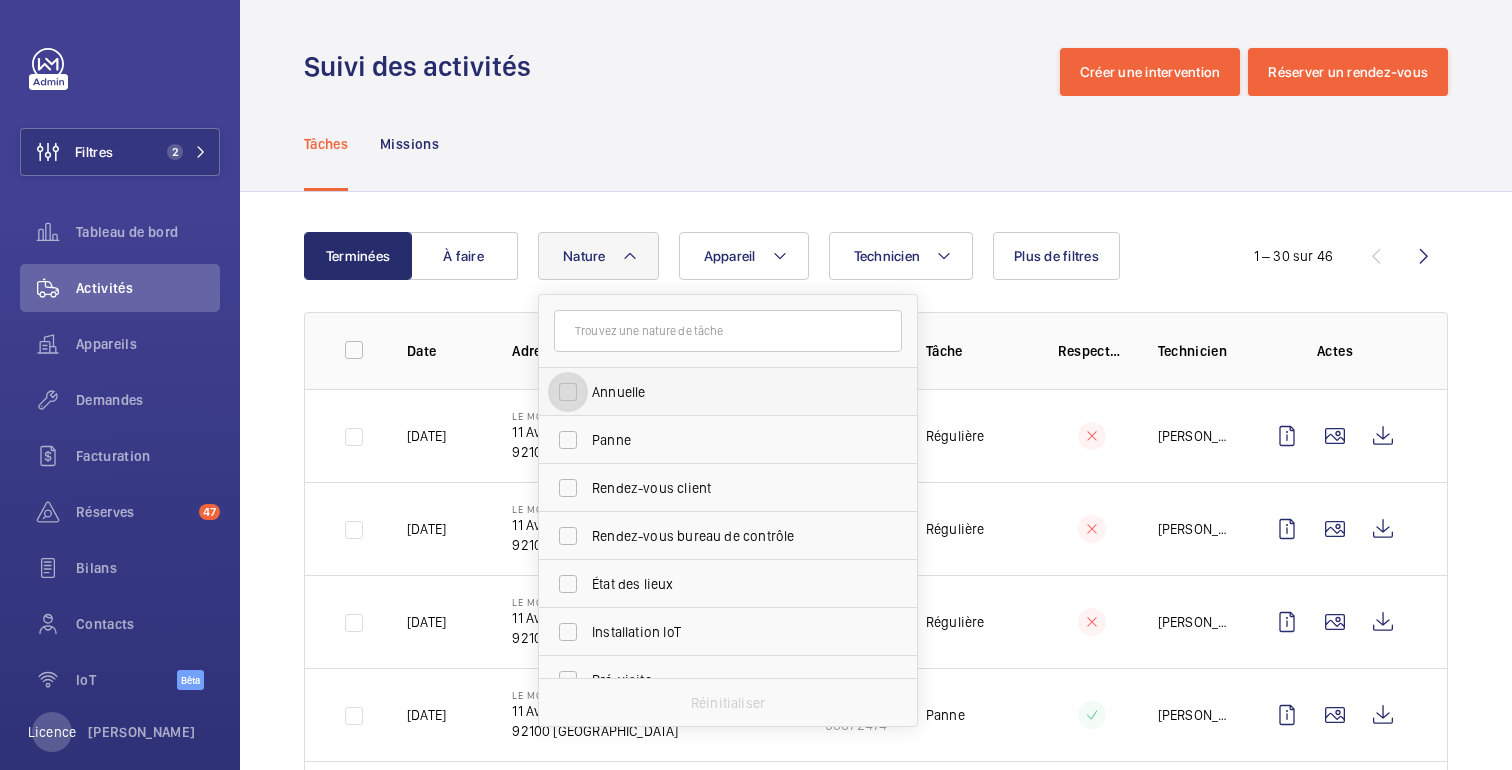 click on "Annuelle" at bounding box center (568, 392) 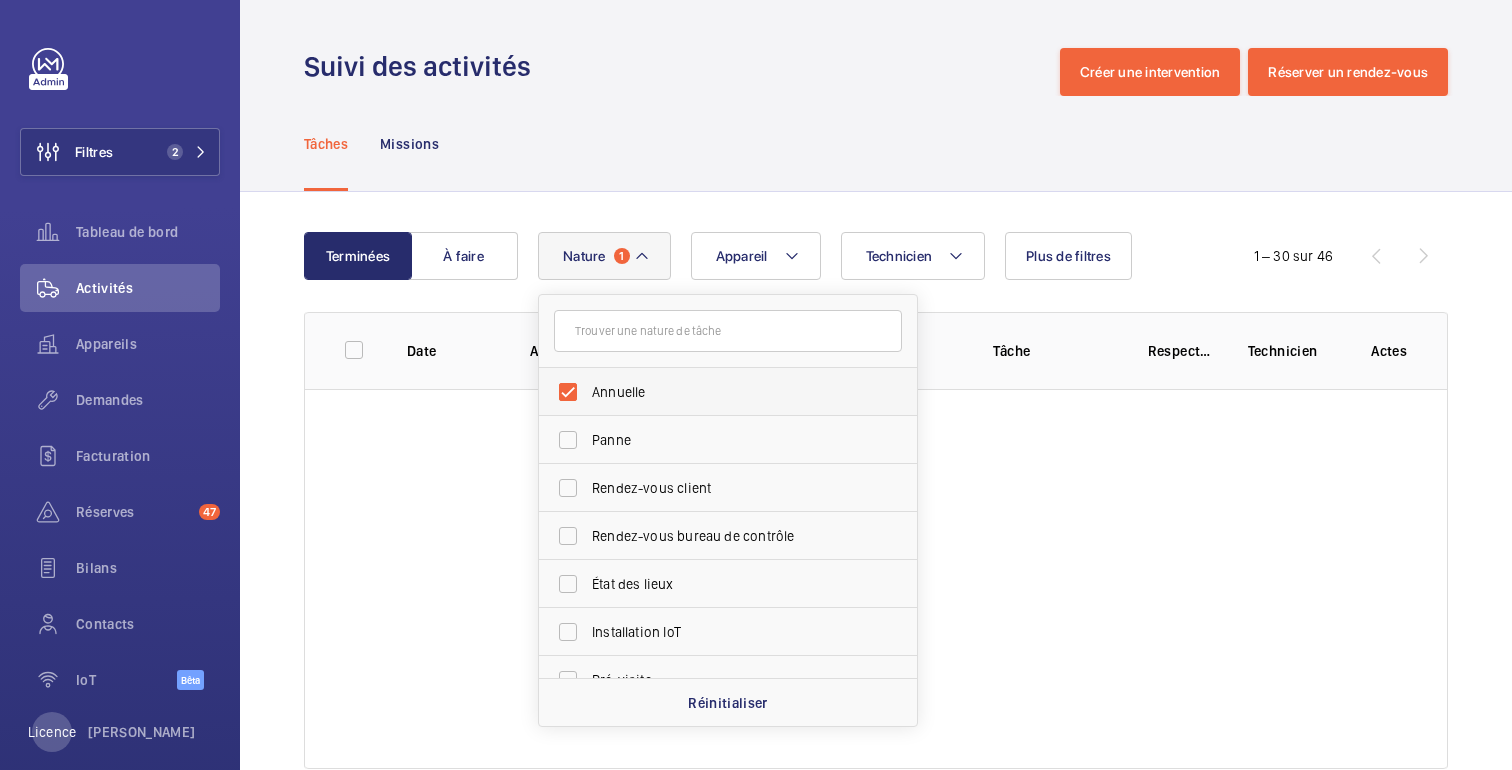 click on "Annuelle" at bounding box center (618, 392) 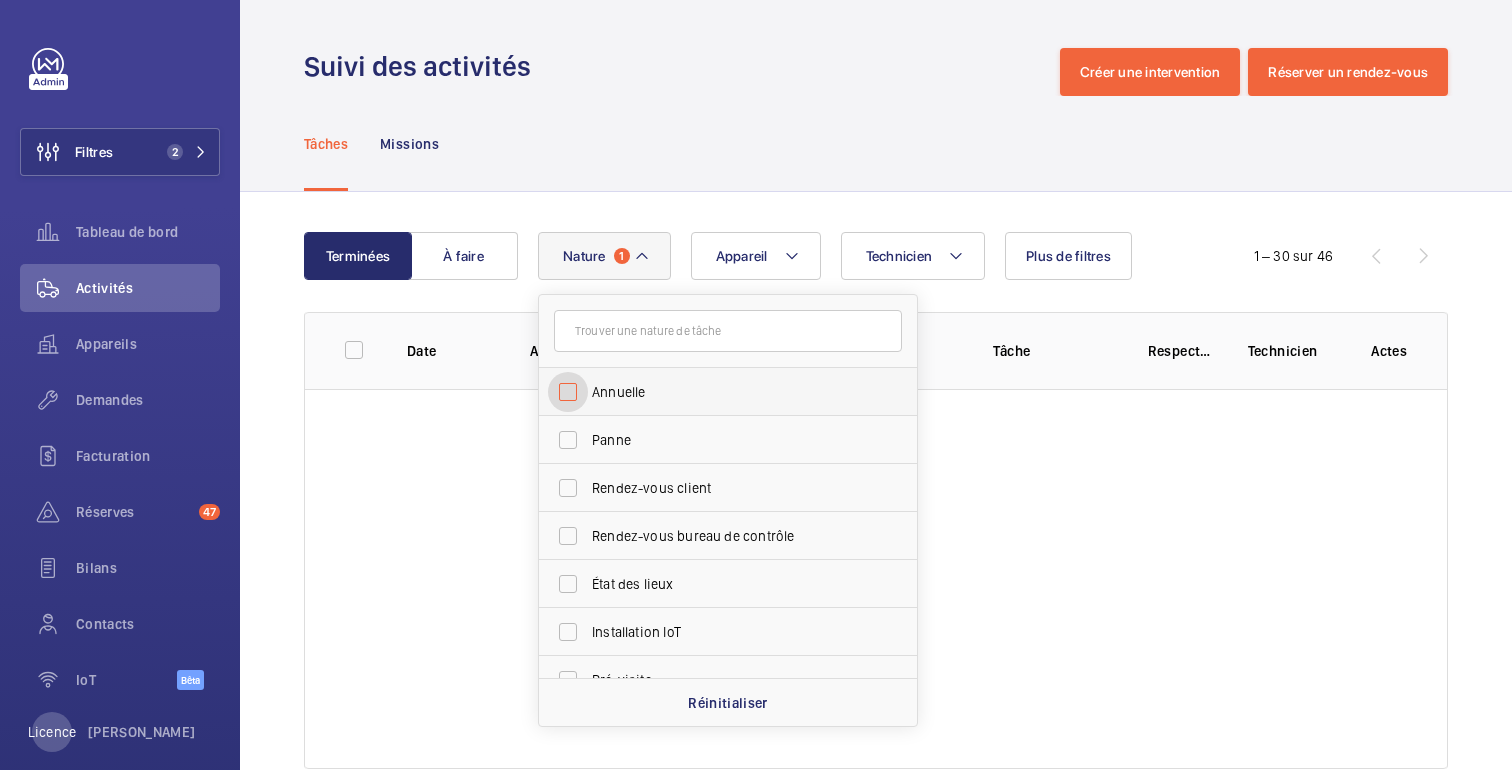 checkbox on "false" 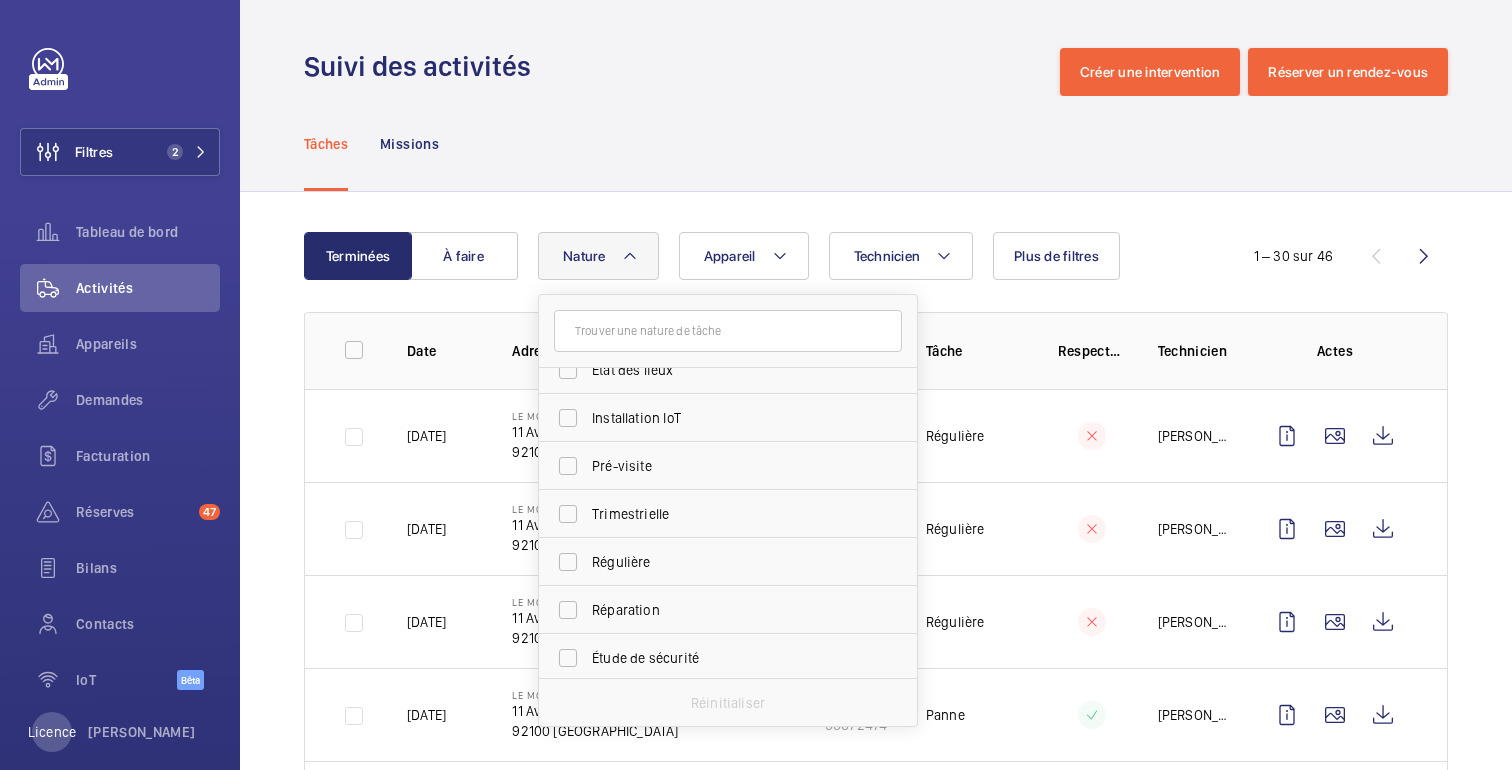 scroll, scrollTop: 235, scrollLeft: 0, axis: vertical 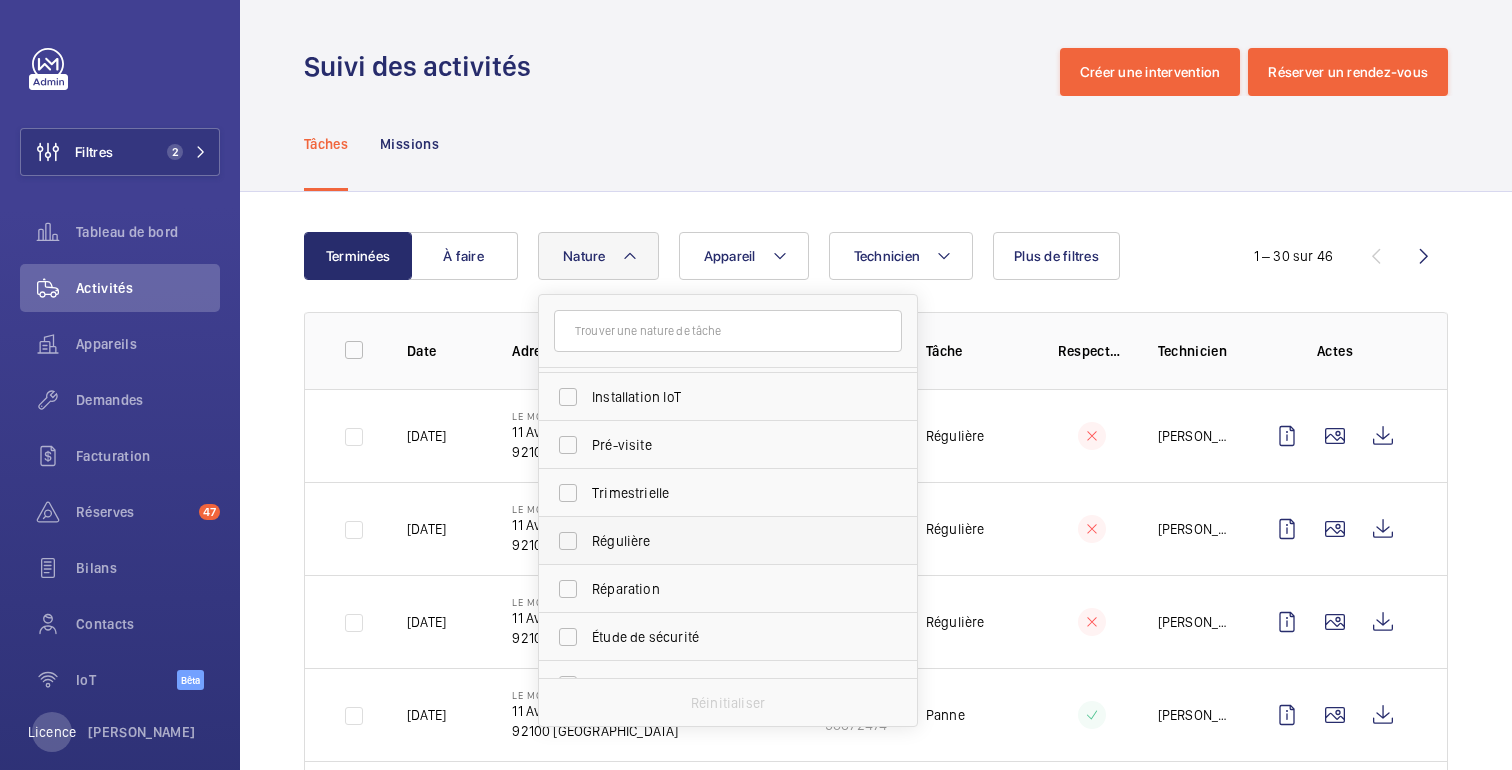 click on "Régulière" at bounding box center [621, 541] 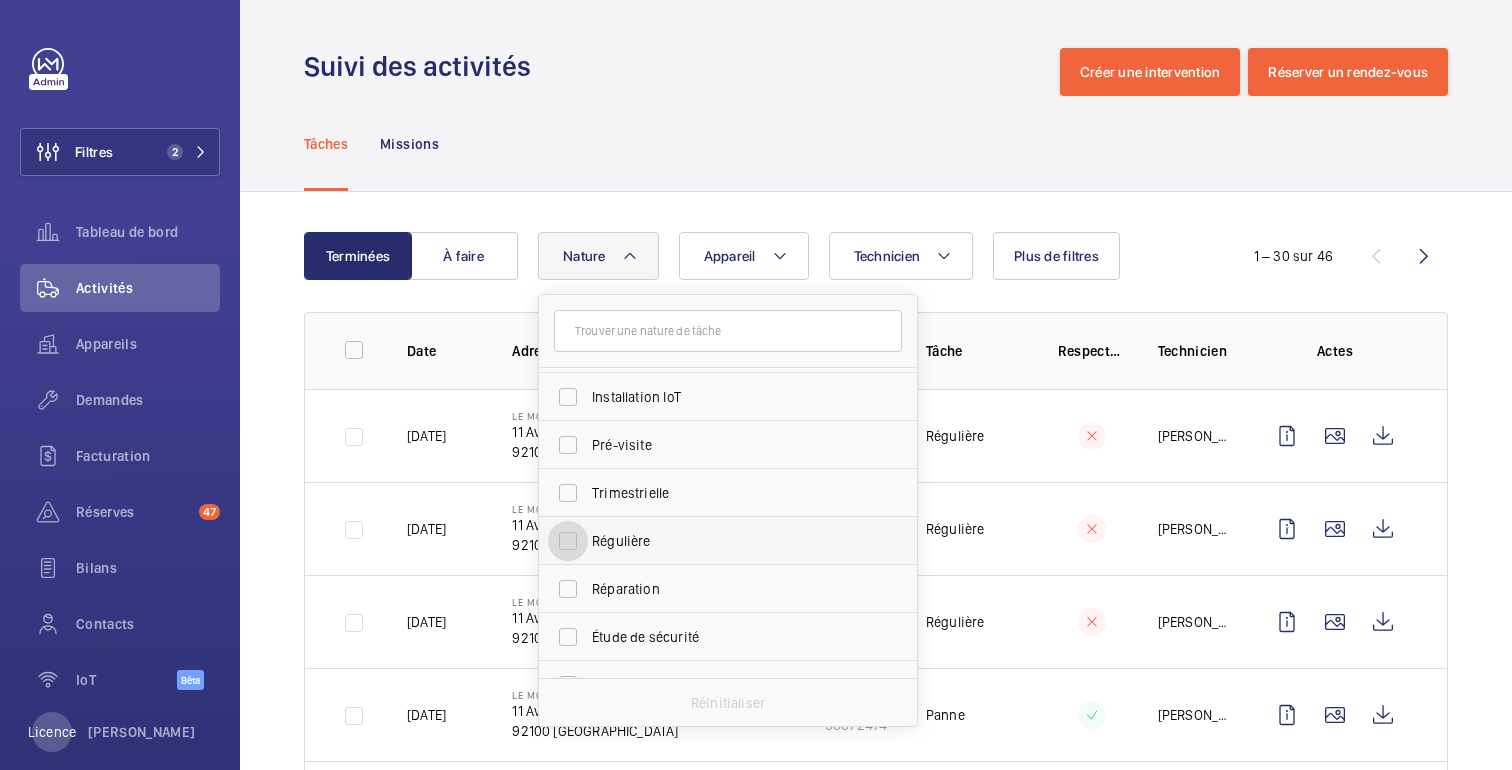 click on "Régulière" at bounding box center (568, 541) 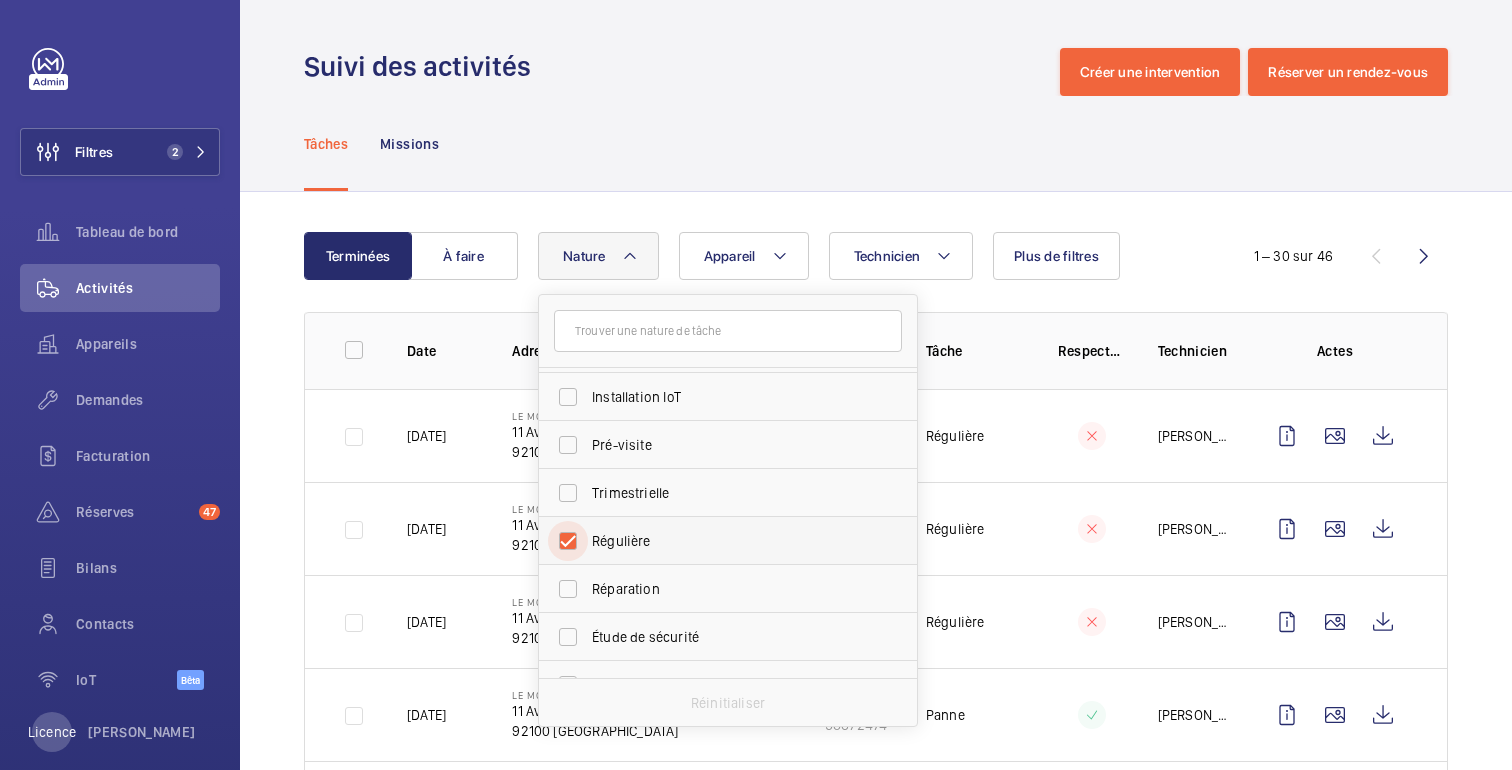 checkbox on "true" 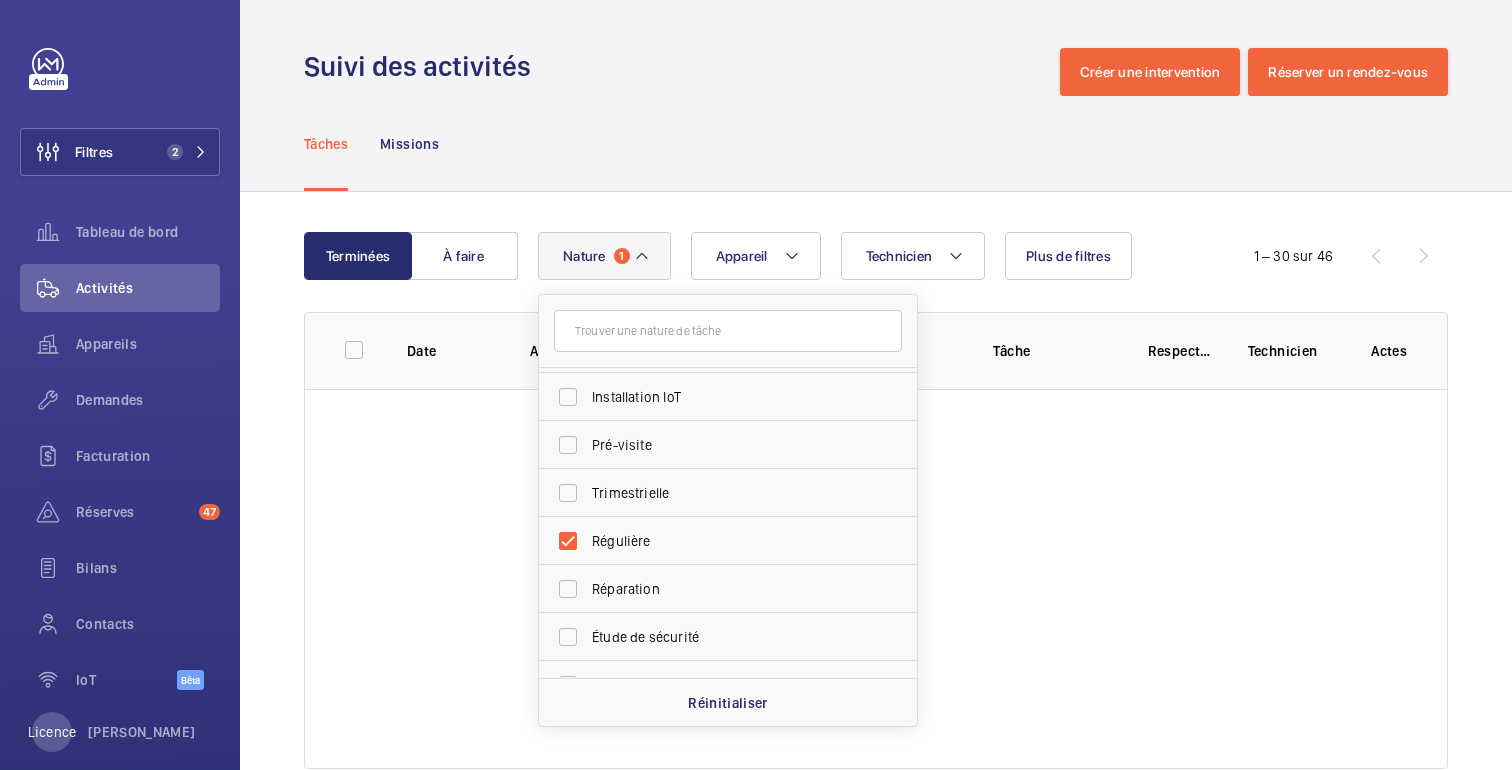 click on "Tâches Missions" 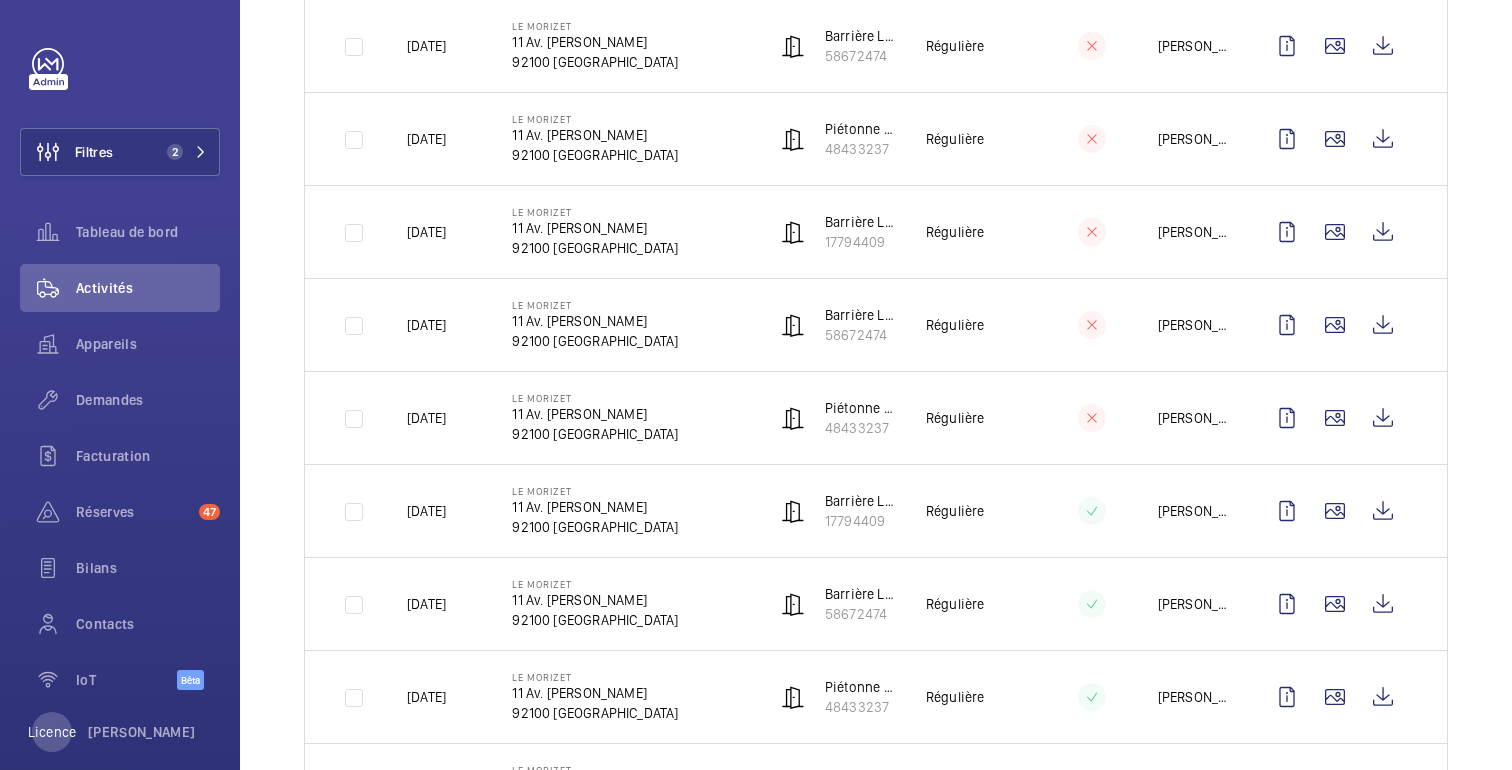 scroll, scrollTop: 486, scrollLeft: 0, axis: vertical 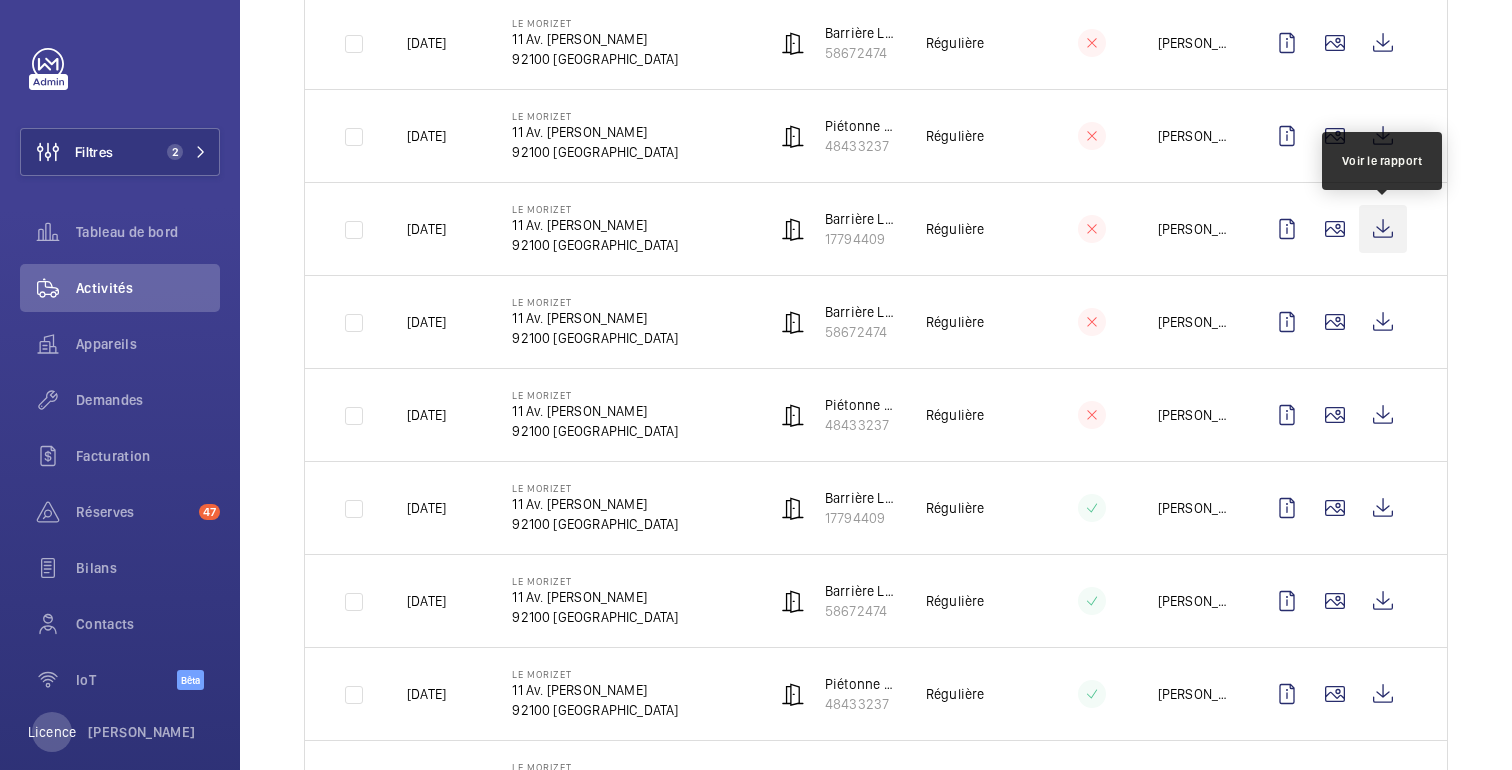 click 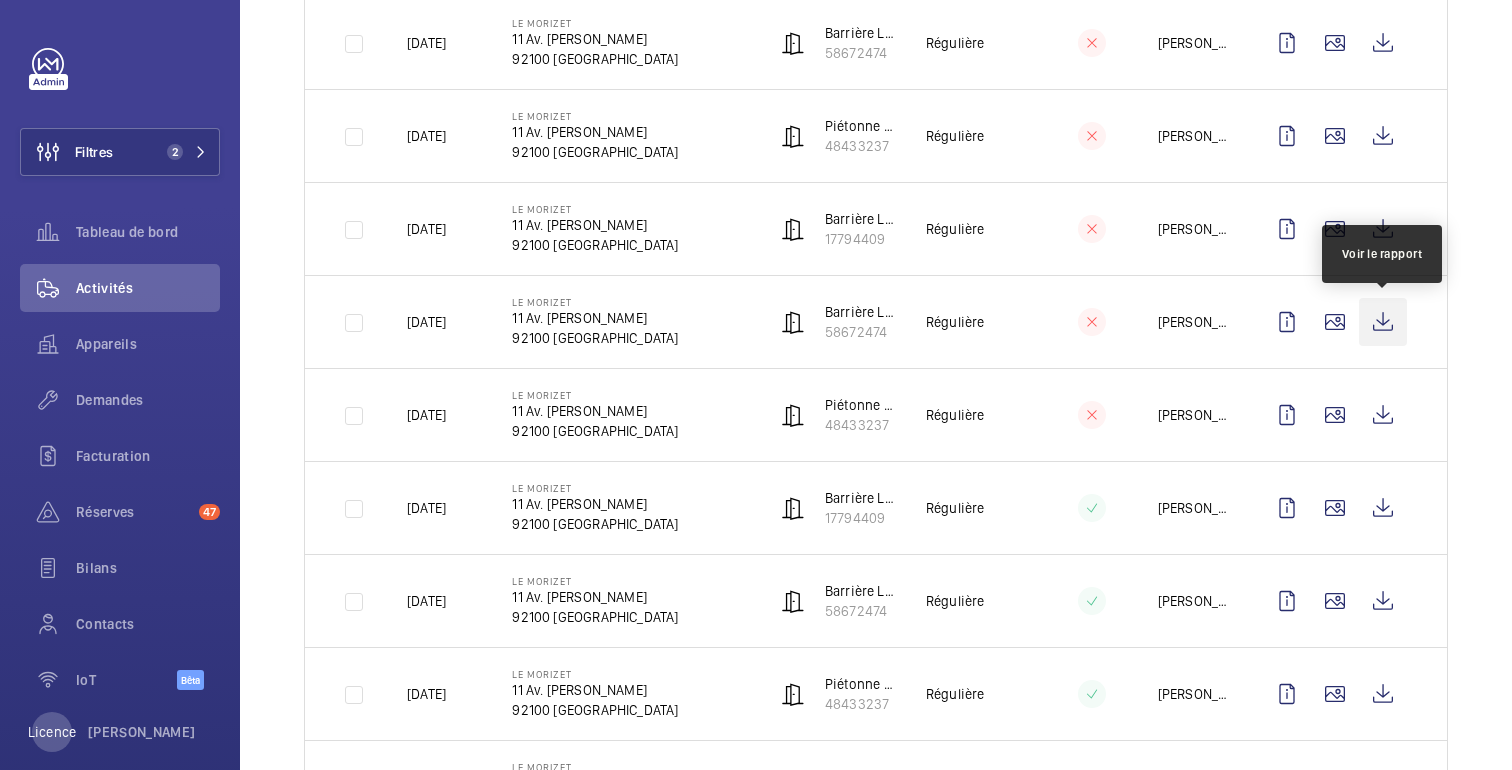 click 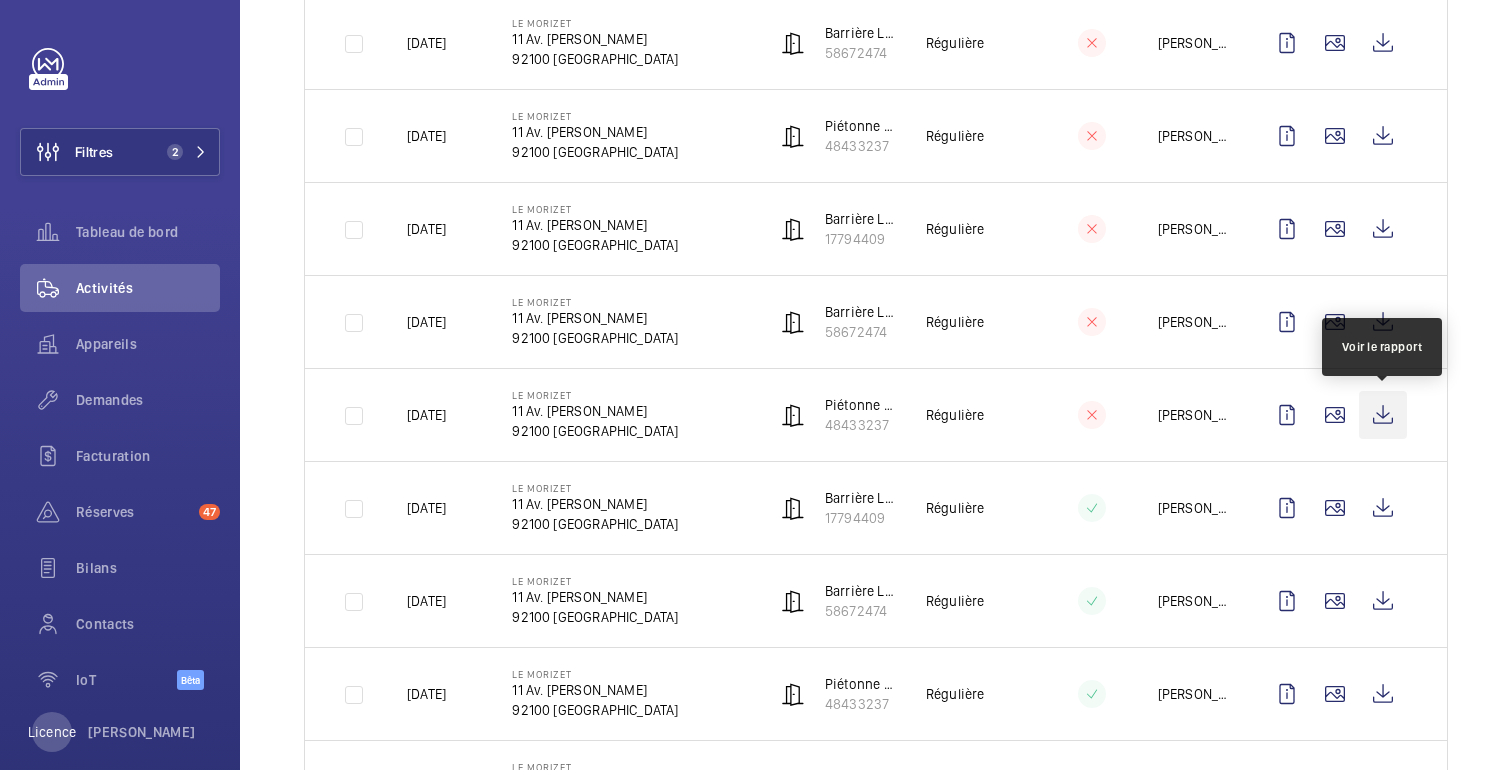 click 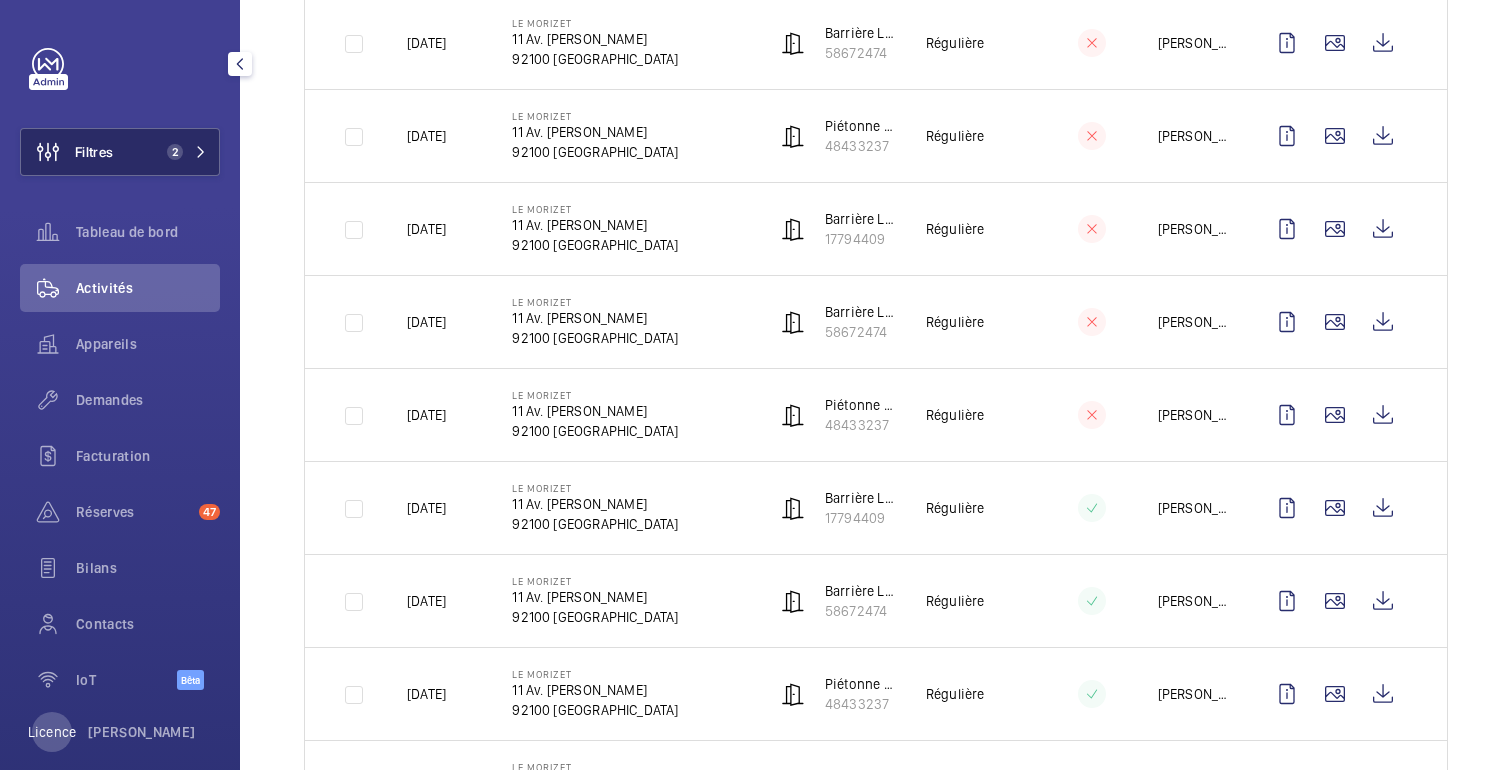 click on "Filtres 2" 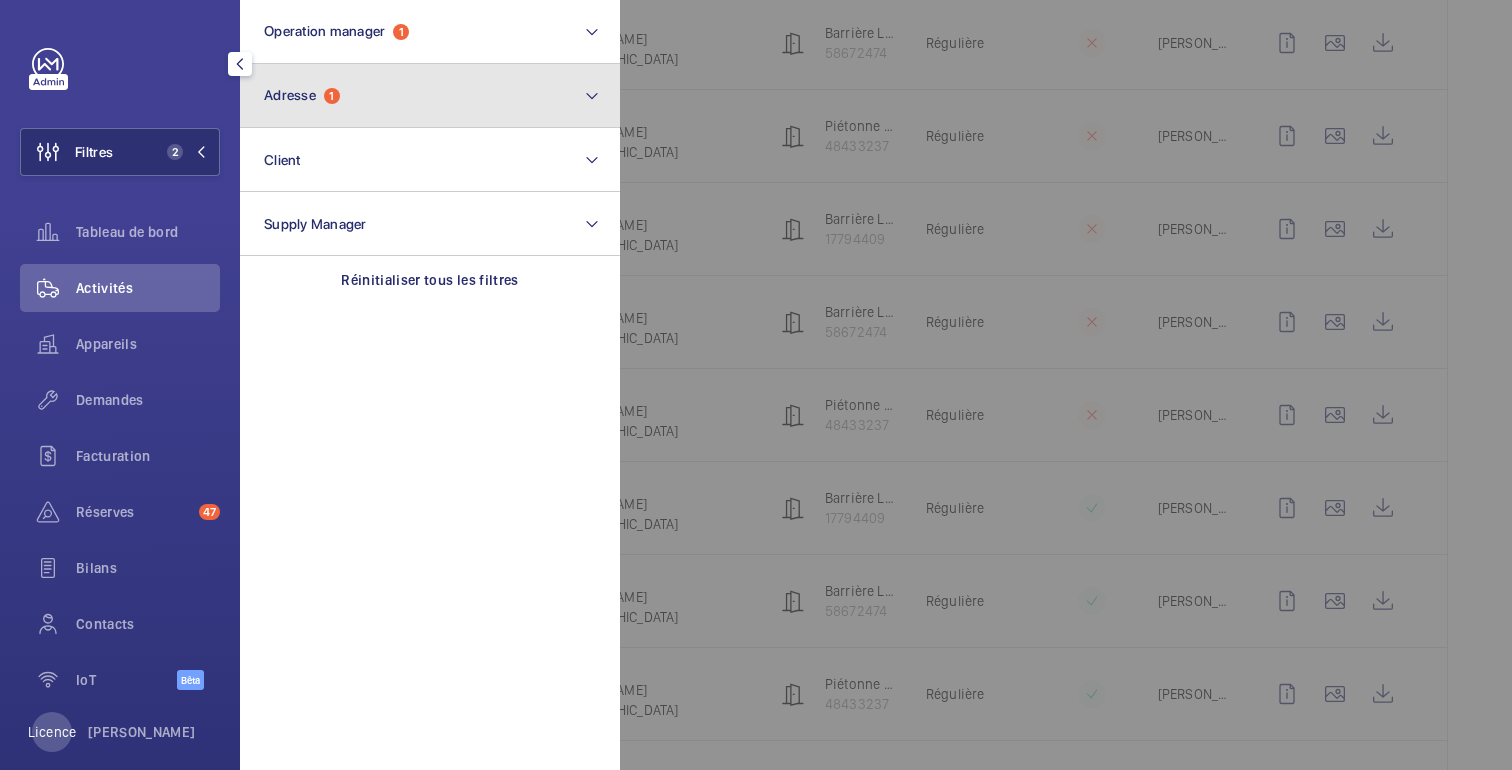 click on "Adresse  1" 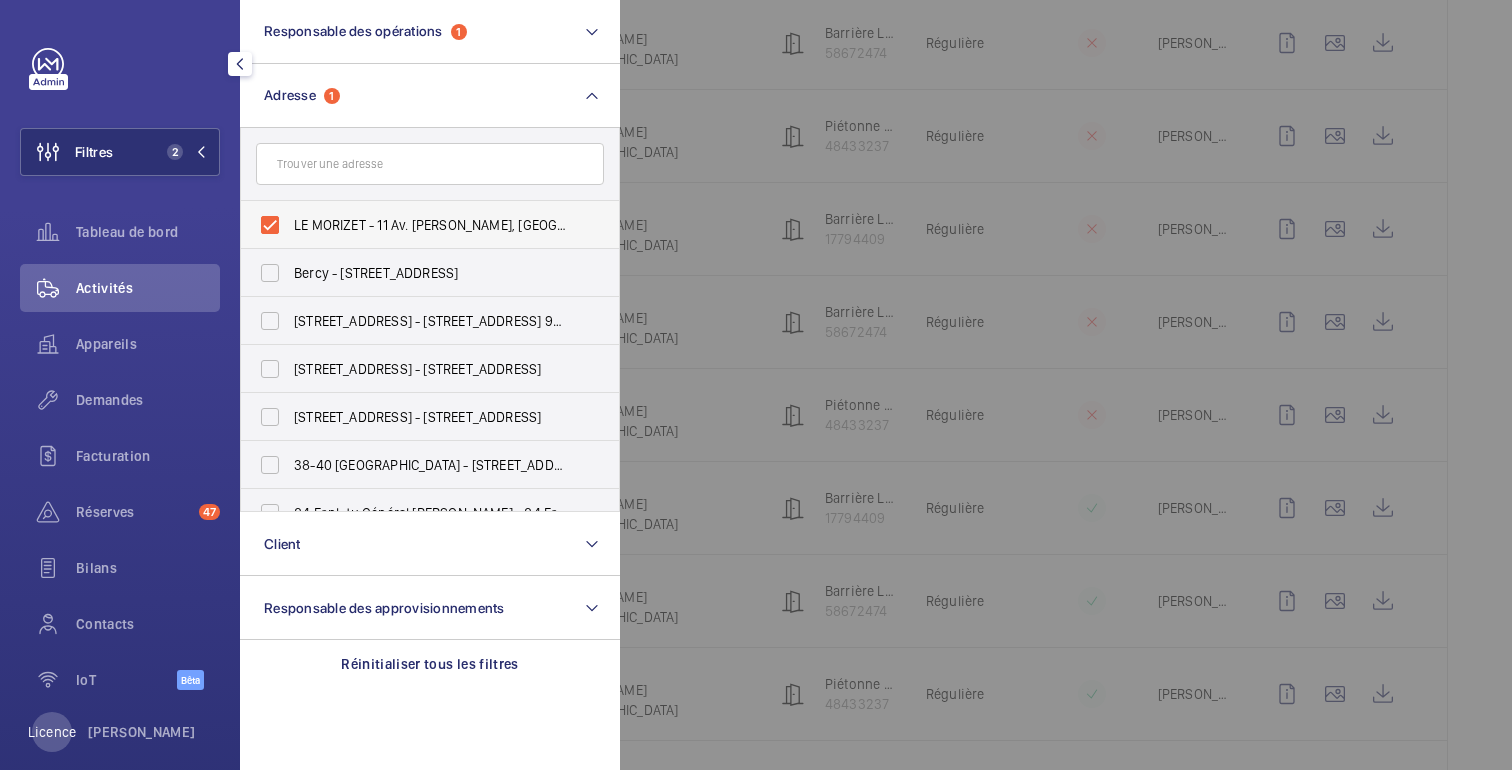 click on "LE MORIZET - 11 Av. [PERSON_NAME], [GEOGRAPHIC_DATA] 92100" at bounding box center [489, 225] 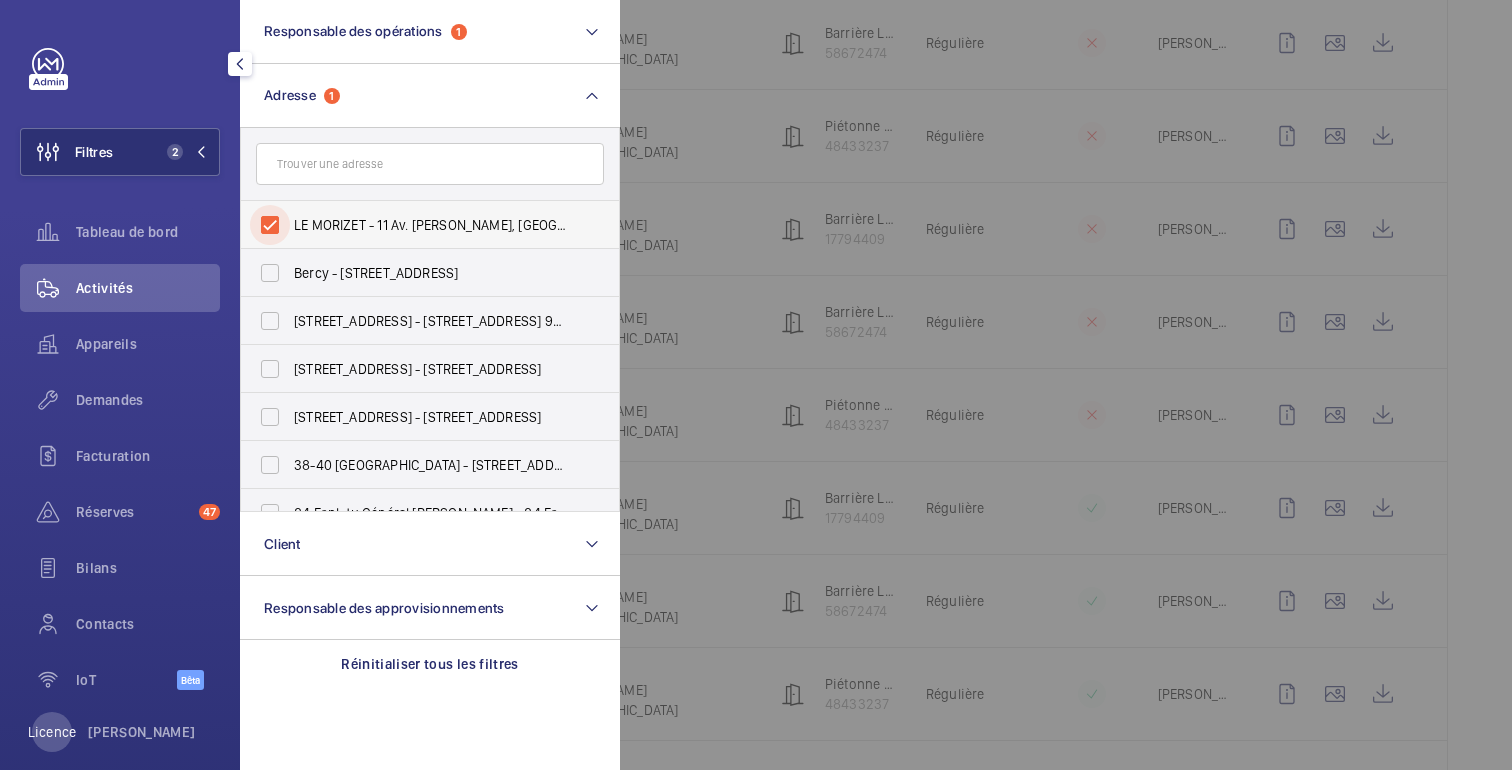 click on "LE MORIZET - 11 Av. [PERSON_NAME], [GEOGRAPHIC_DATA] 92100" at bounding box center (270, 225) 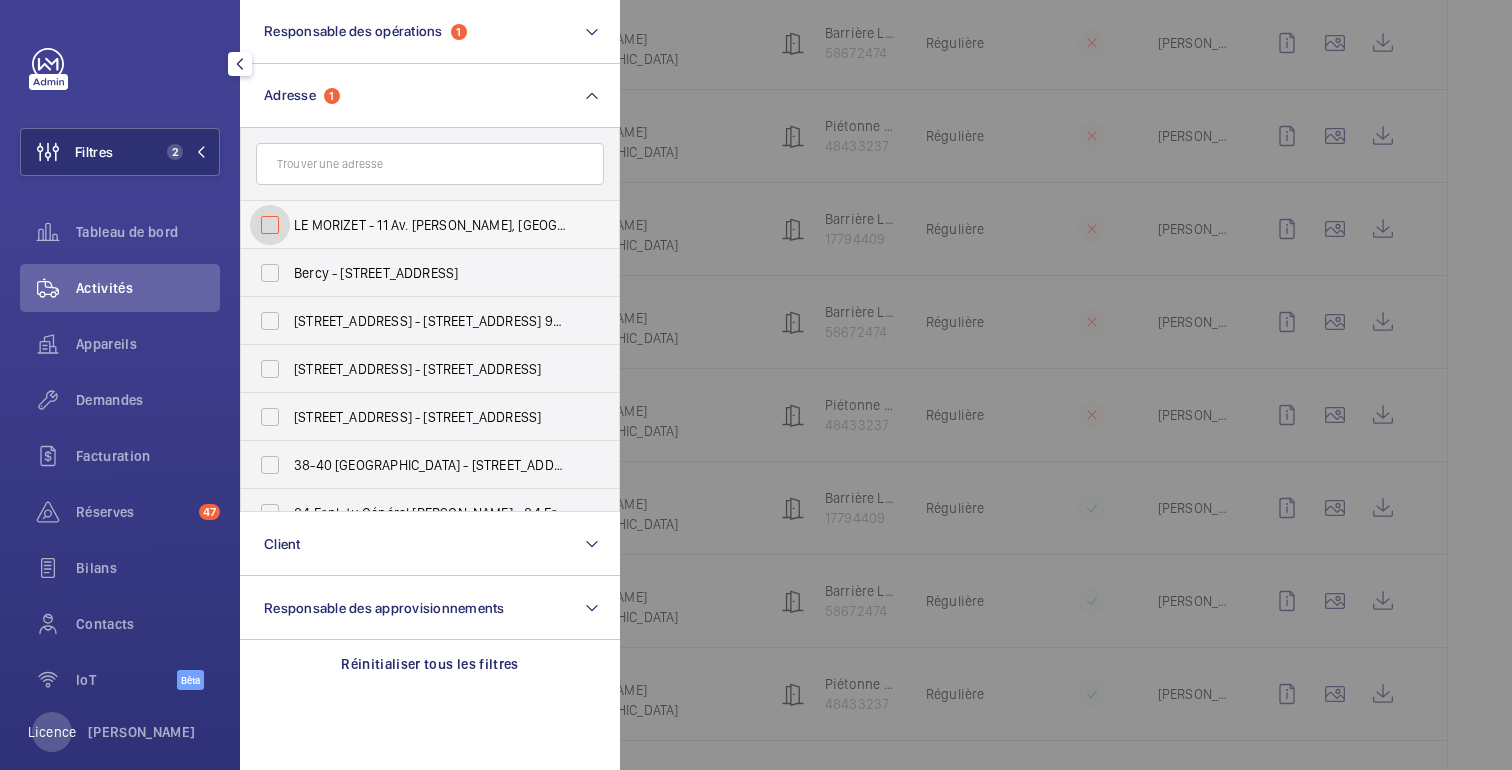 checkbox on "false" 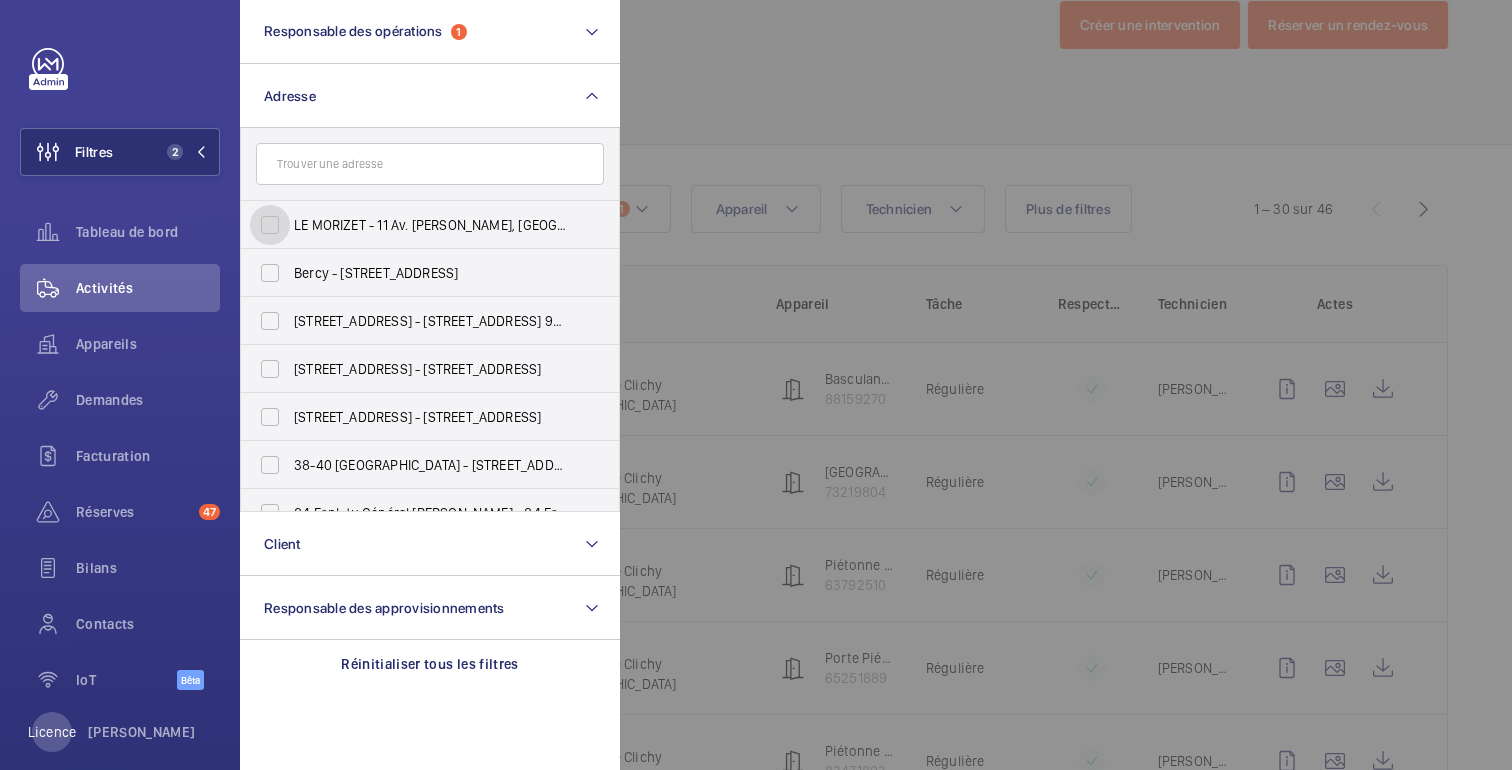 scroll, scrollTop: 486, scrollLeft: 0, axis: vertical 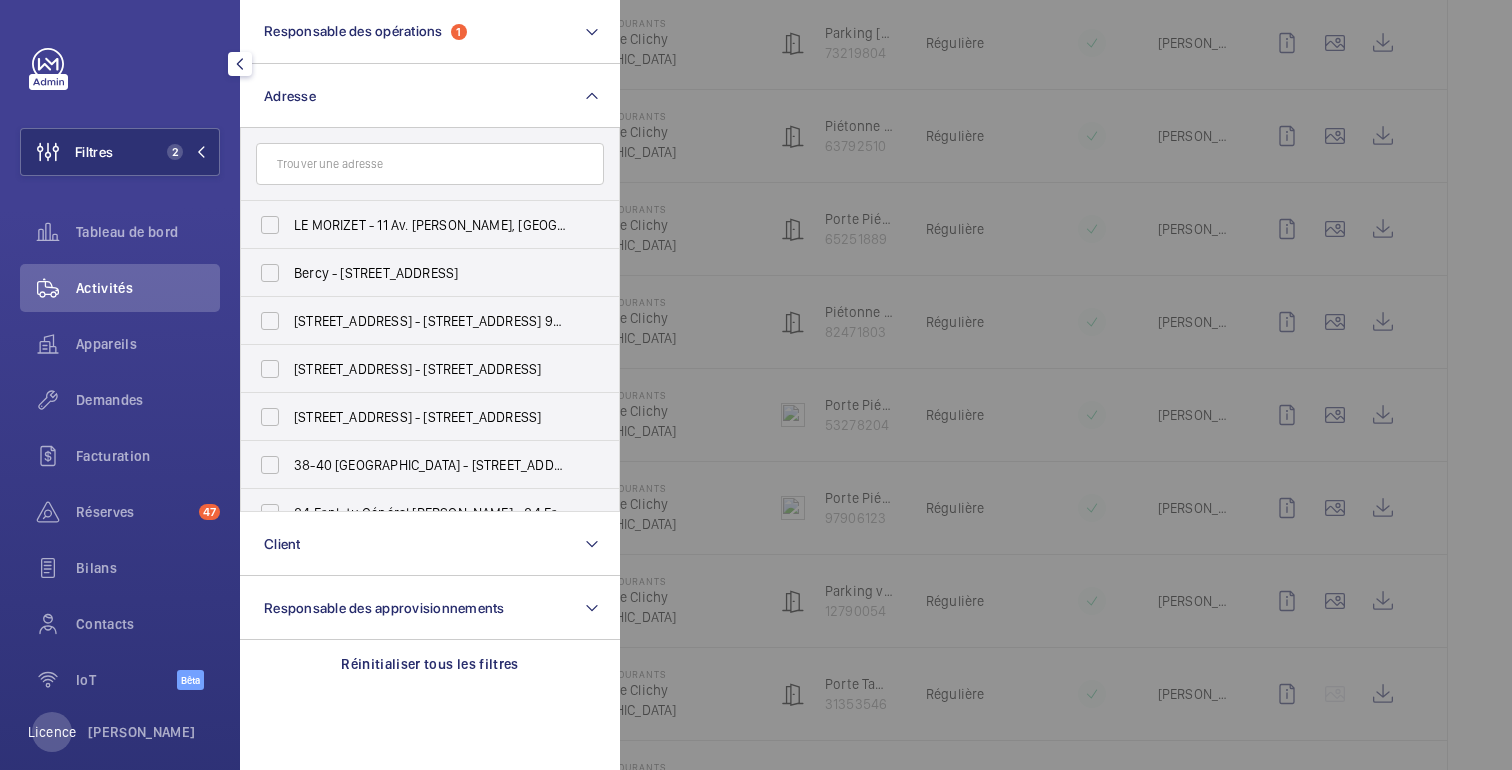 click 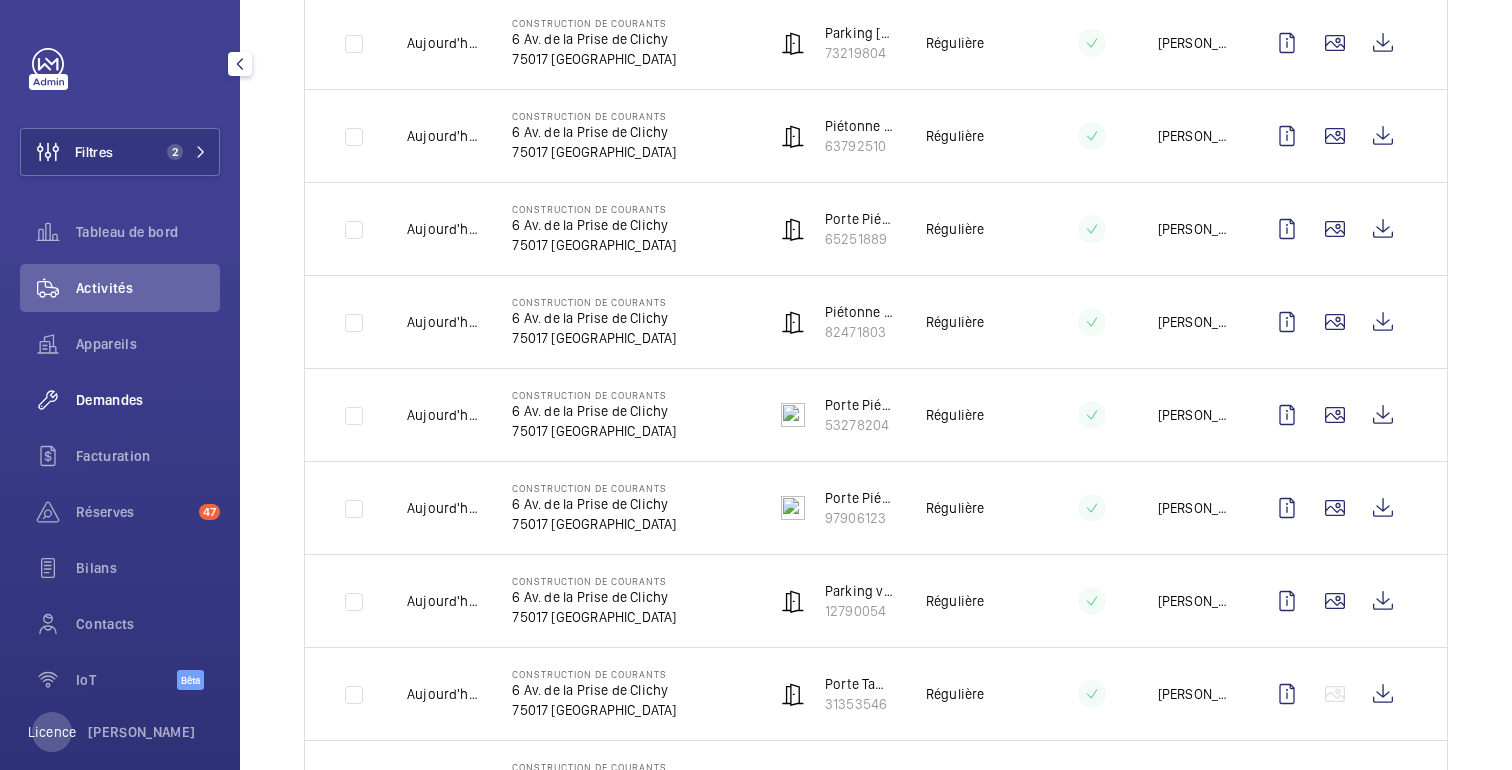 click on "Demandes" 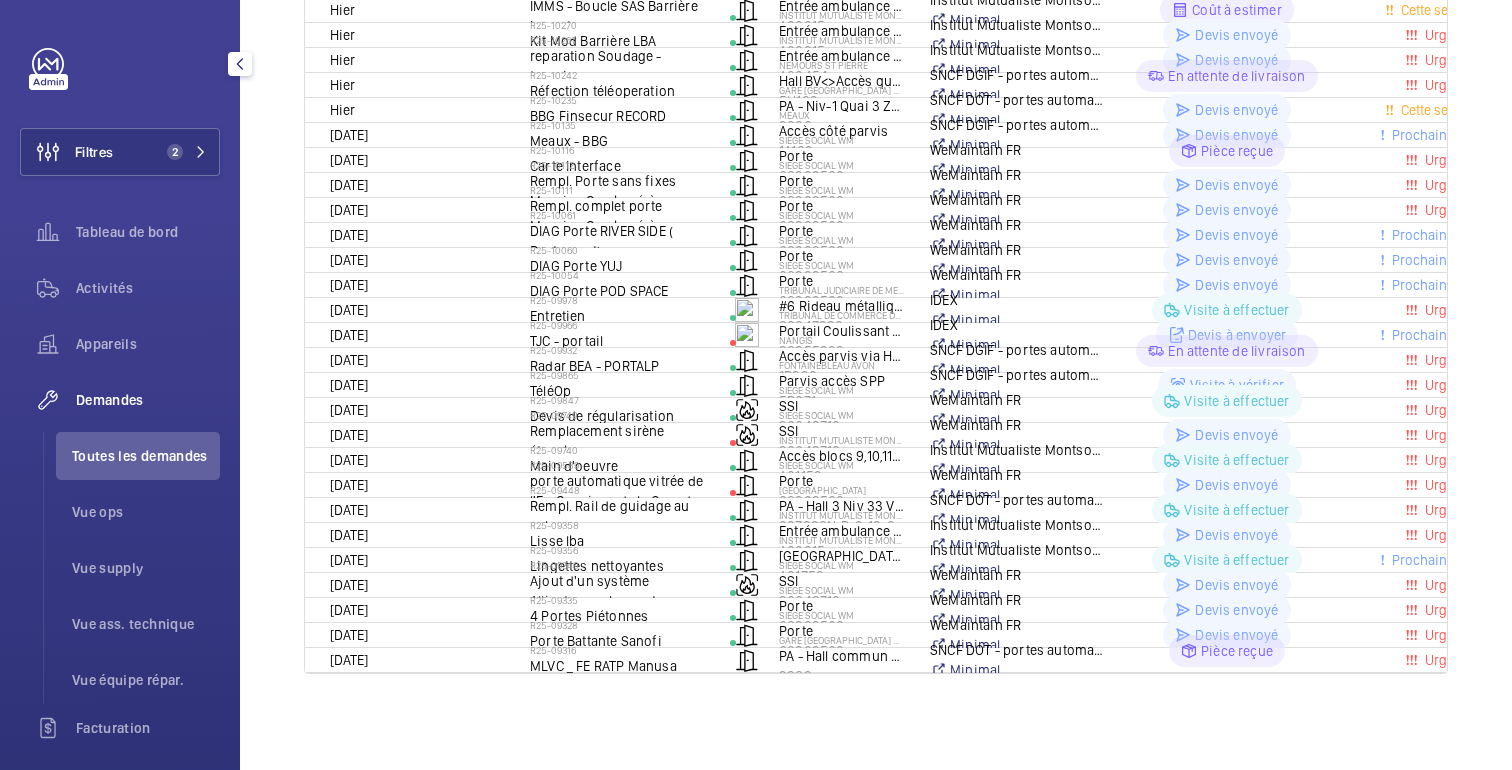 scroll, scrollTop: 131, scrollLeft: 0, axis: vertical 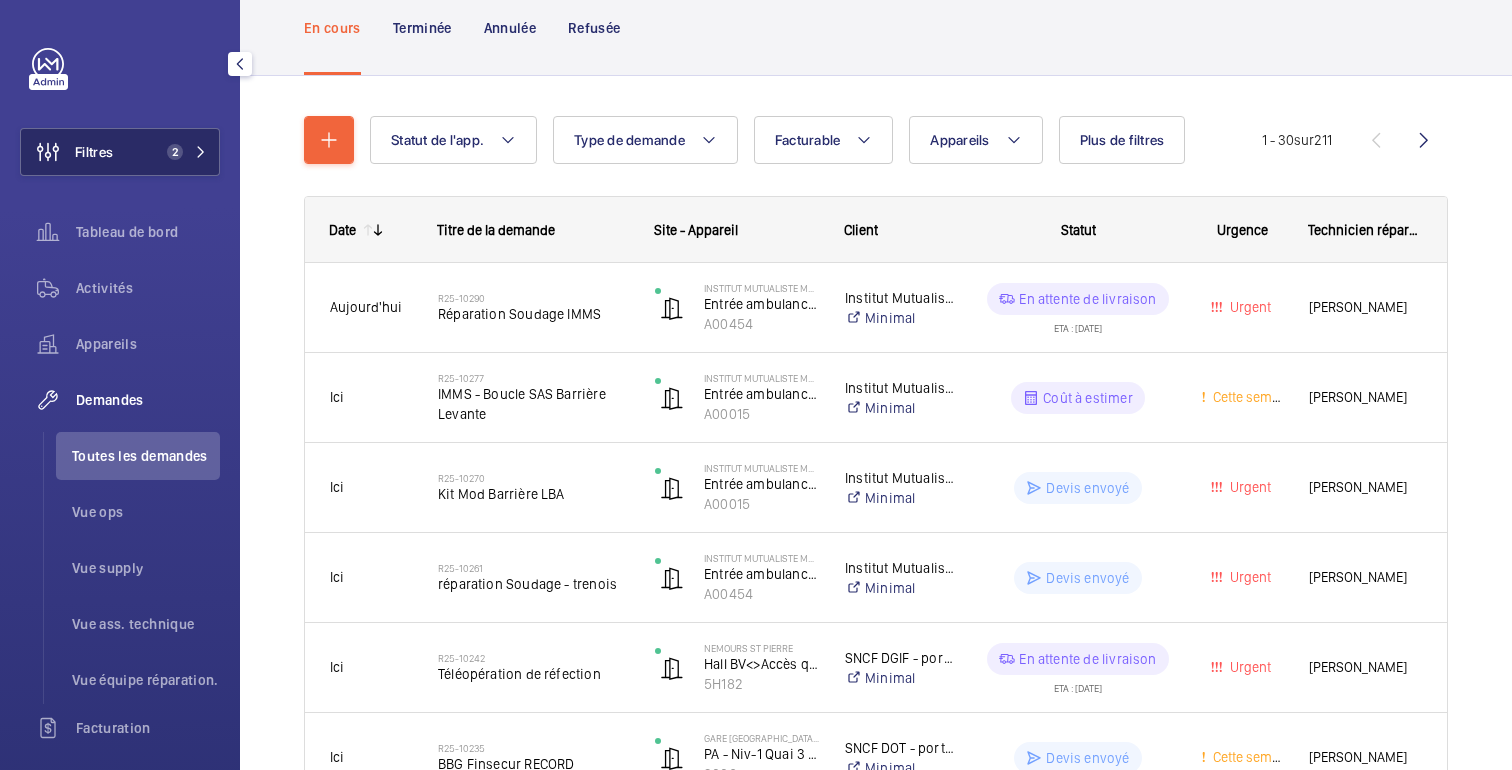 click on "Filtres 2" 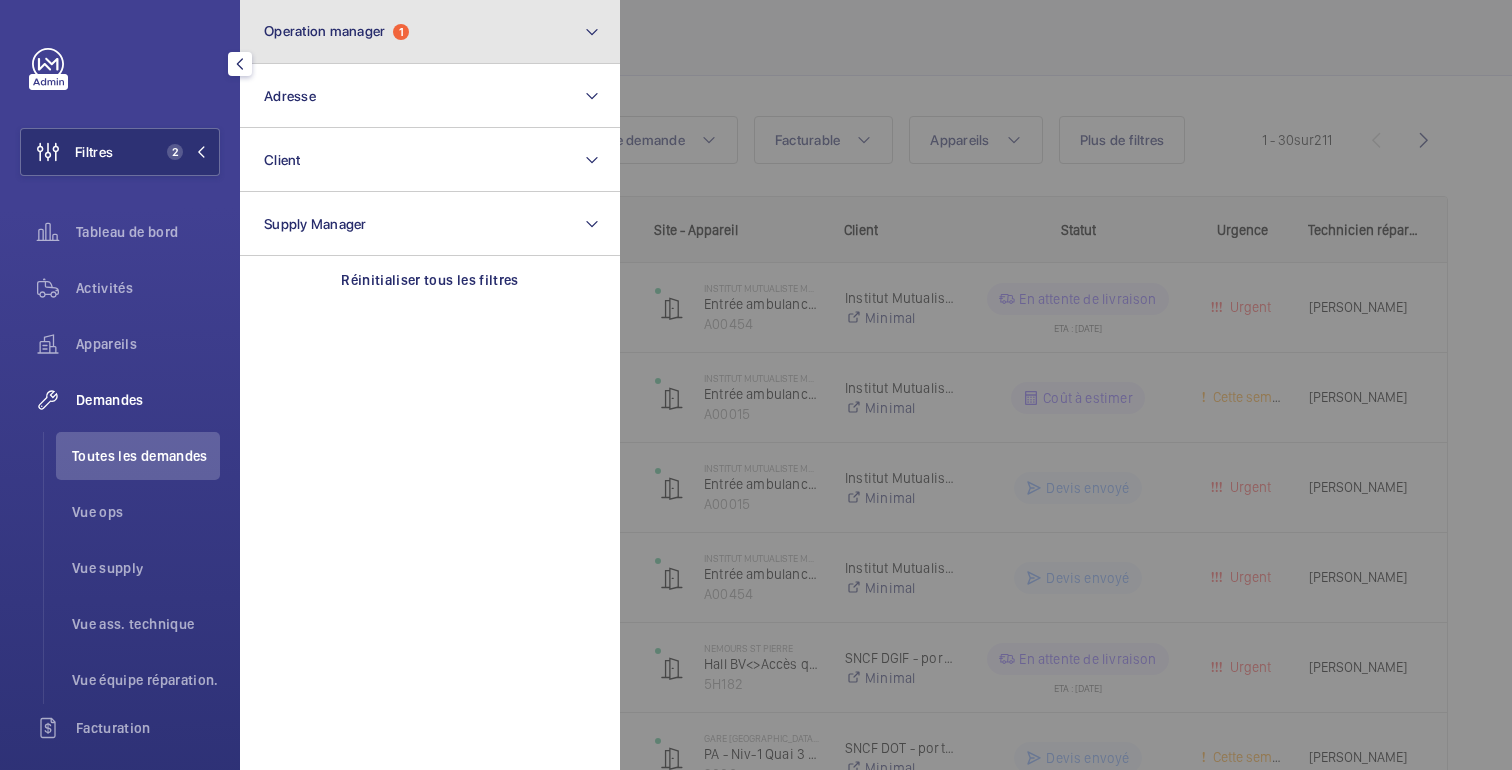click on "Operation manager  1" 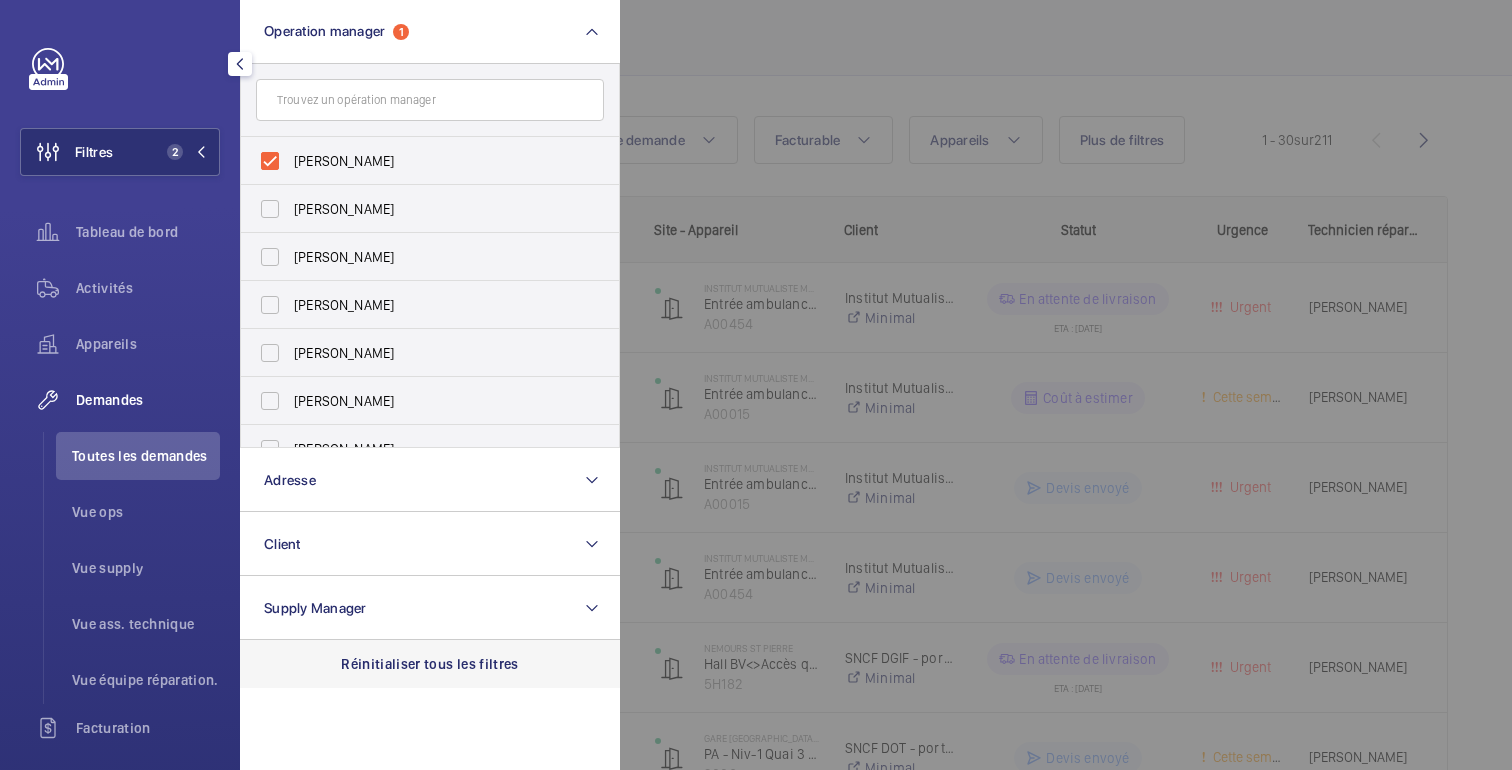 click on "Réinitialiser tous les filtres" 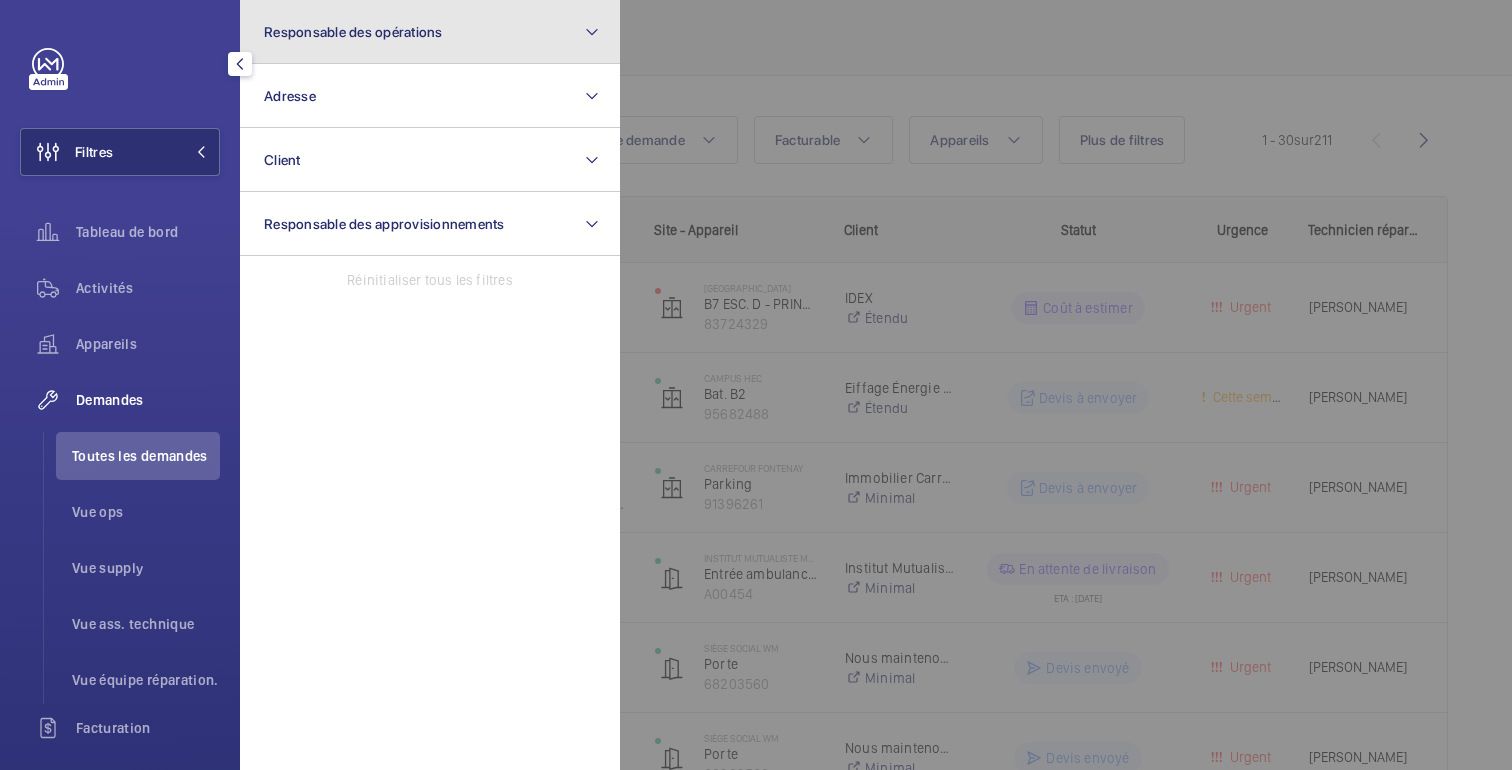 click on "Responsable des opérations" 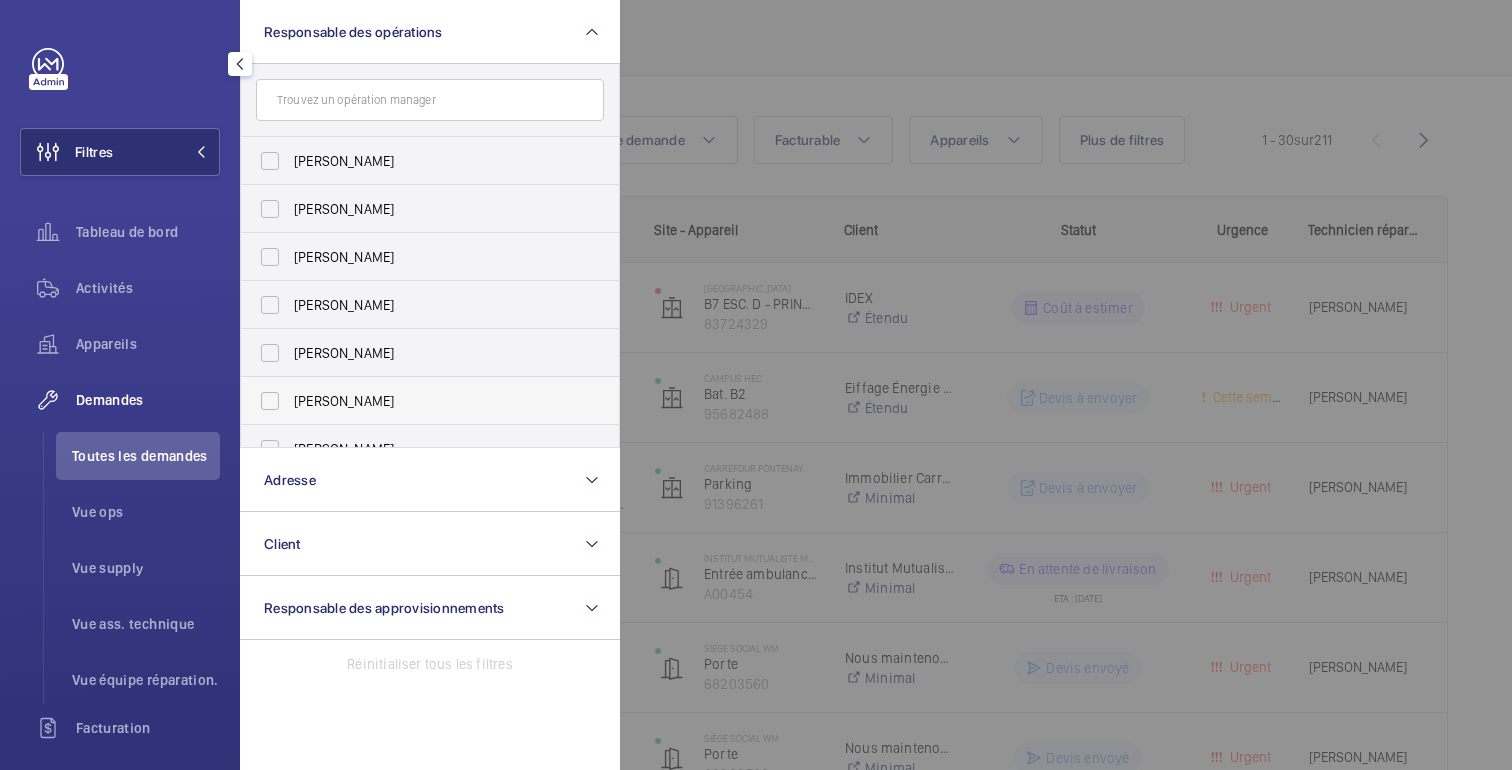 scroll, scrollTop: 74, scrollLeft: 0, axis: vertical 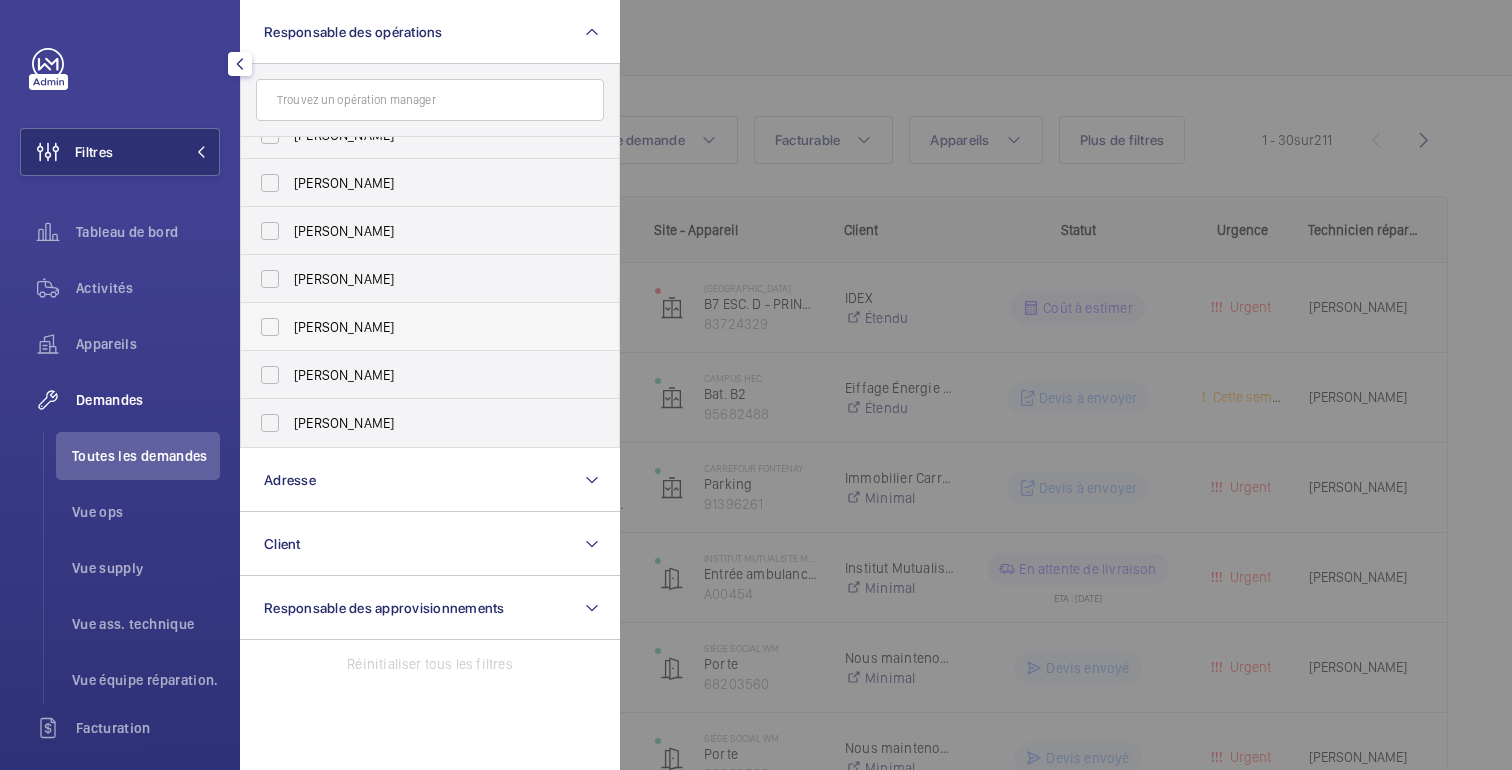 click on "[PERSON_NAME]" at bounding box center [431, 327] 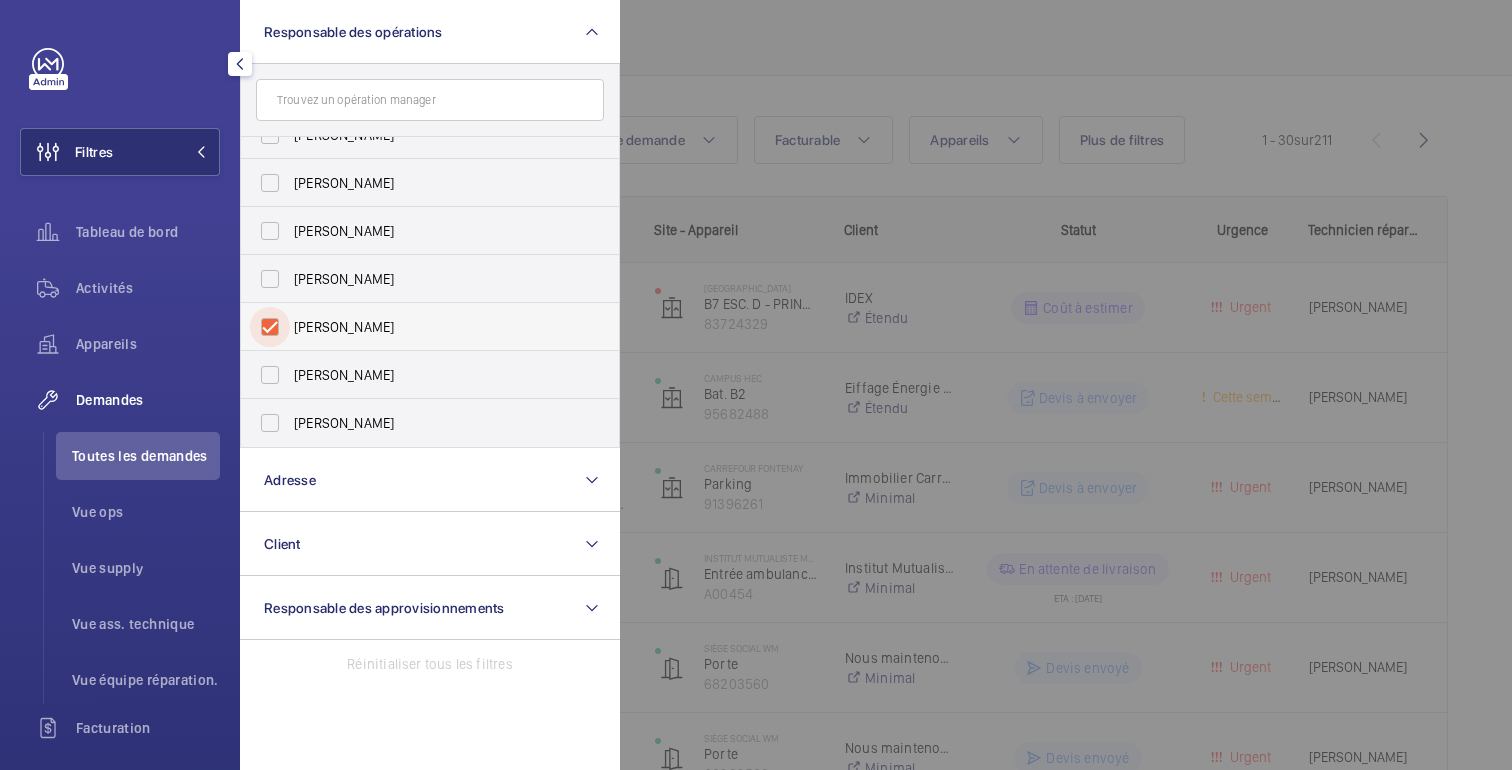 checkbox on "true" 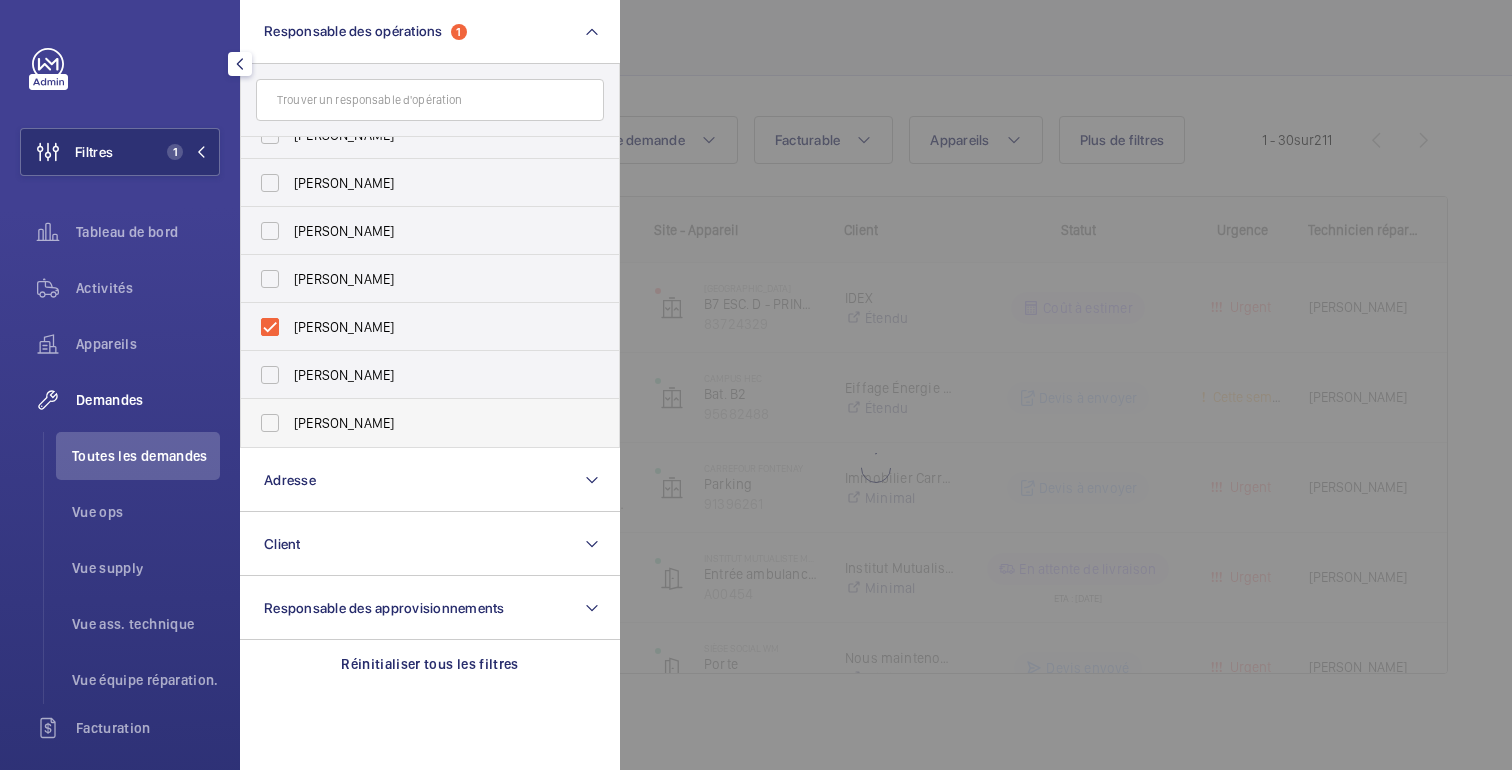 click on "[PERSON_NAME]" at bounding box center [344, 423] 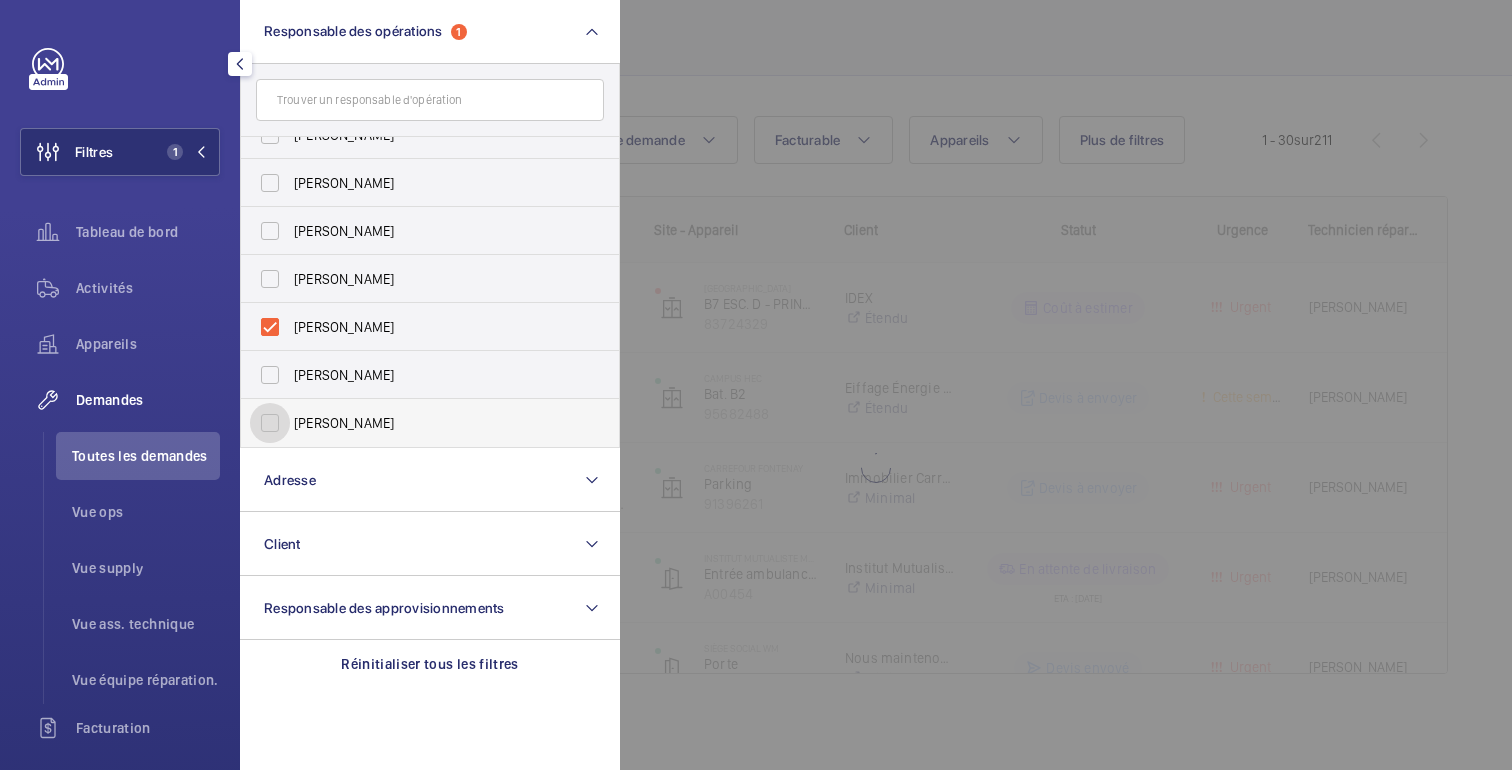 click on "[PERSON_NAME]" at bounding box center [270, 423] 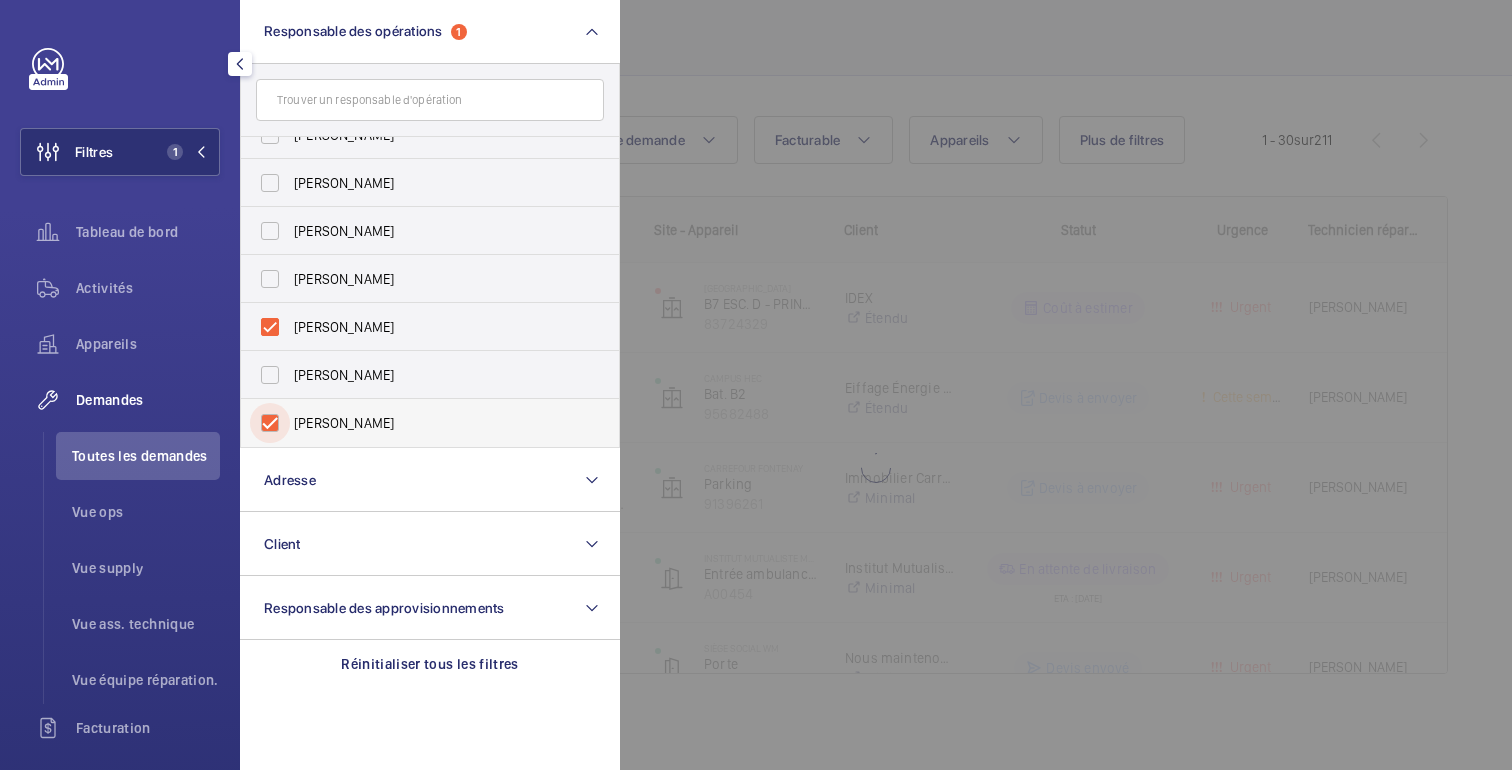 checkbox on "true" 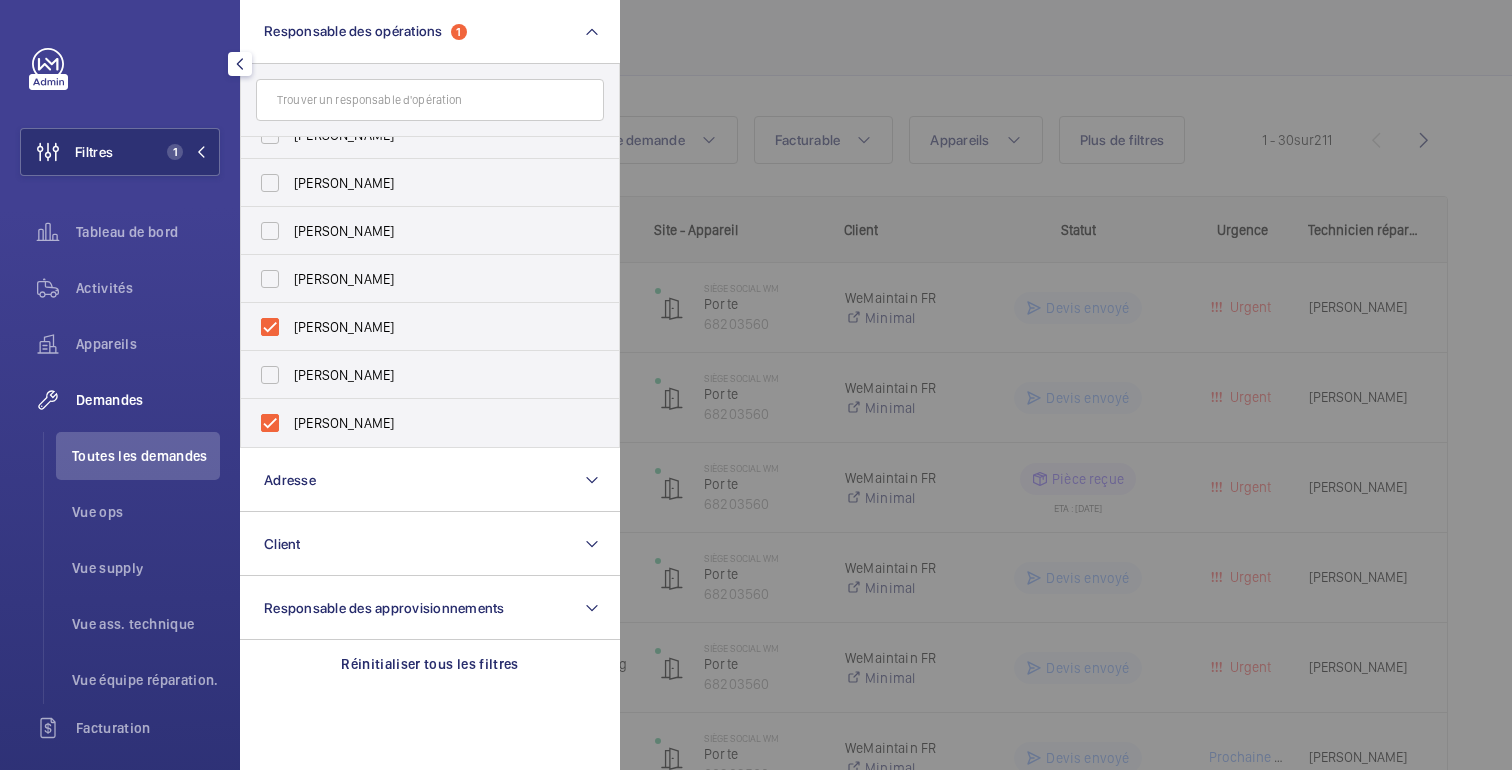 click 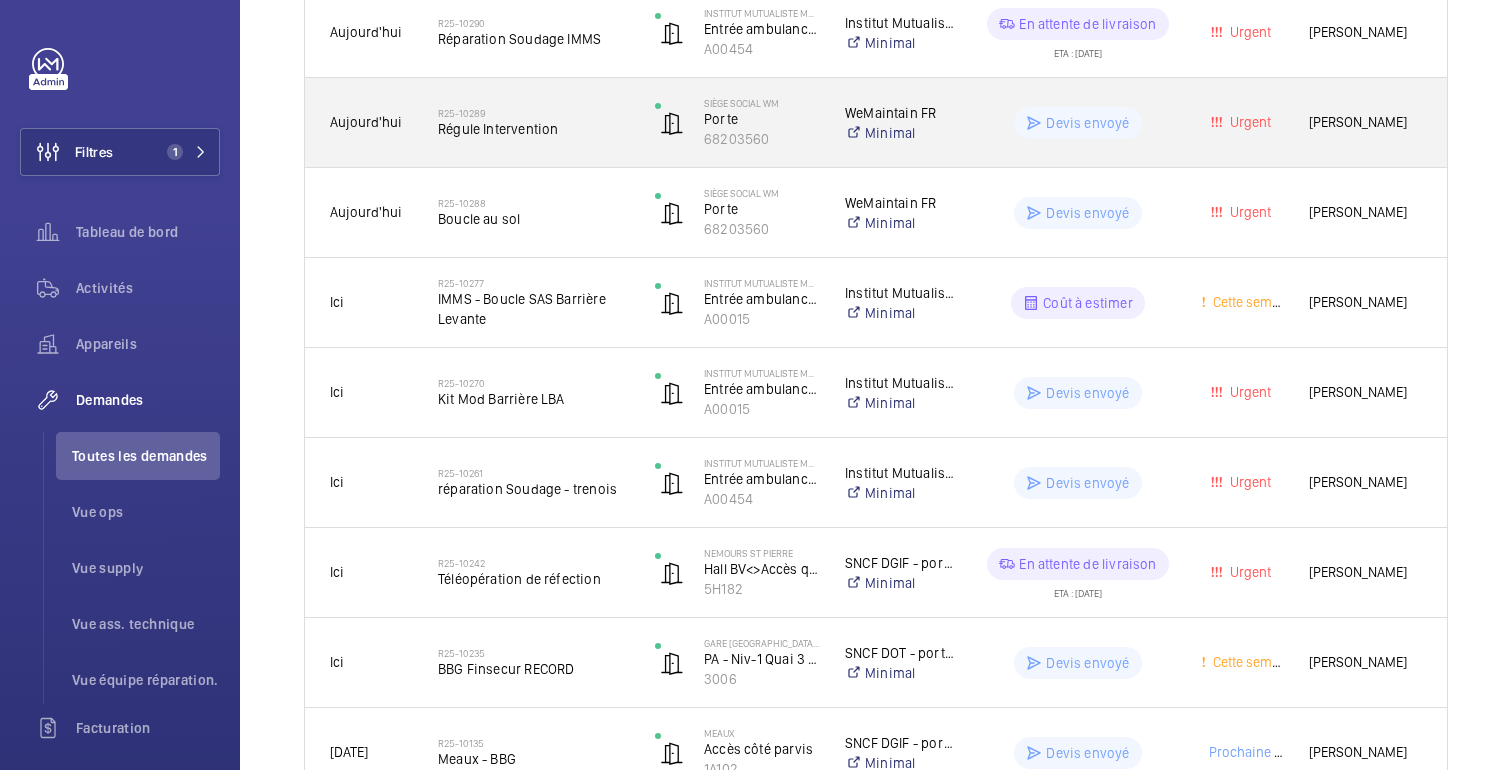 scroll, scrollTop: 0, scrollLeft: 0, axis: both 